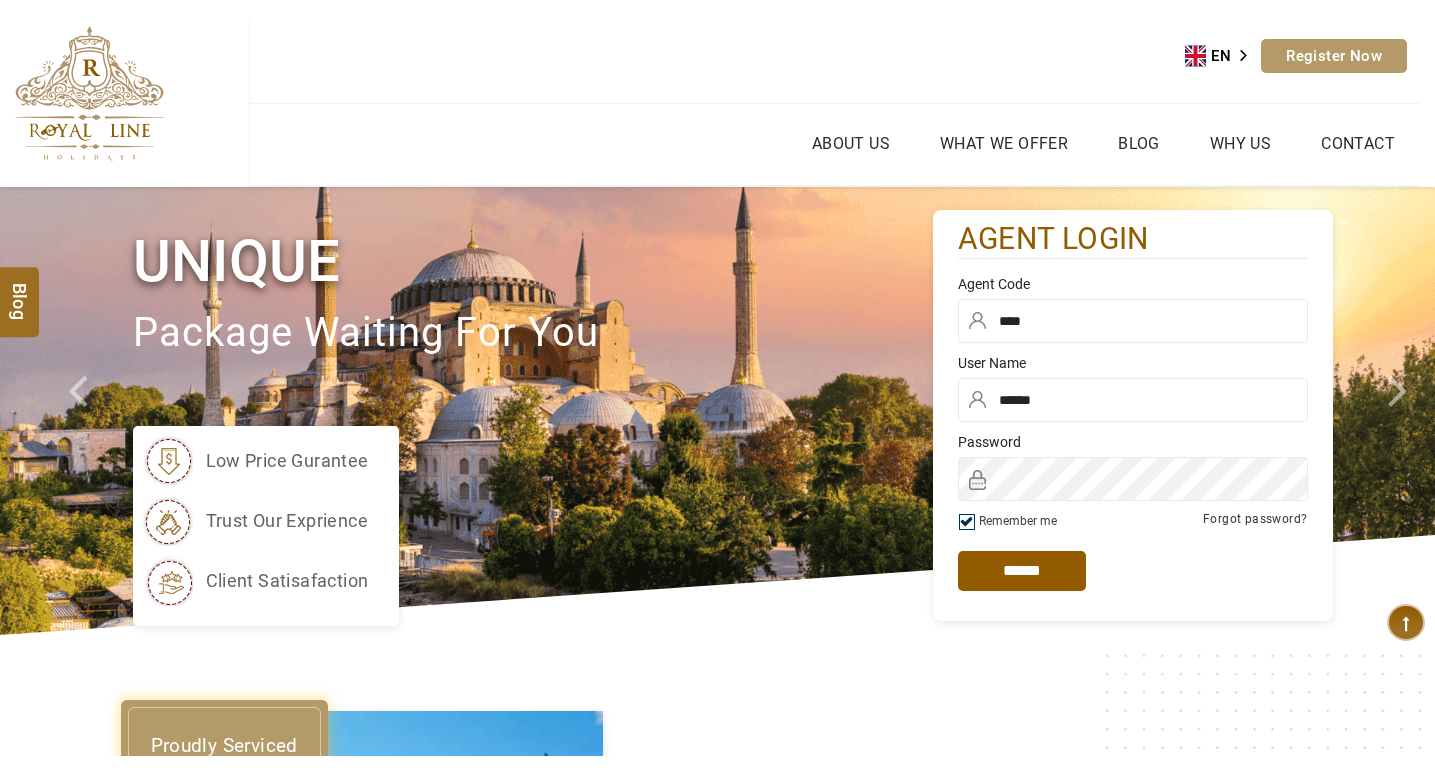 scroll, scrollTop: 0, scrollLeft: 0, axis: both 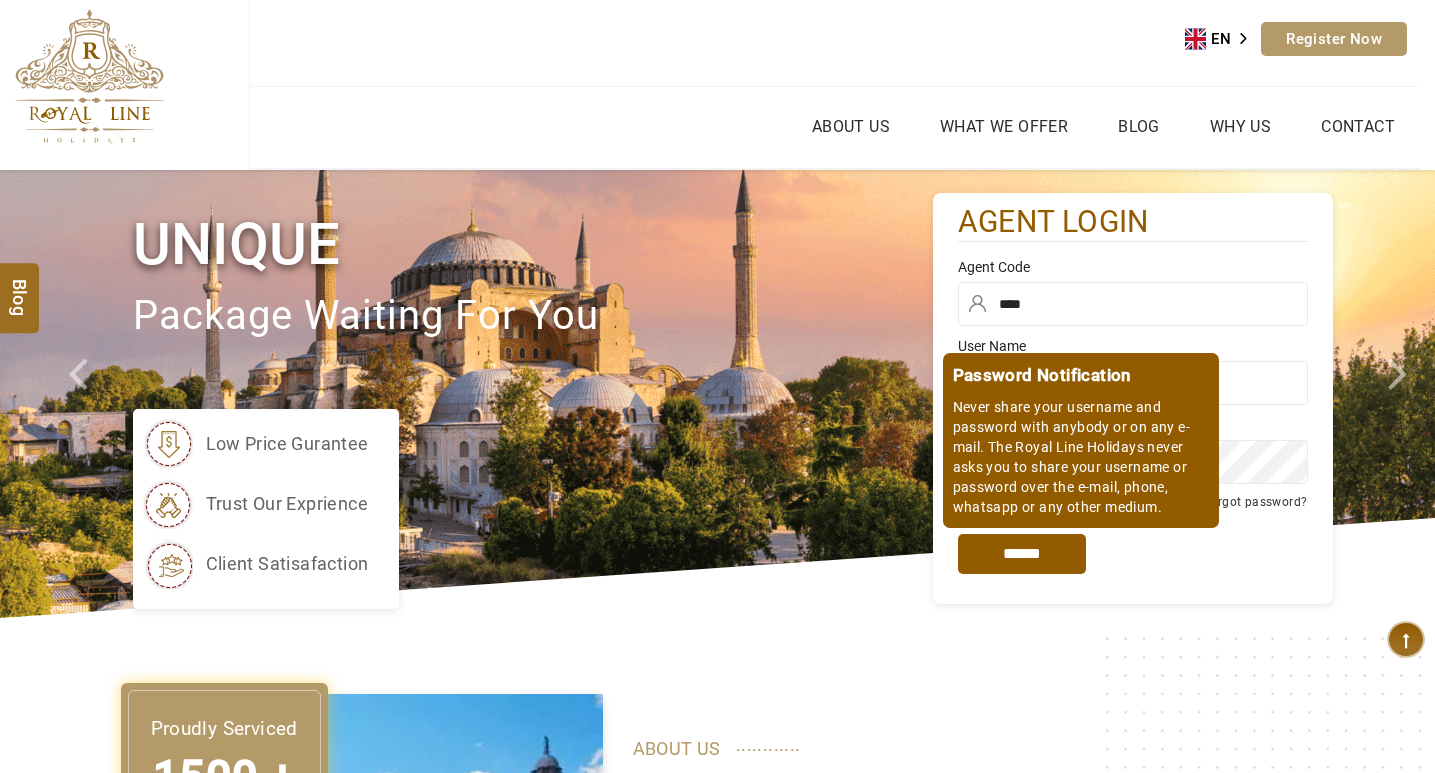 click on "*****" at bounding box center [1022, 554] 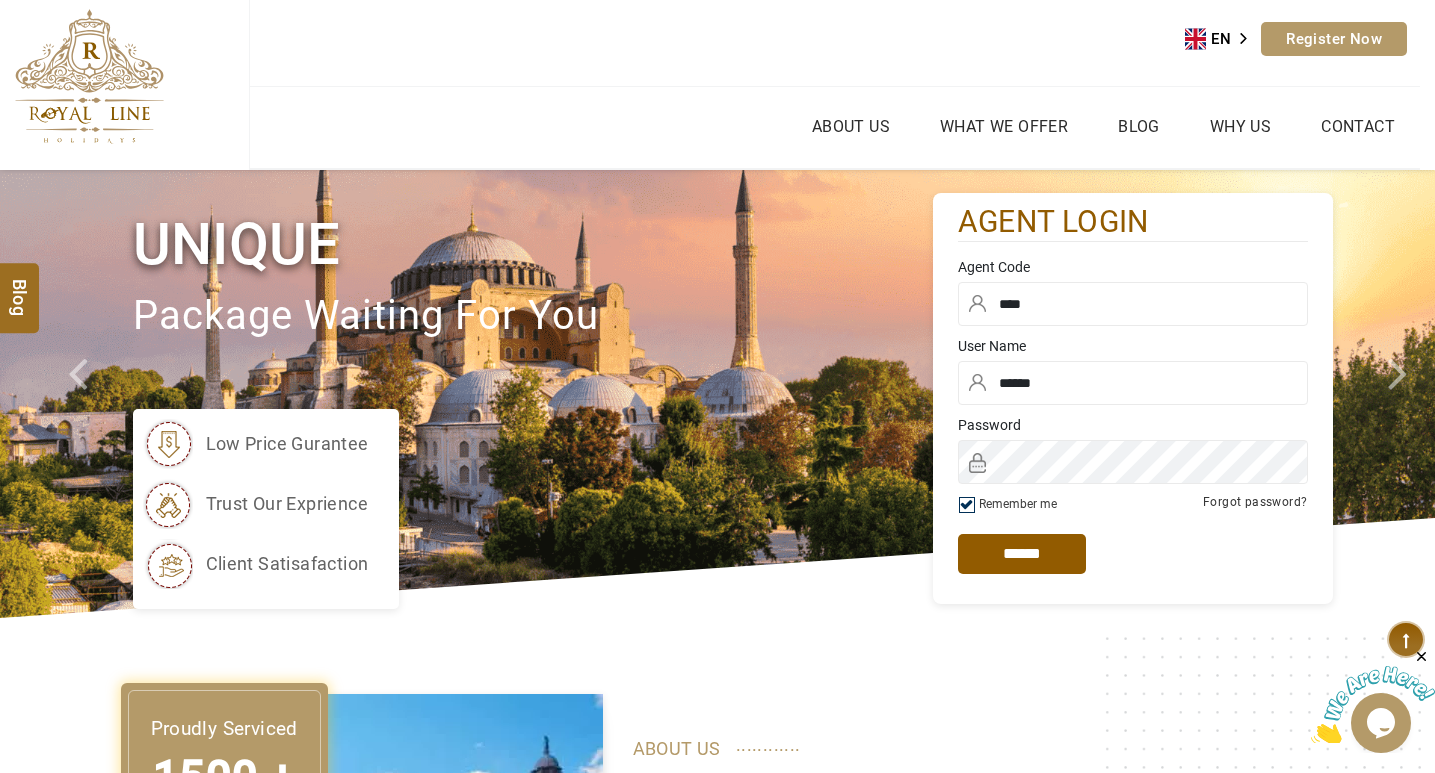 scroll, scrollTop: 0, scrollLeft: 0, axis: both 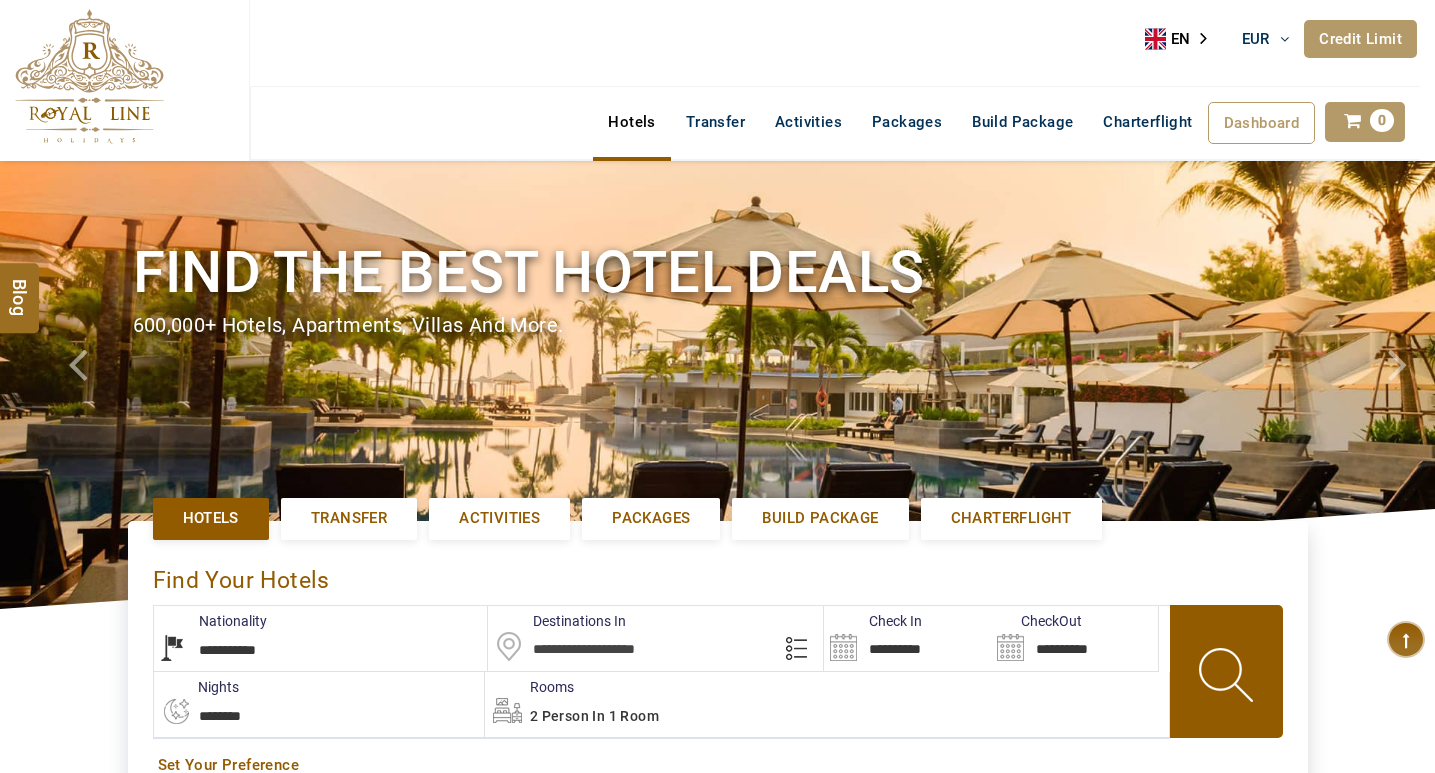 select on "*****" 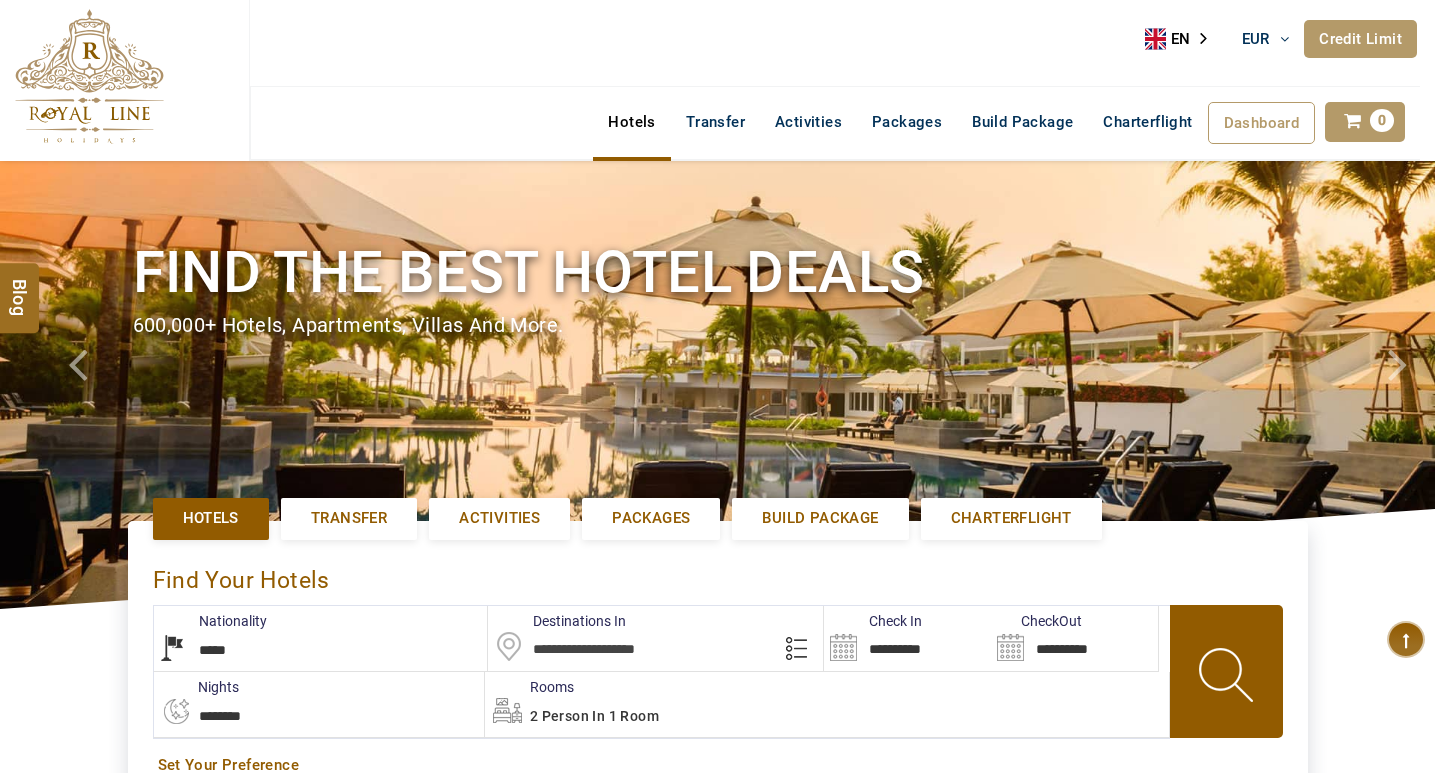 type on "**********" 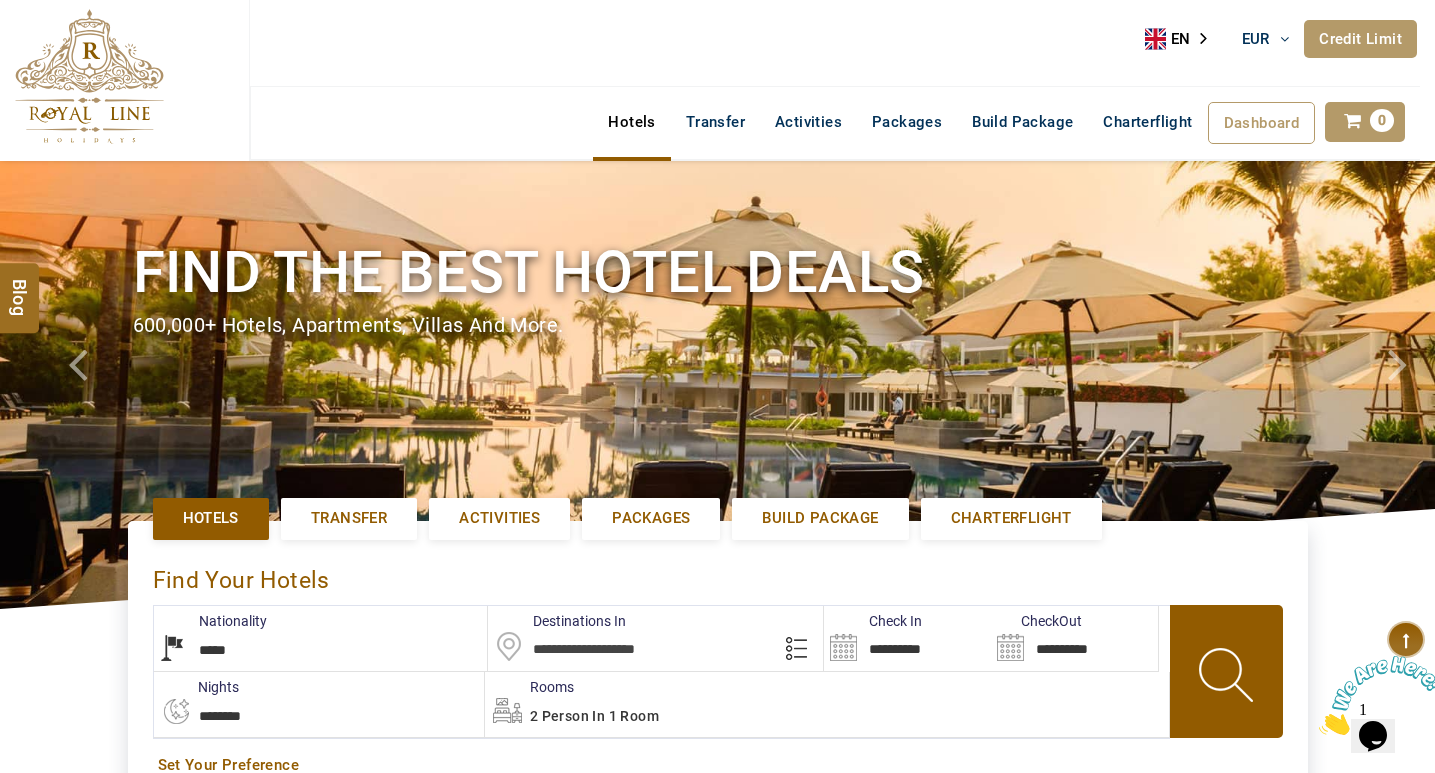 scroll, scrollTop: 0, scrollLeft: 0, axis: both 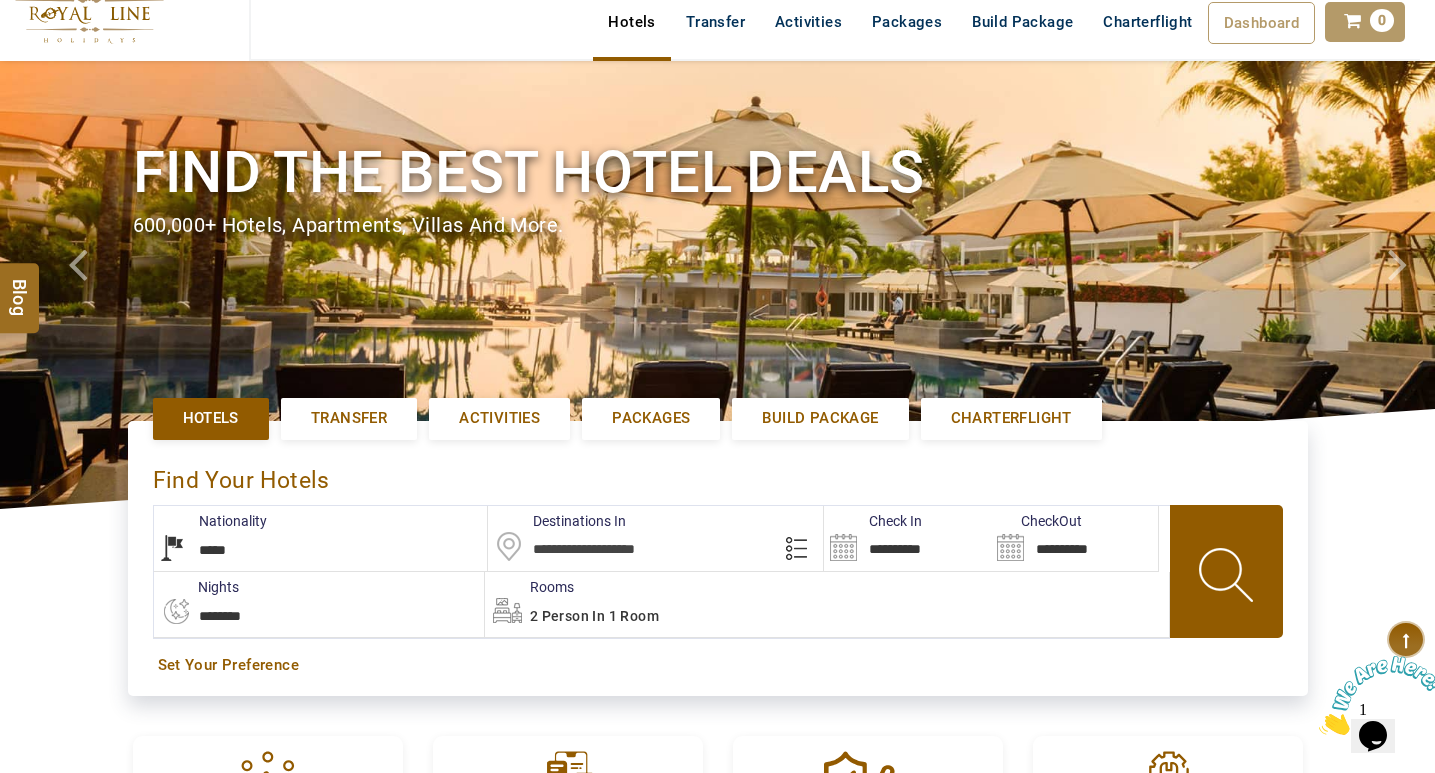 click at bounding box center [655, 538] 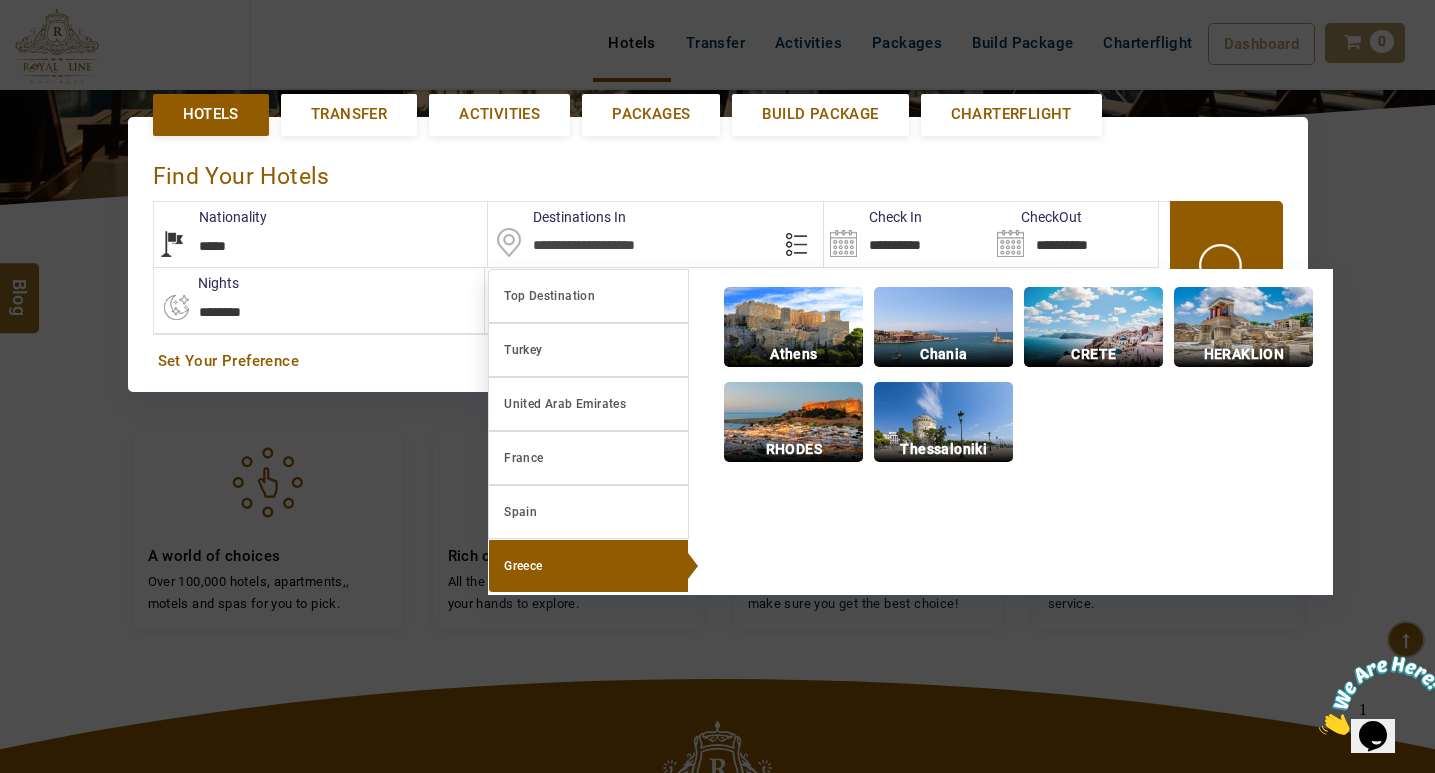 scroll, scrollTop: 461, scrollLeft: 0, axis: vertical 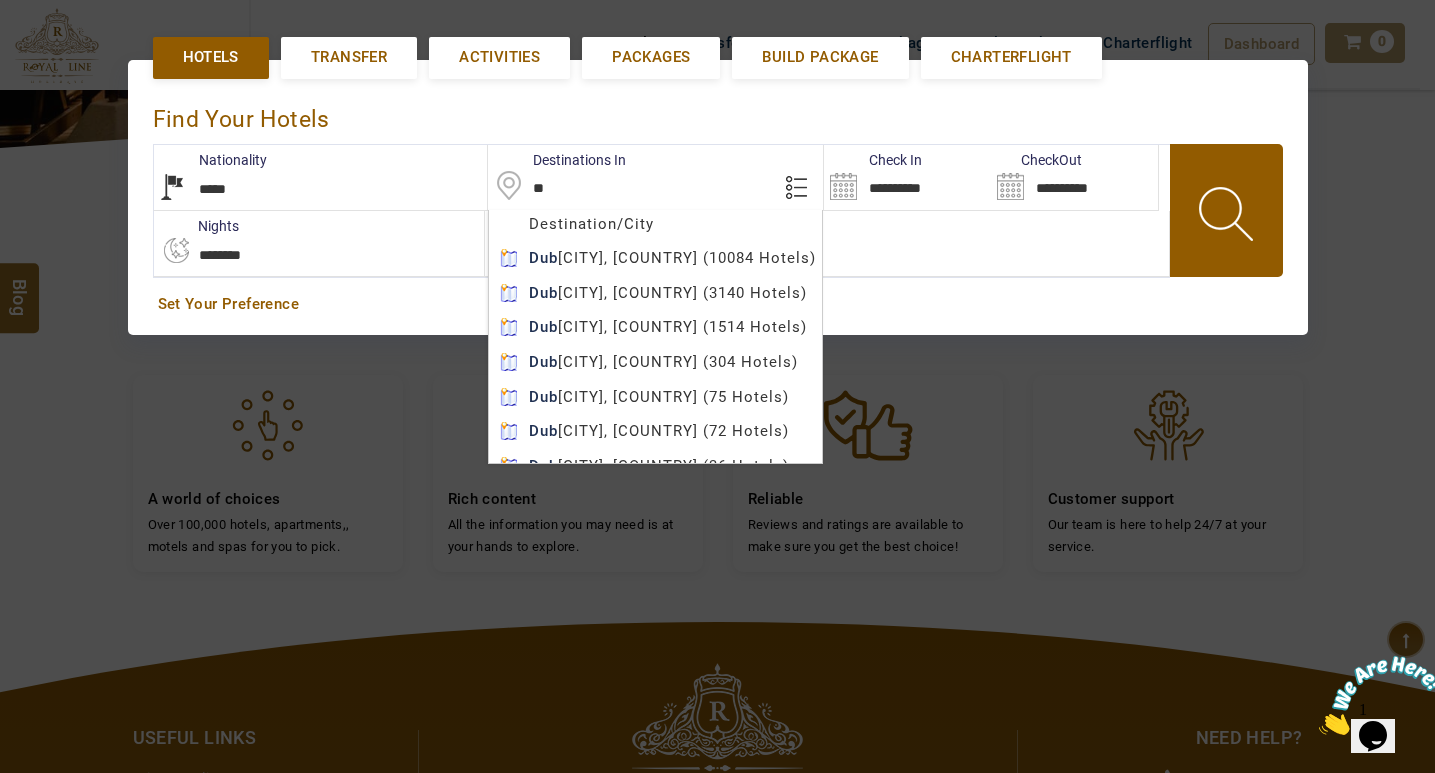 type on "*" 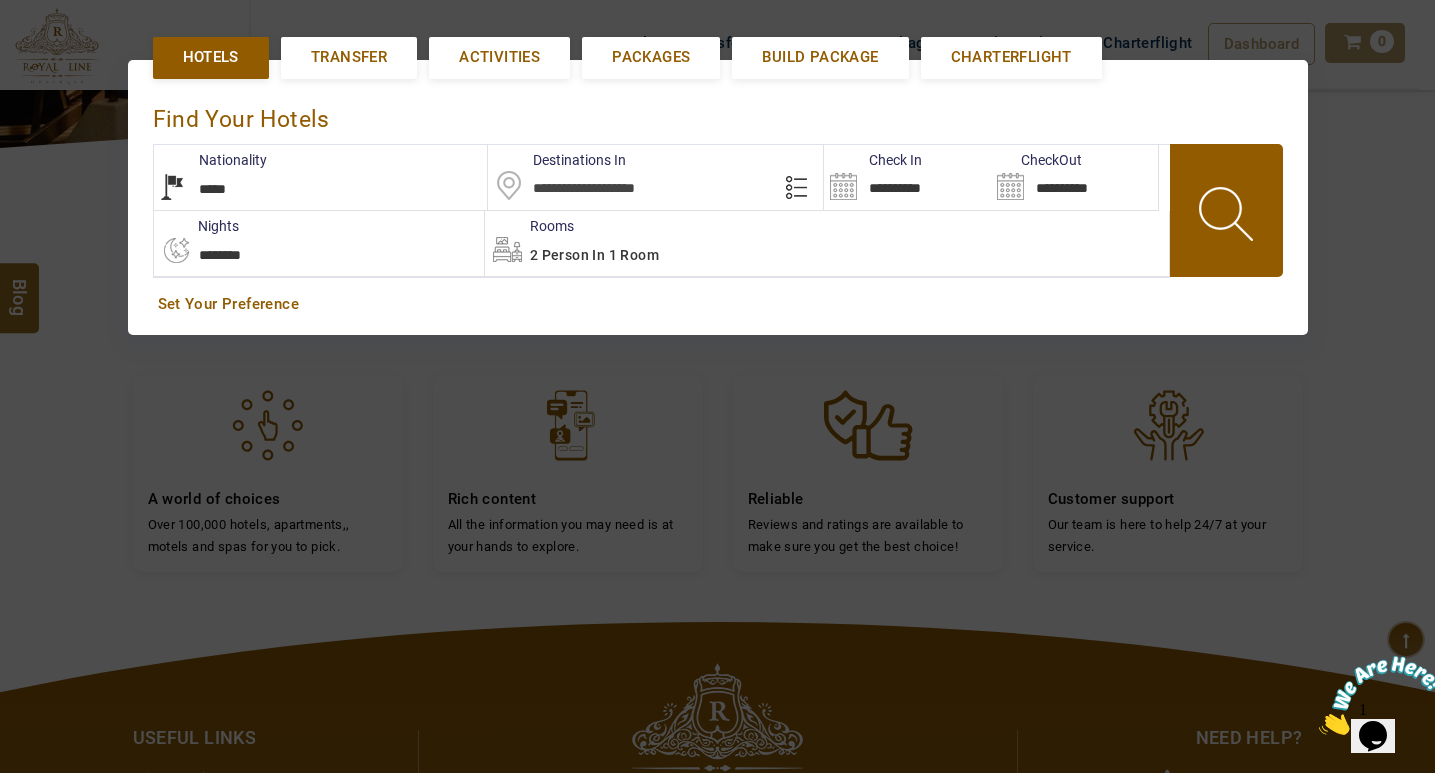 click at bounding box center (655, 177) 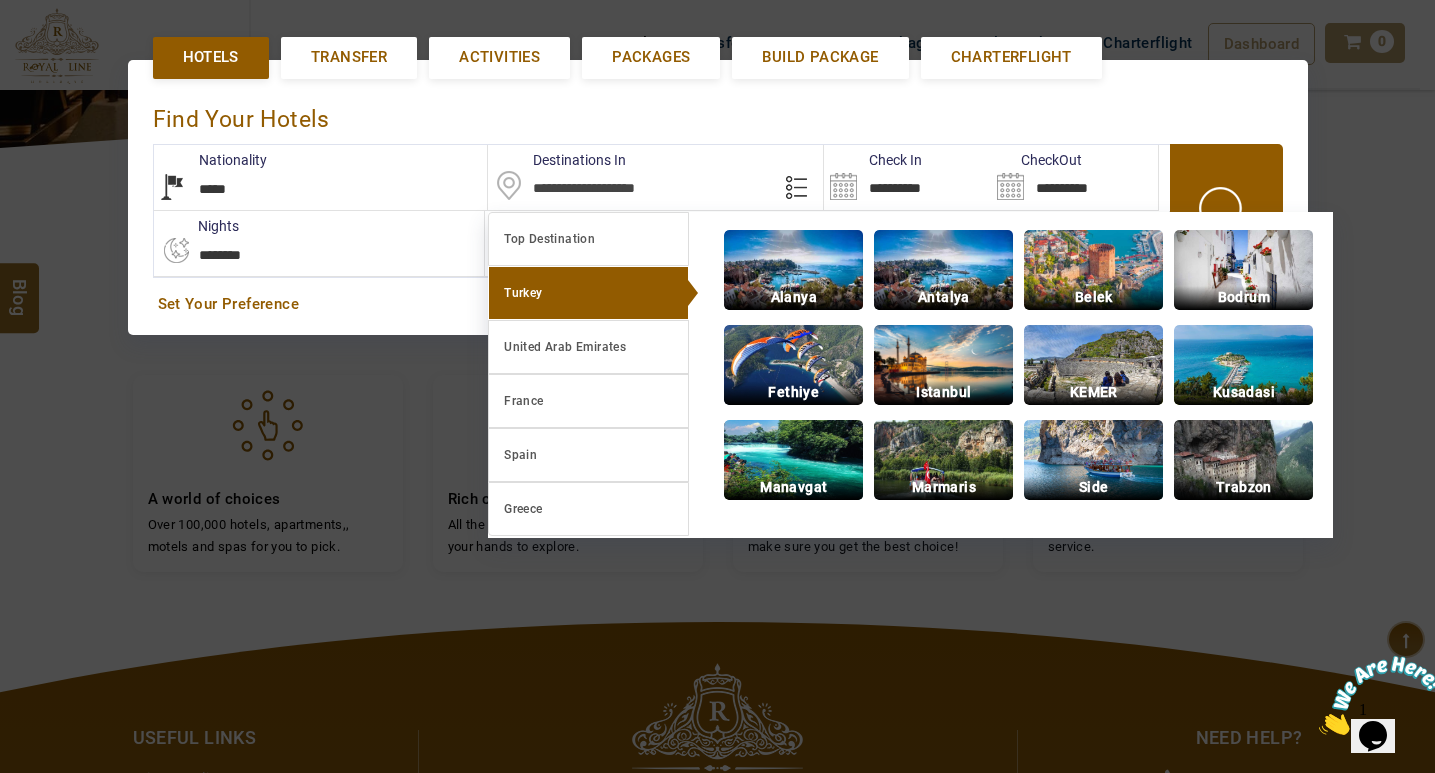 click on "Turkey" at bounding box center (588, 293) 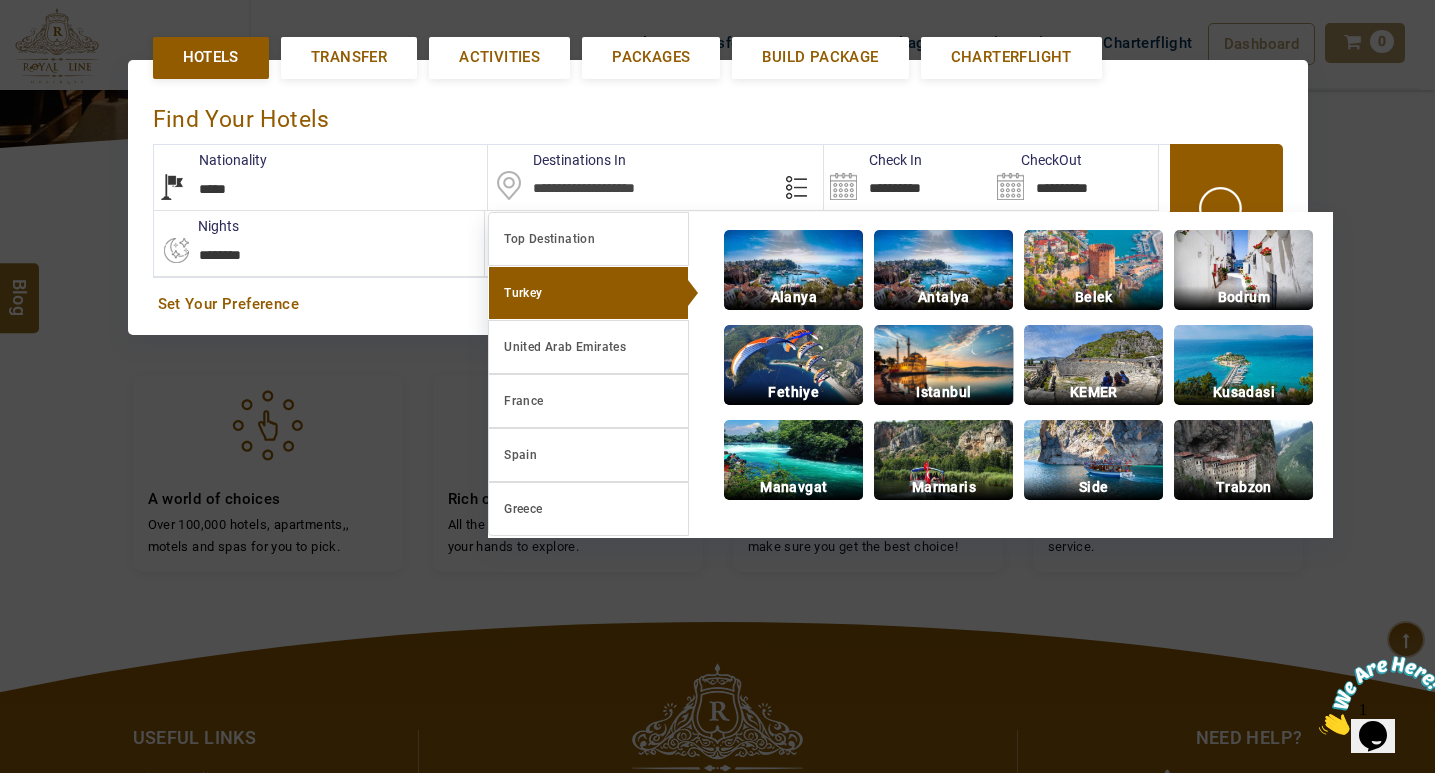 click at bounding box center [943, 365] 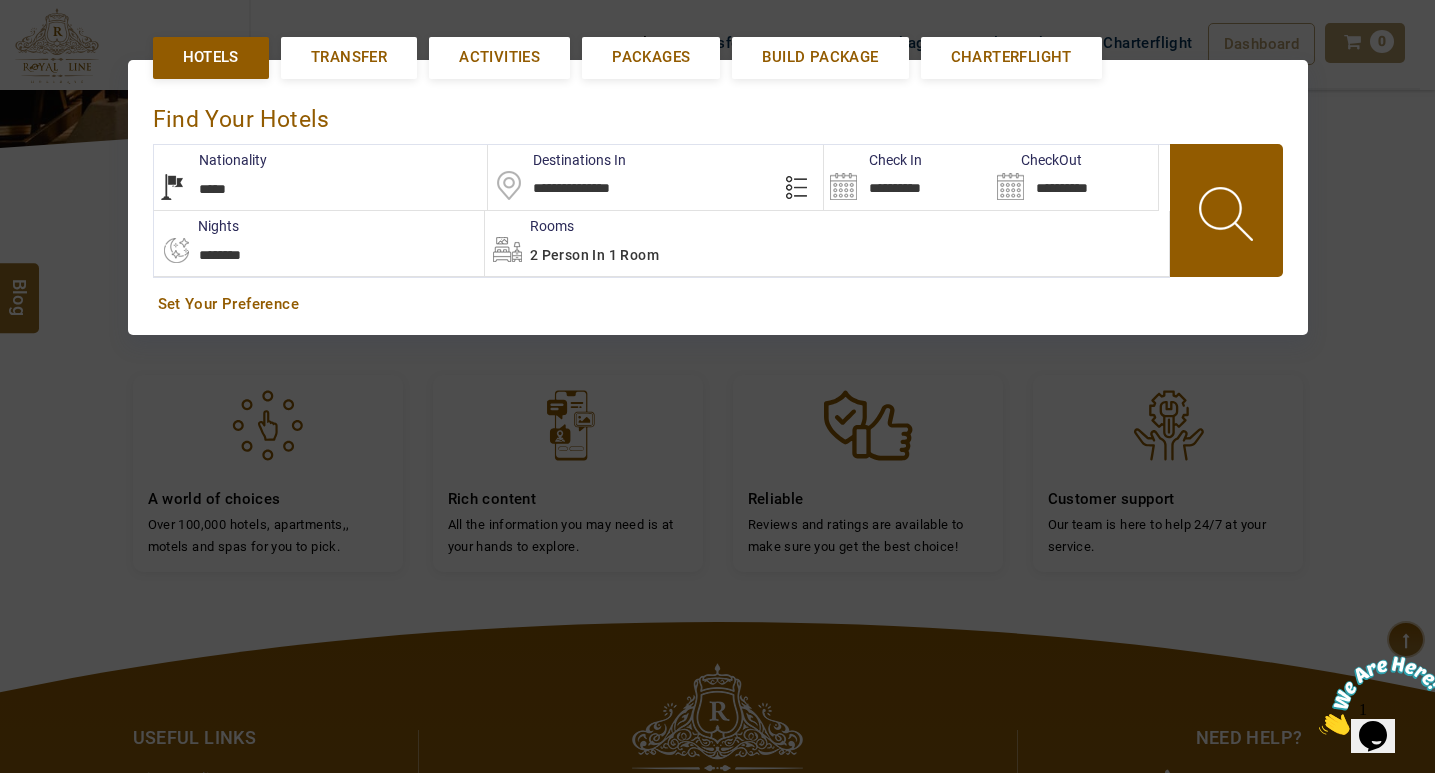 click on "**********" at bounding box center [907, 177] 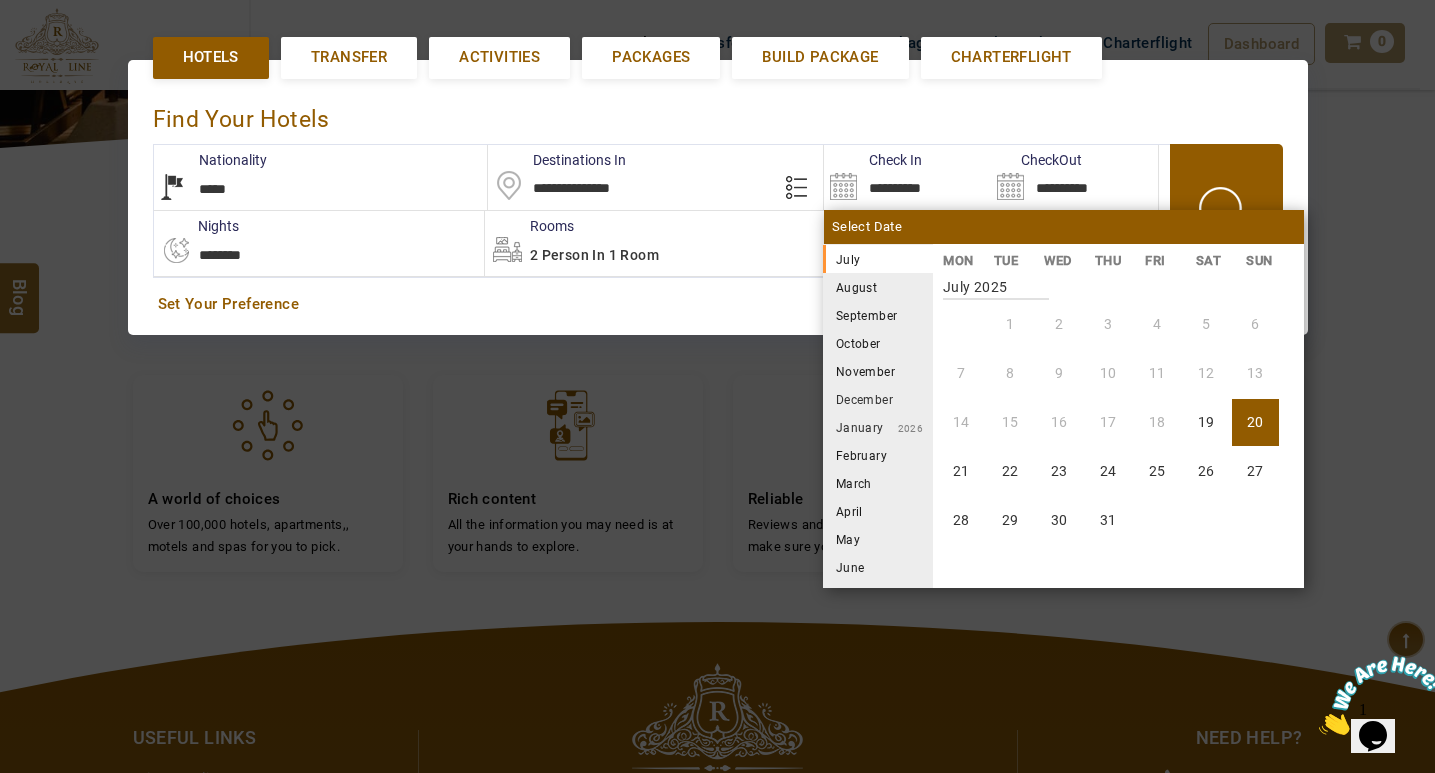 click on "August" at bounding box center [878, 287] 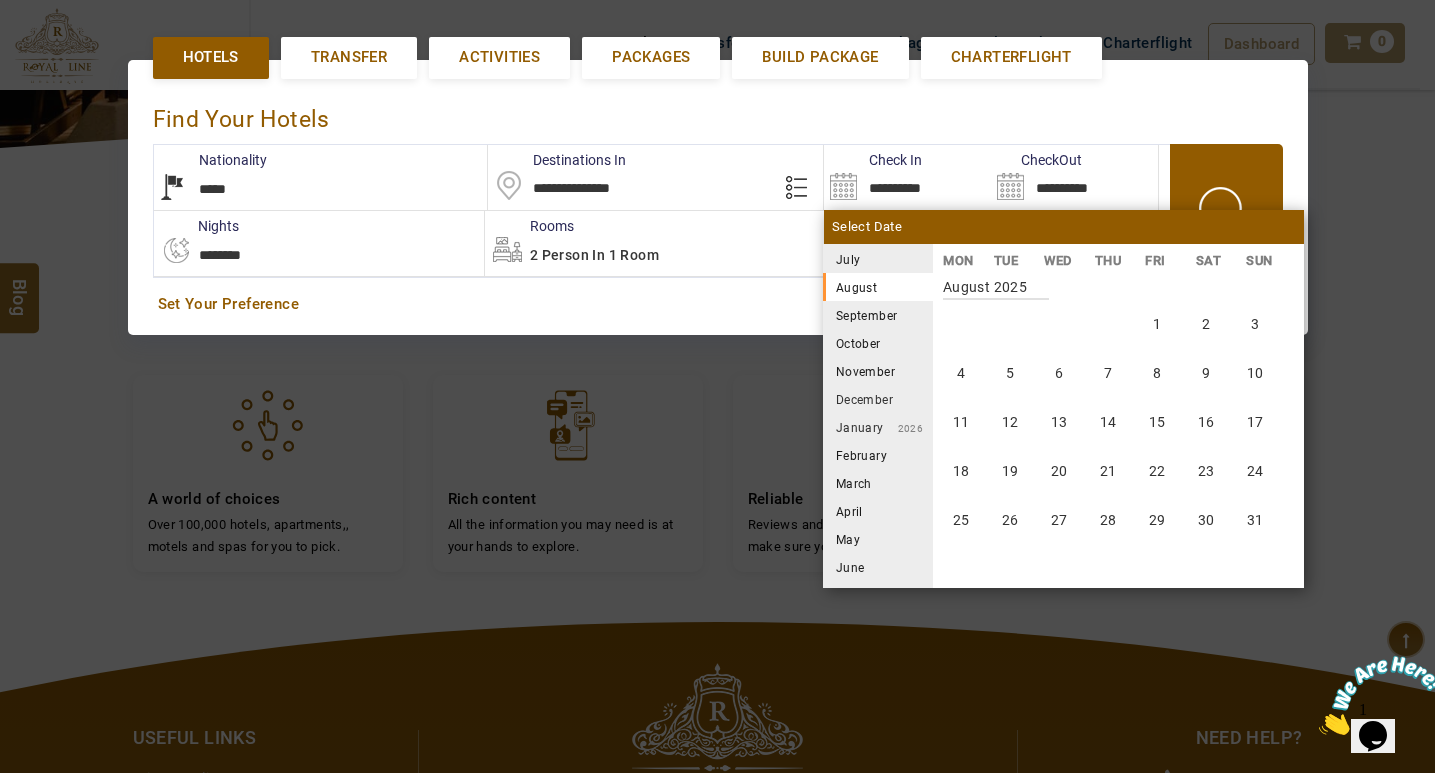 click on "September" at bounding box center (878, 315) 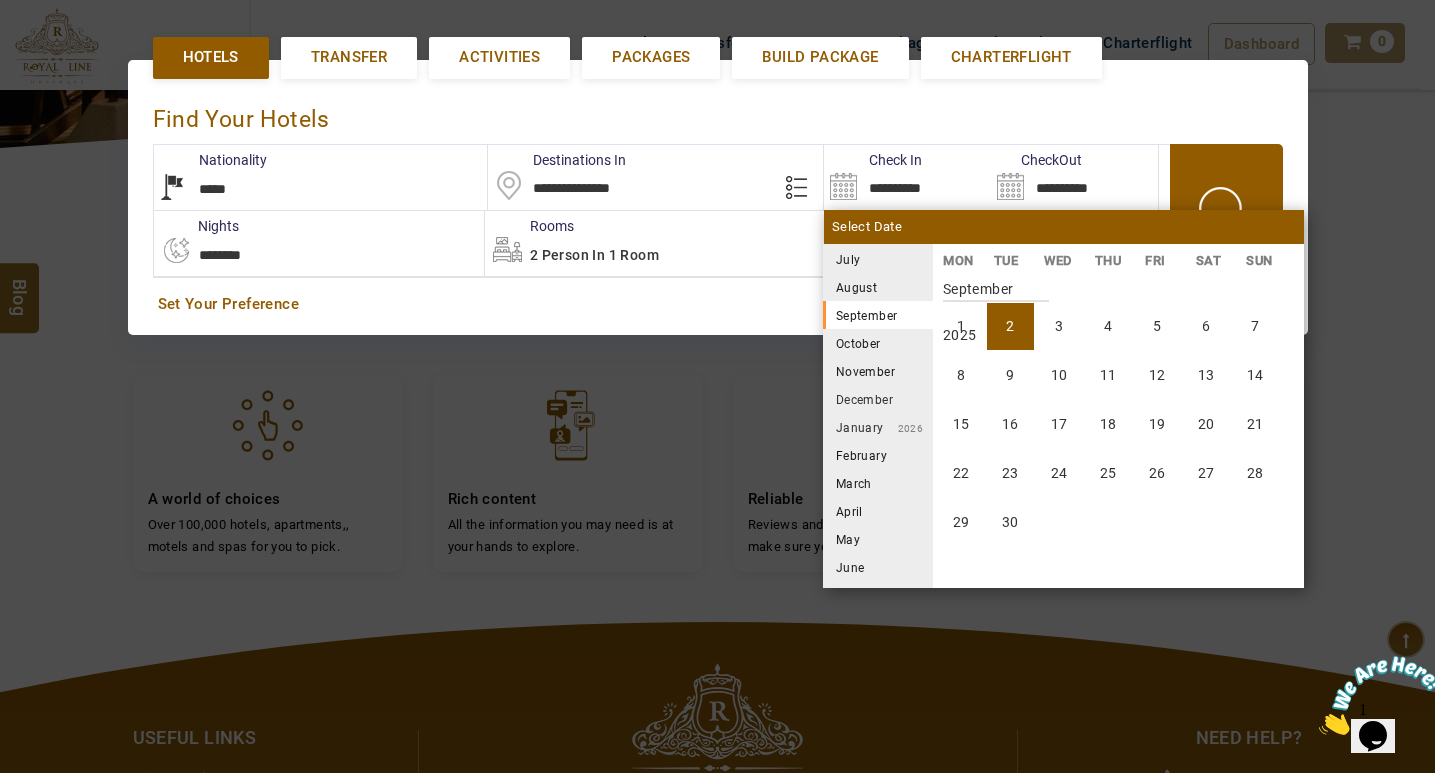 scroll, scrollTop: 740, scrollLeft: 0, axis: vertical 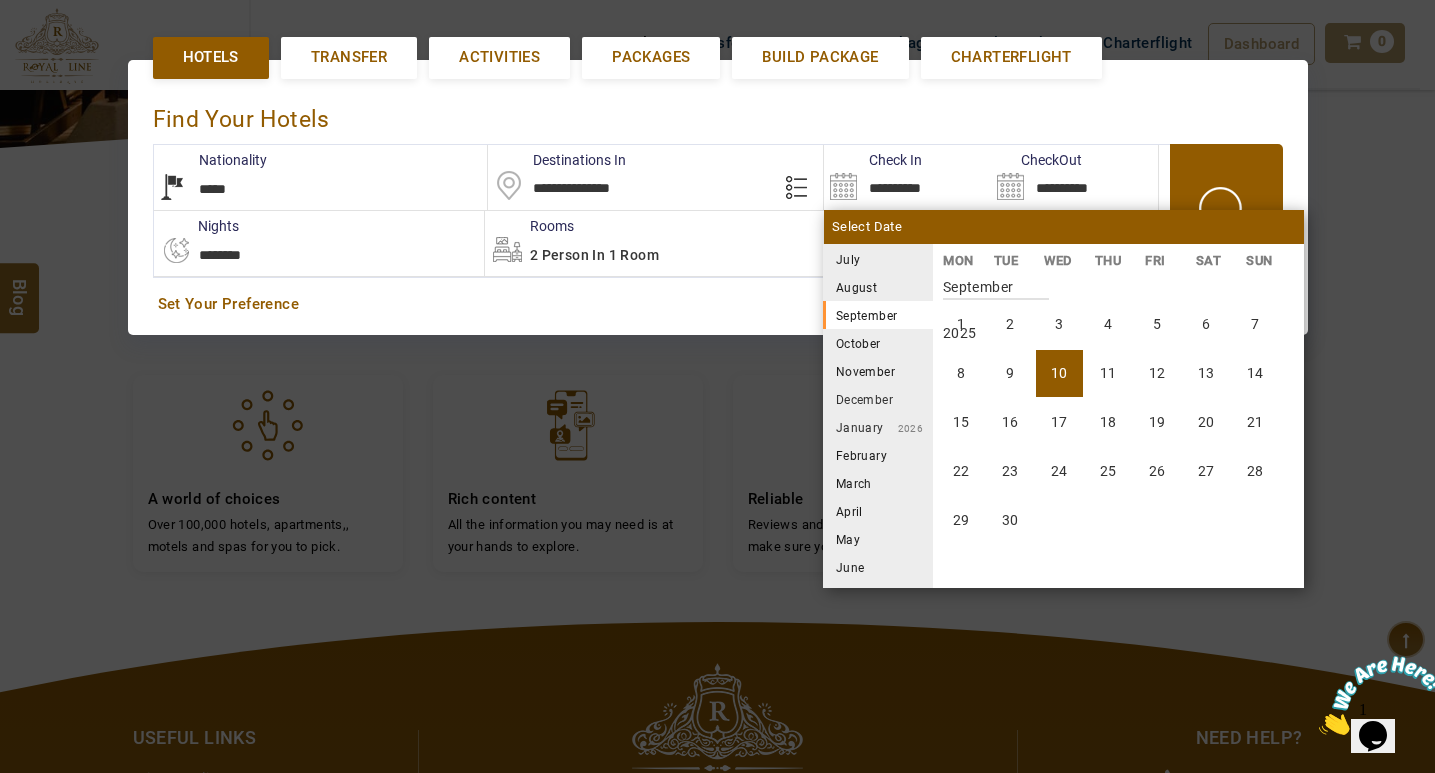 click on "10" at bounding box center (1059, 373) 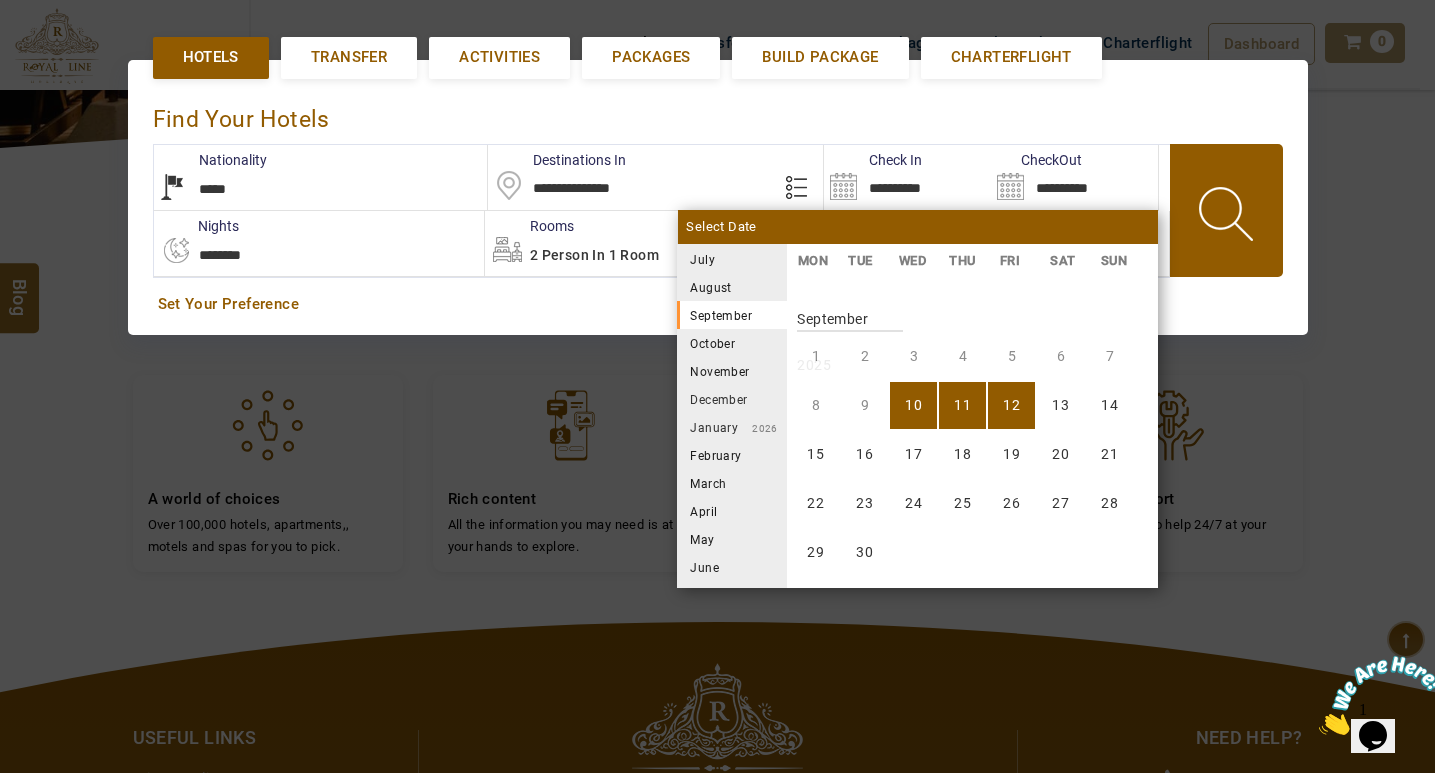 scroll, scrollTop: 740, scrollLeft: 0, axis: vertical 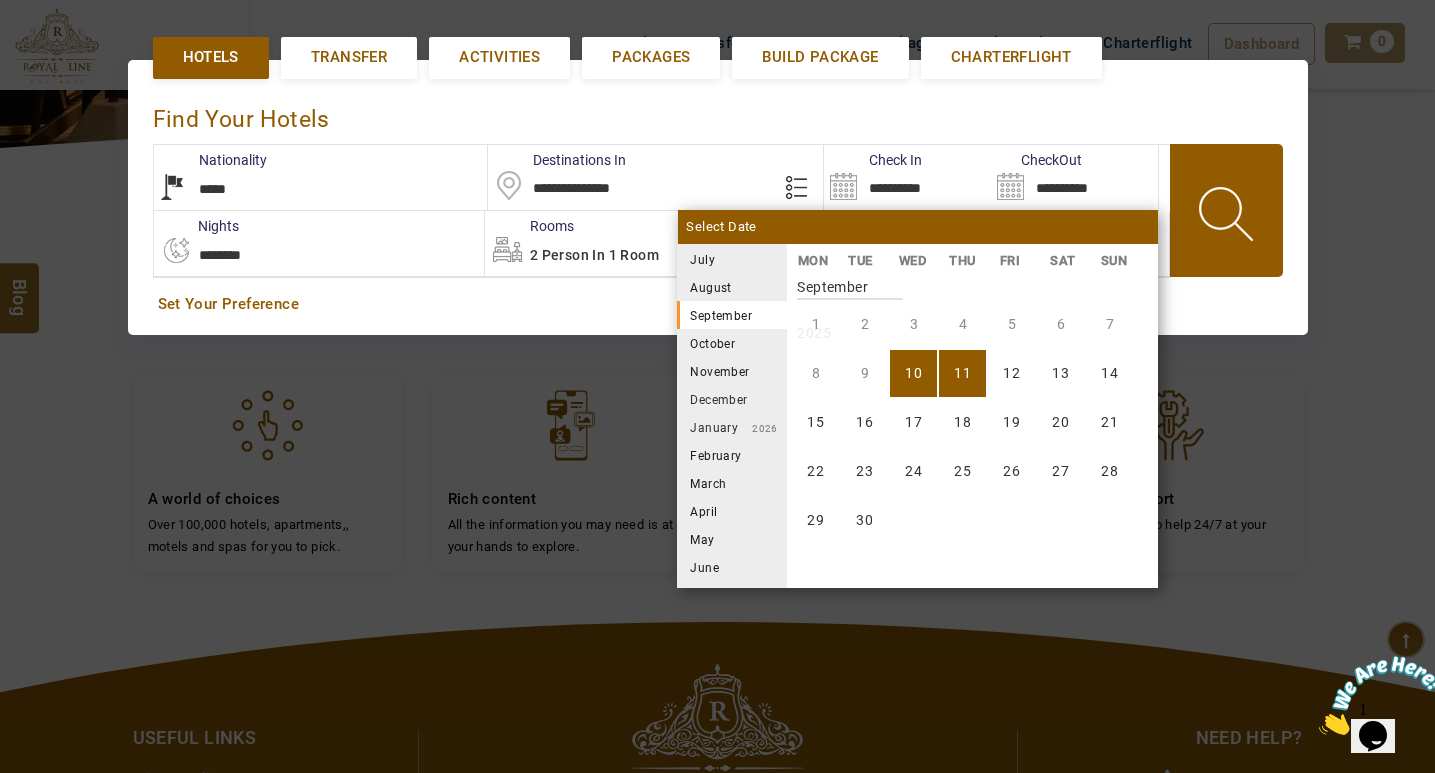 click on "11" at bounding box center [962, 373] 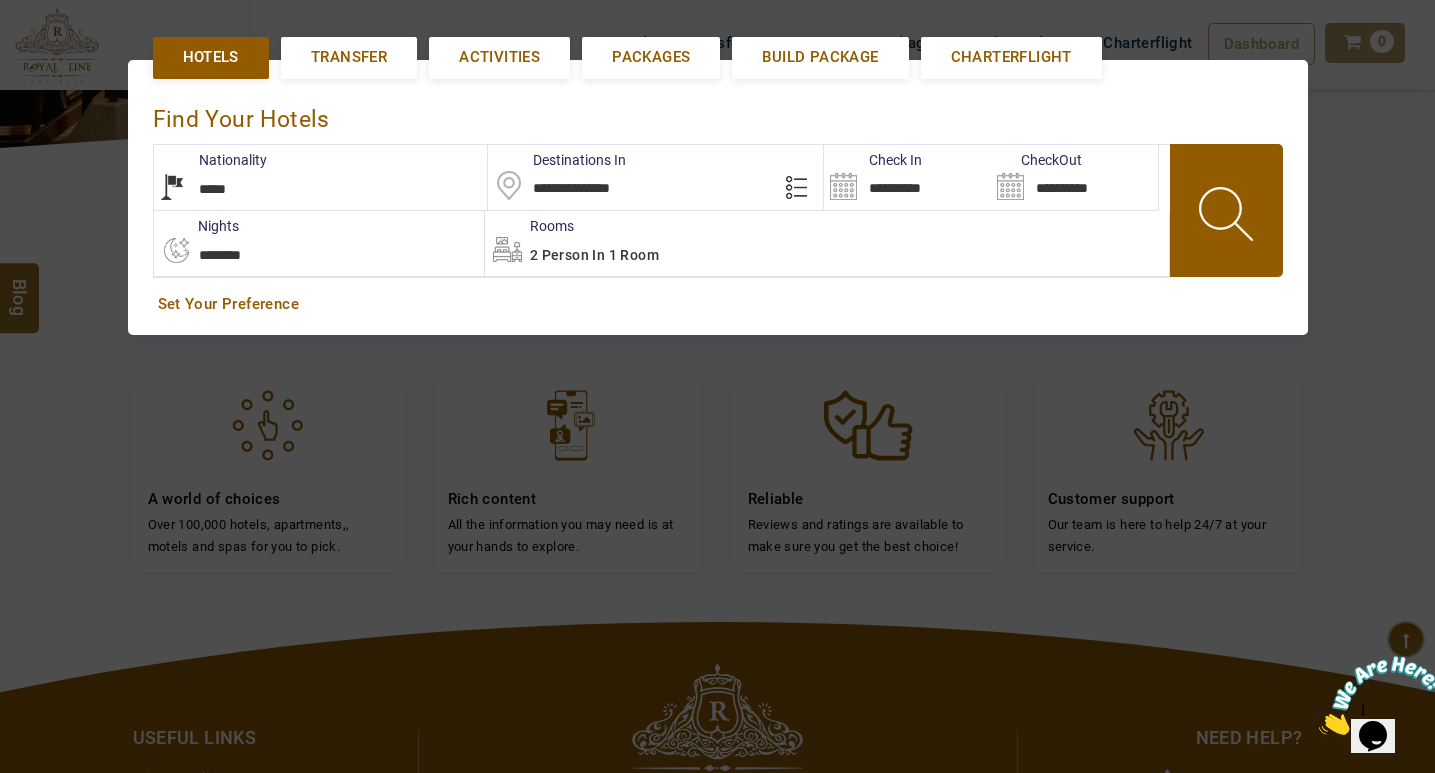 click at bounding box center [1228, 217] 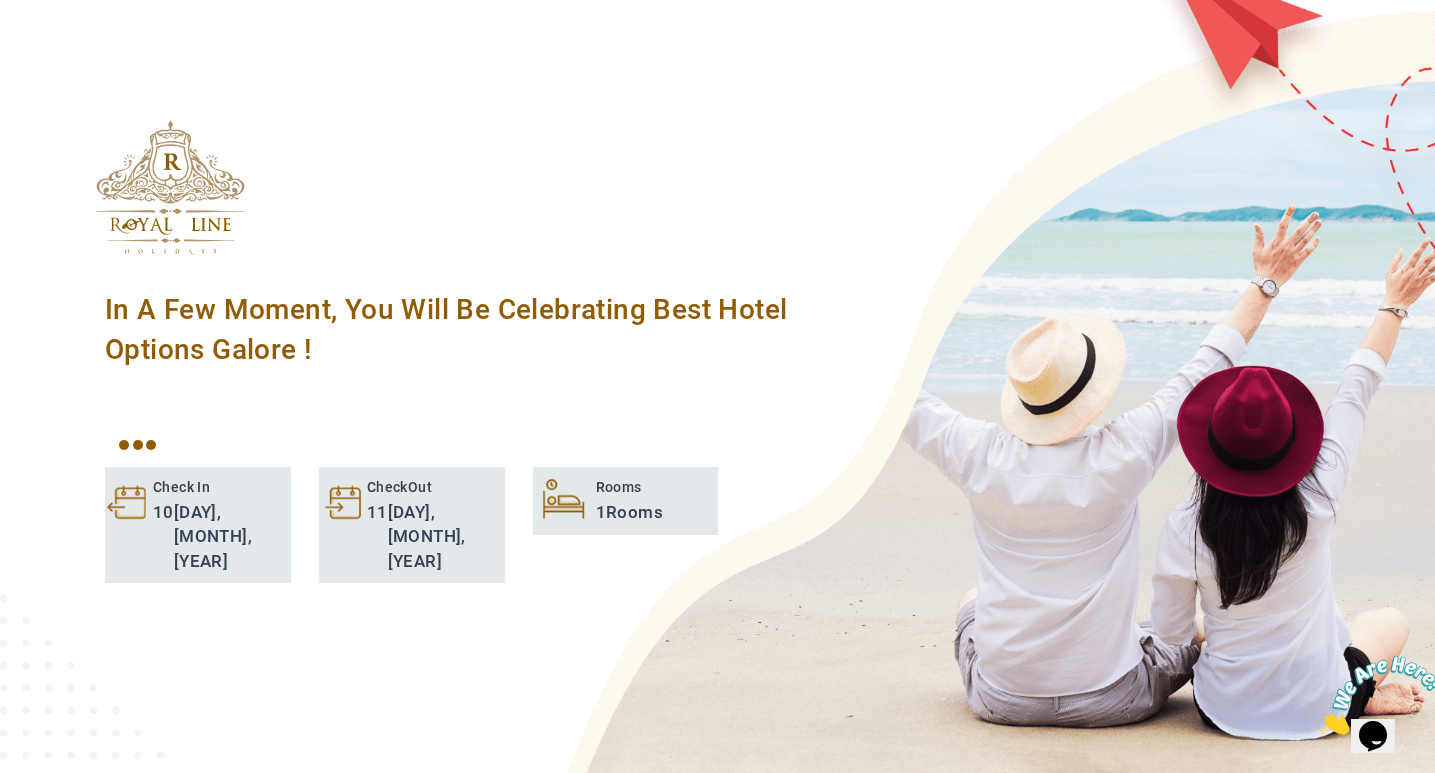 click at bounding box center [1319, 729] 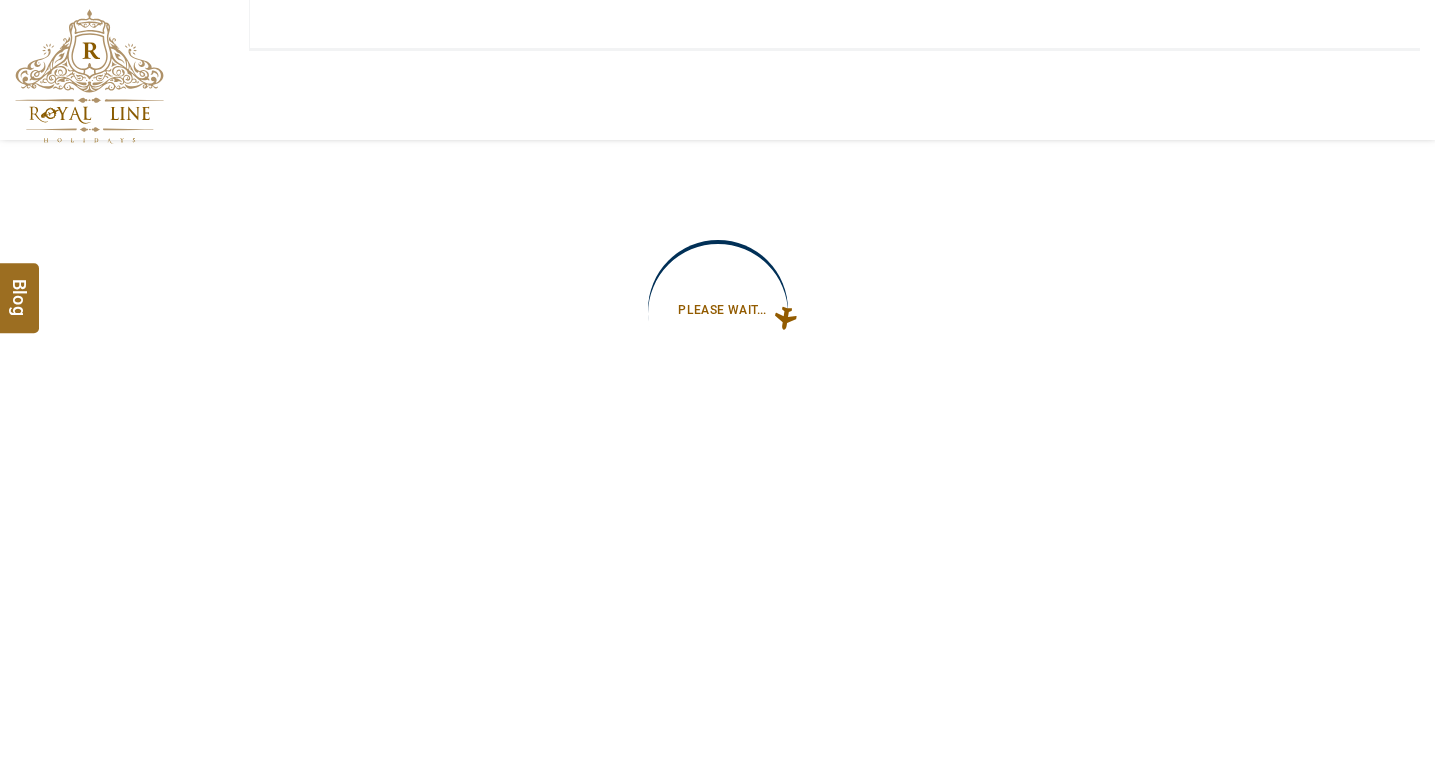 scroll, scrollTop: 0, scrollLeft: 0, axis: both 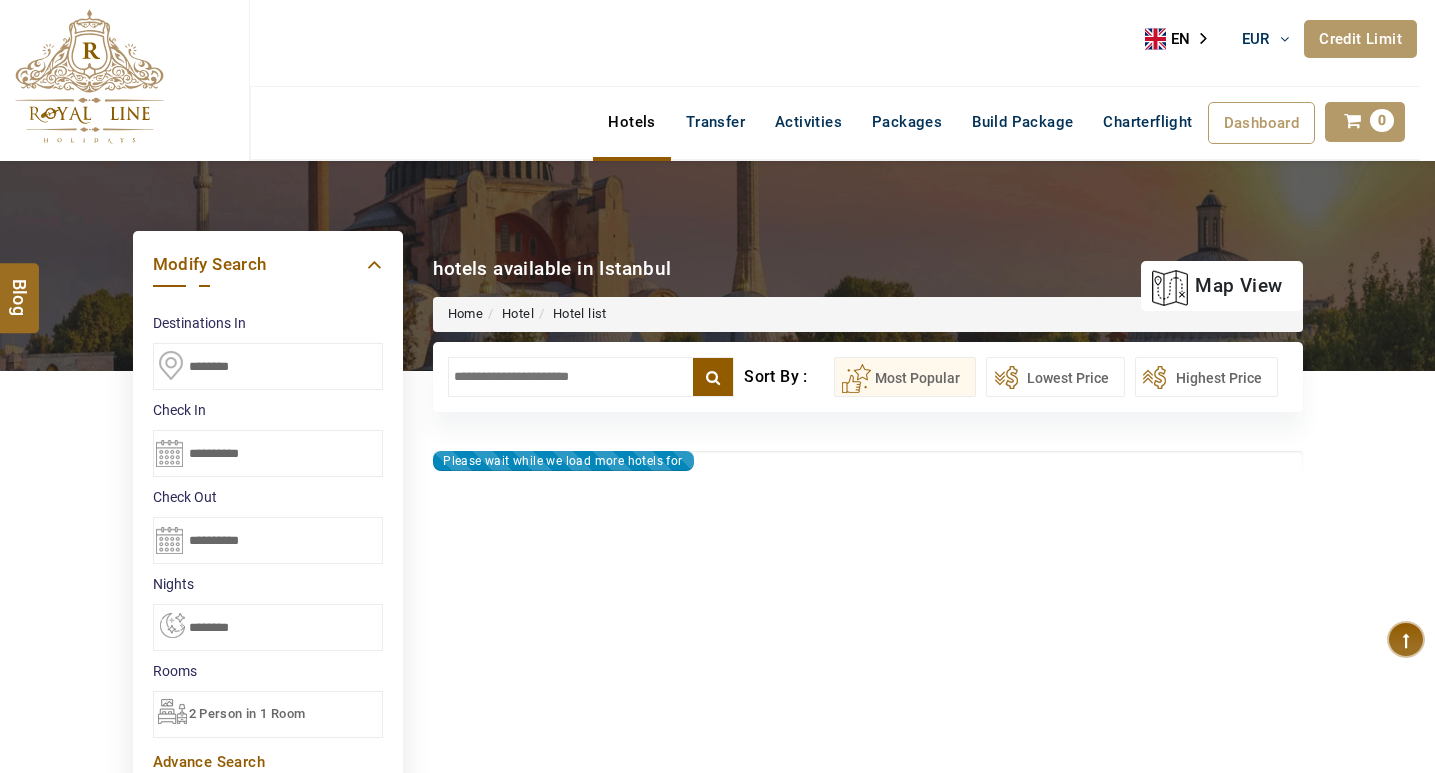 type on "**********" 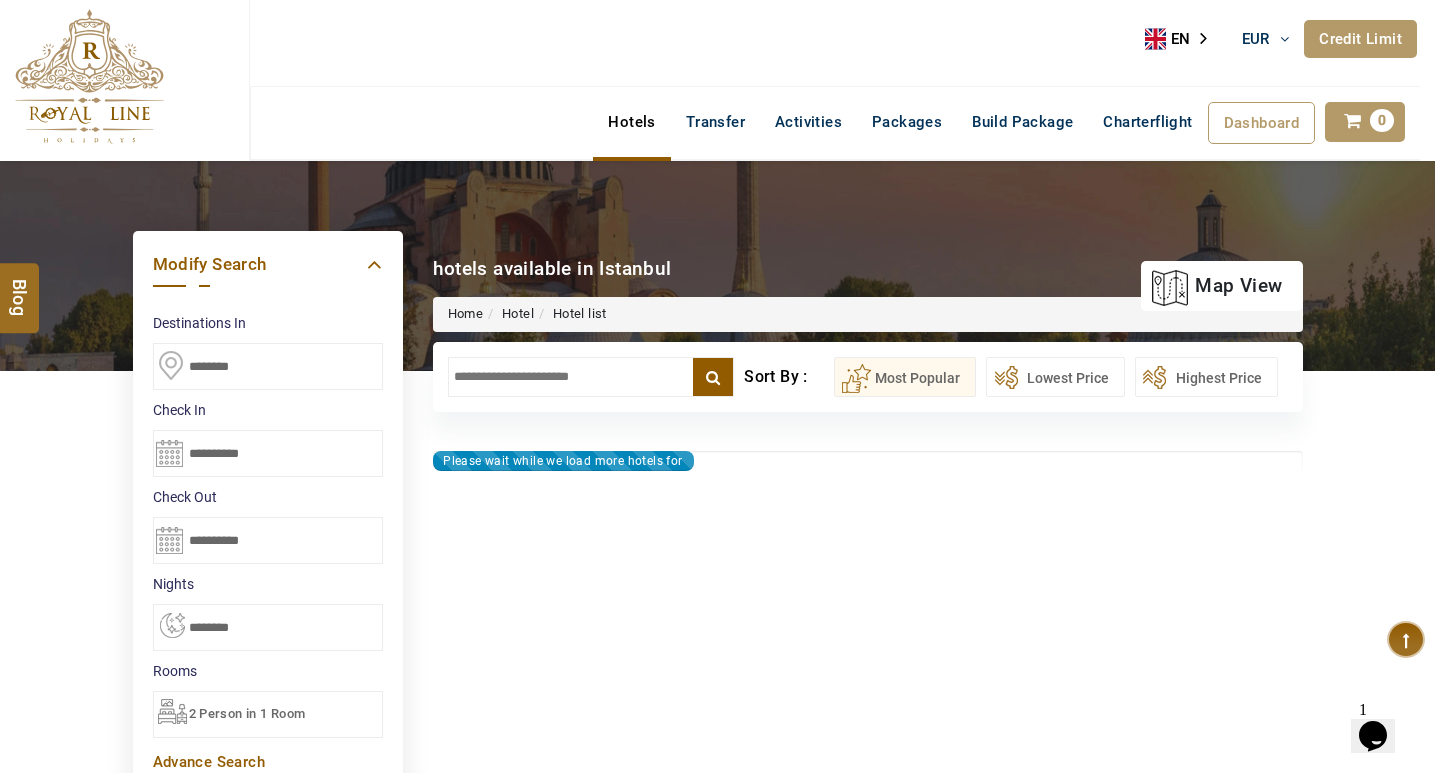 scroll, scrollTop: 0, scrollLeft: 0, axis: both 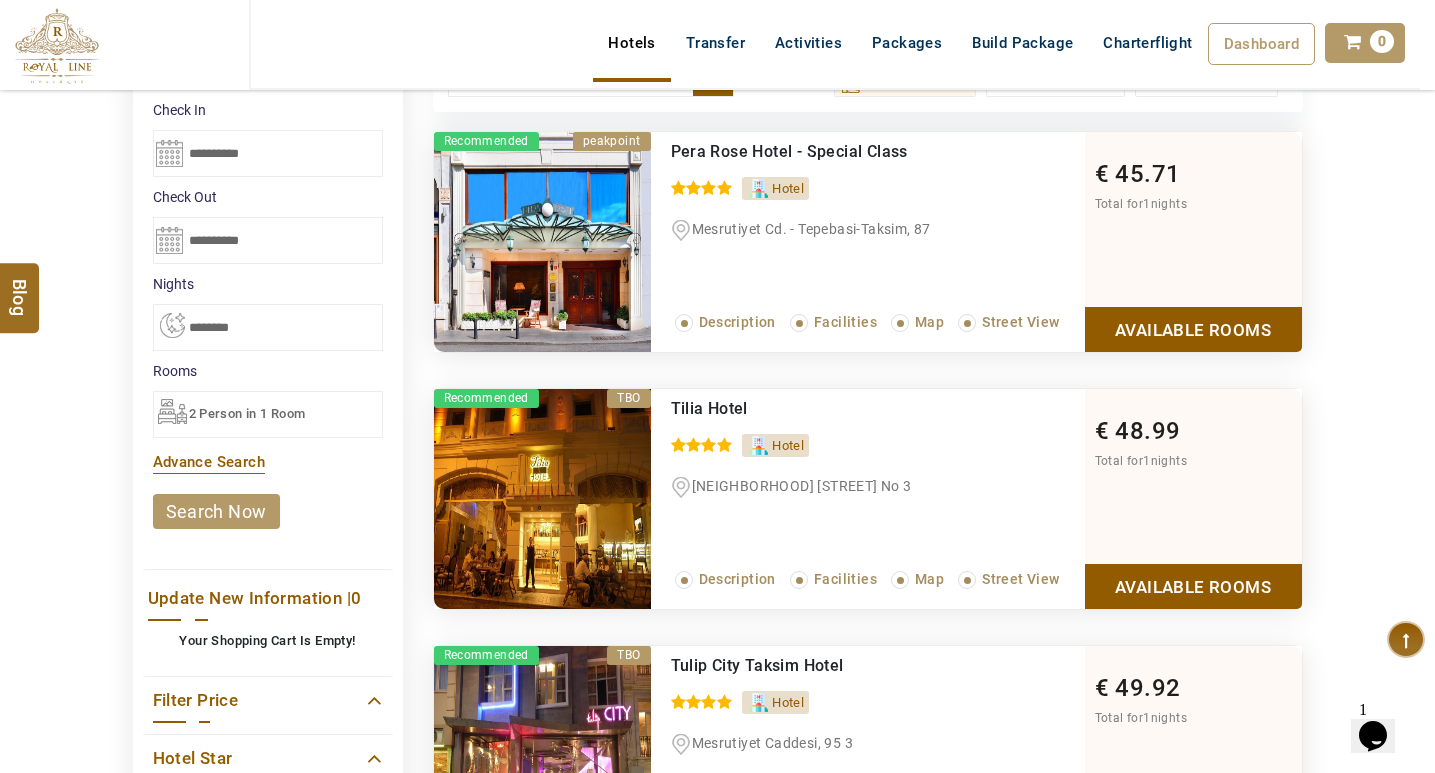 click on "Available Rooms" at bounding box center (1193, 329) 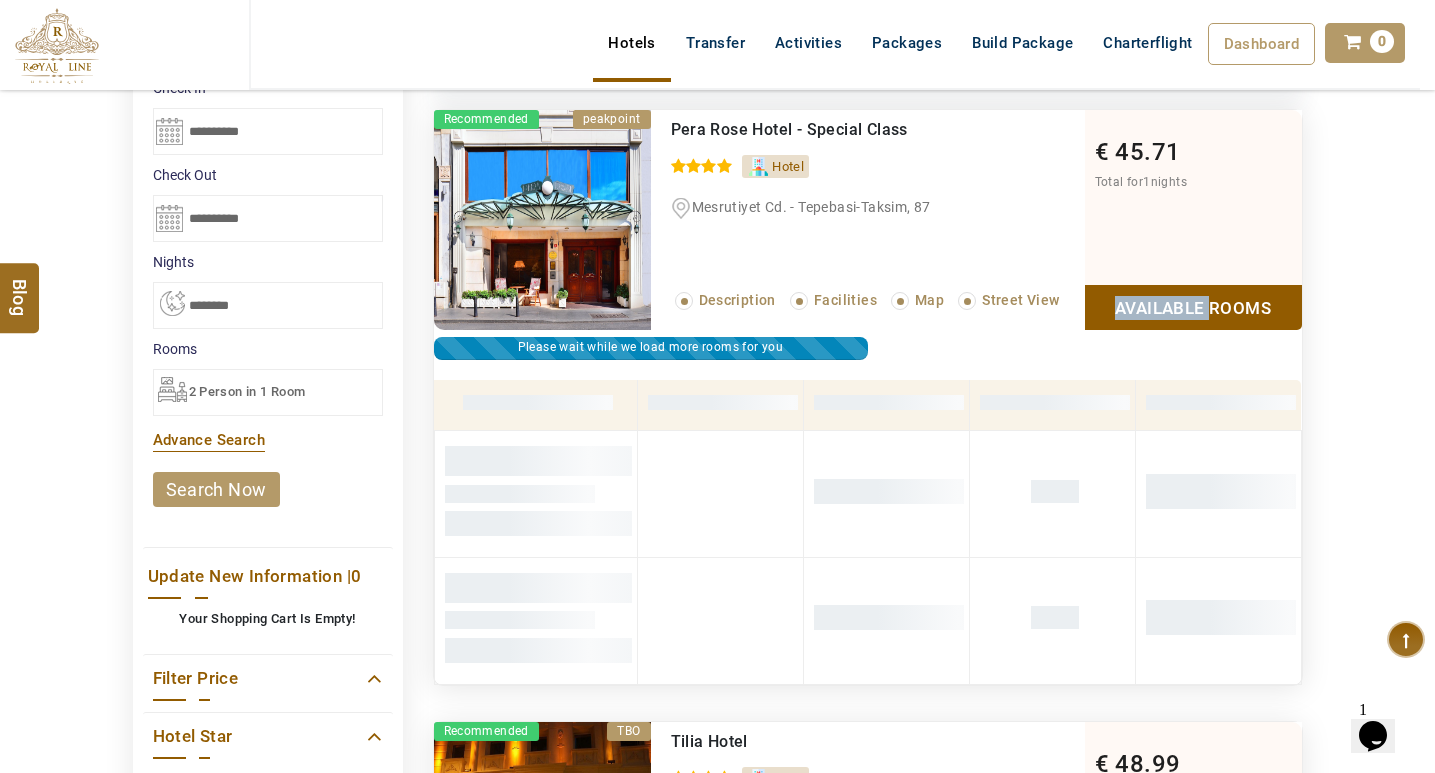 click on "peakpoint Recommended Pera Rose Hotel - Special Class 0 / 5 Hotel Mesrutiyet Cd. - Tepebasi-Taksim, 87 Read More... Description   Facilities Map Street View €   45.71 Total for  1  nights Available Rooms Please wait while we load more rooms for you" at bounding box center (868, 235) 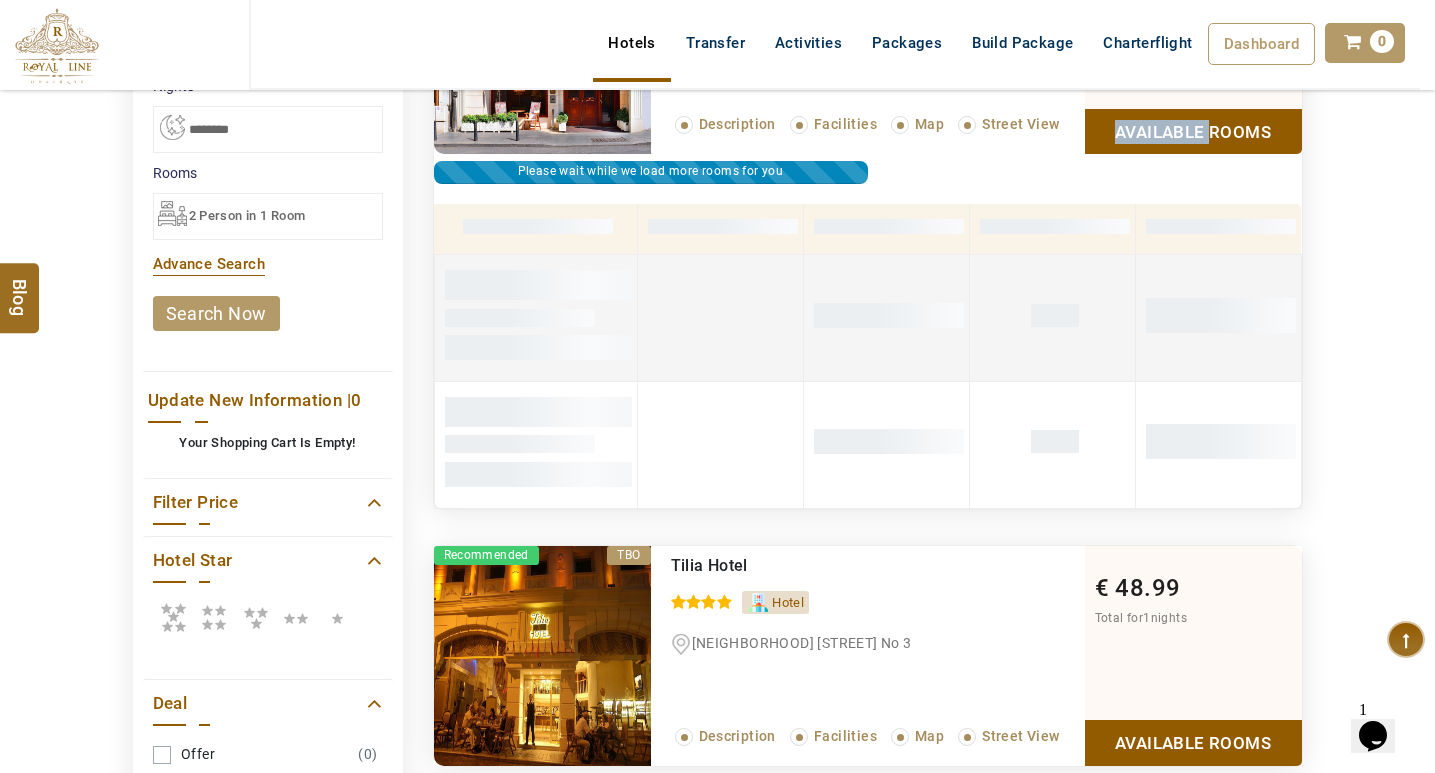 scroll, scrollTop: 500, scrollLeft: 0, axis: vertical 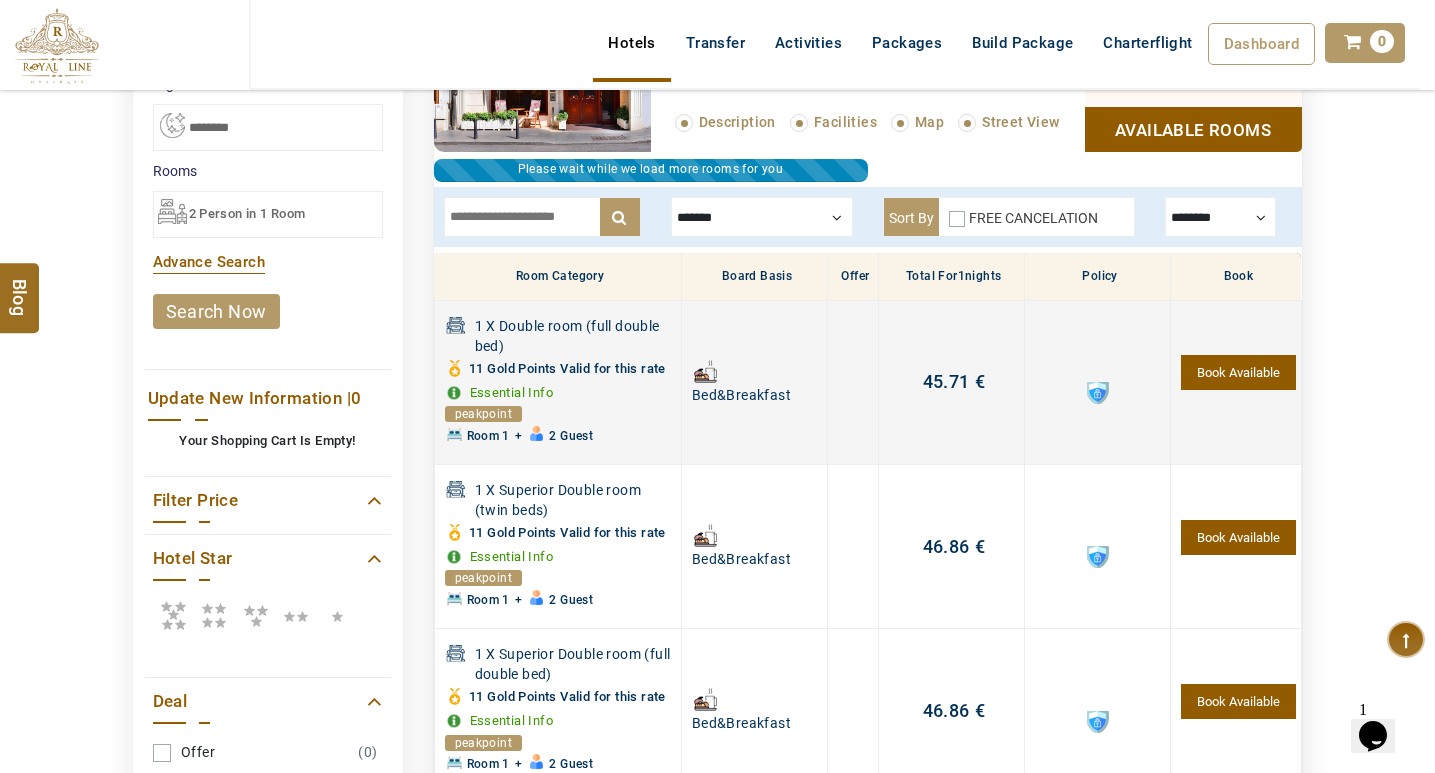 click on "Book Available" at bounding box center (1238, 372) 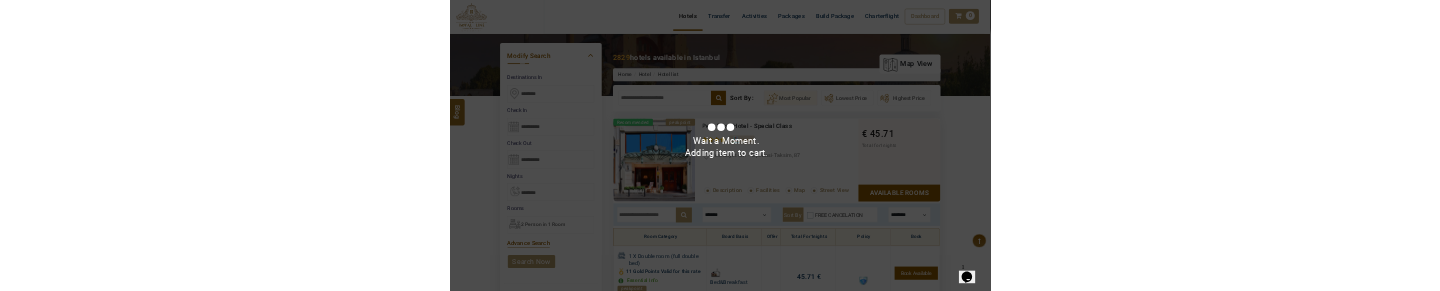 scroll, scrollTop: 0, scrollLeft: 0, axis: both 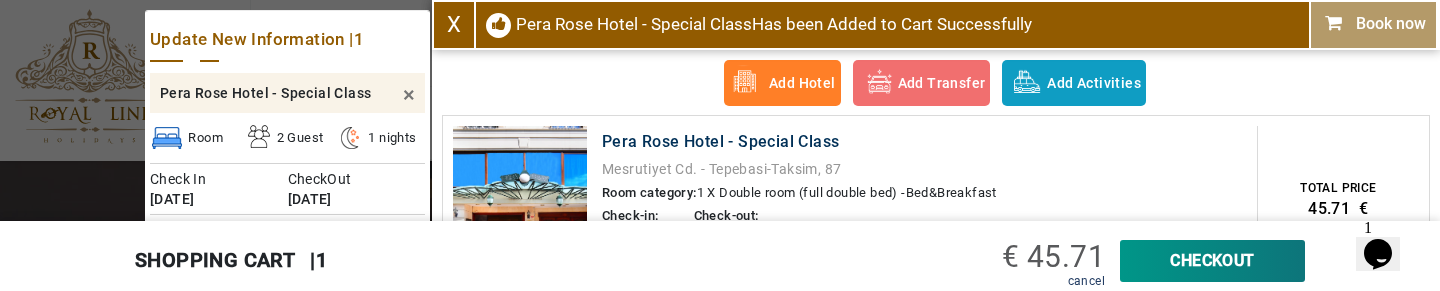 click on "Book now" at bounding box center [1373, 24] 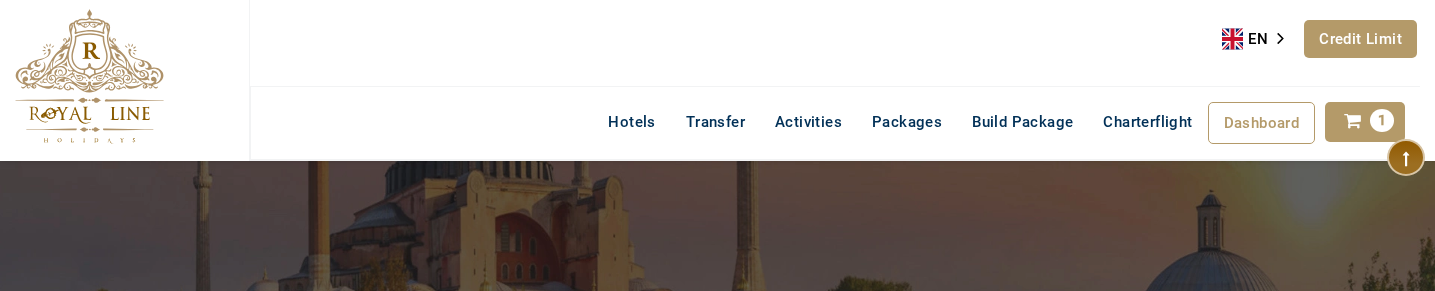 scroll, scrollTop: 521, scrollLeft: 0, axis: vertical 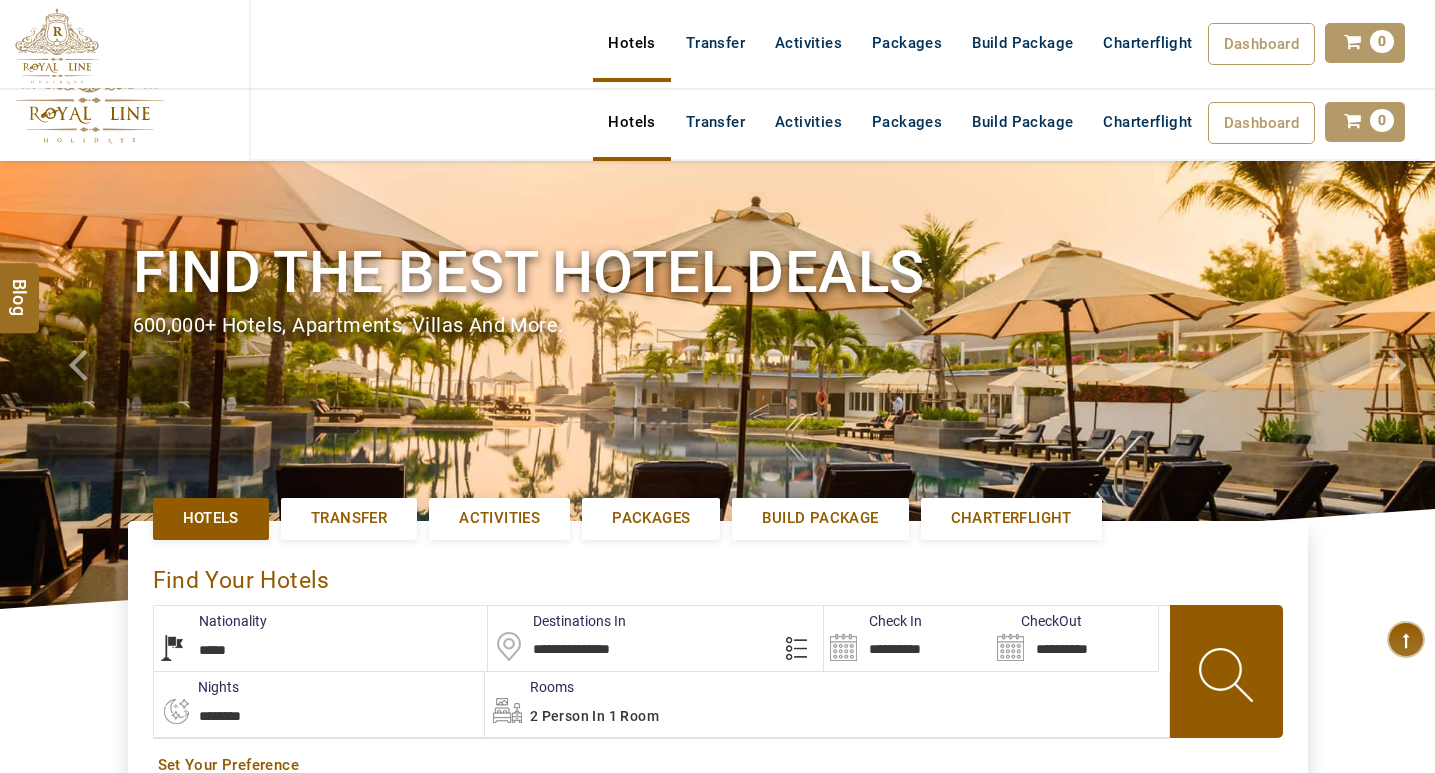select on "*****" 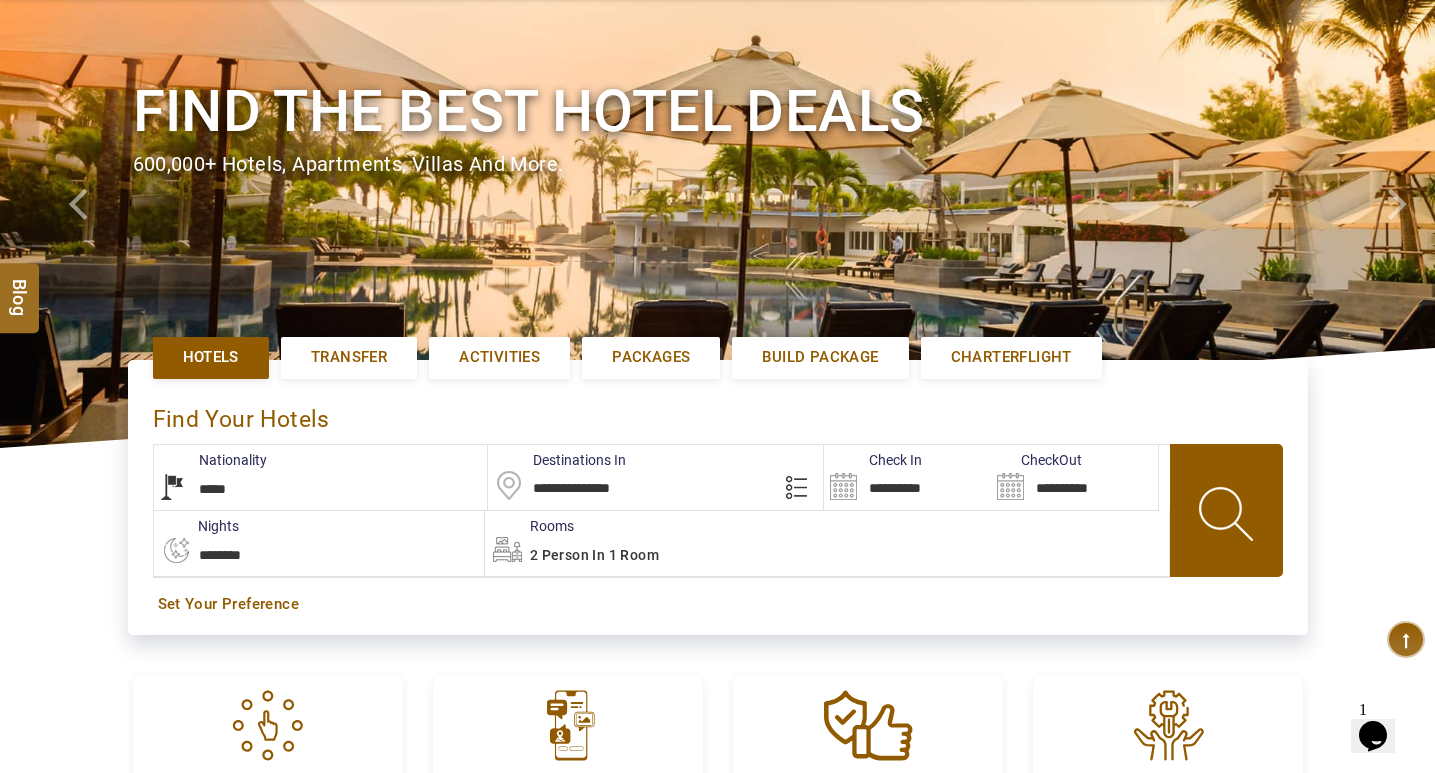 scroll, scrollTop: 0, scrollLeft: 0, axis: both 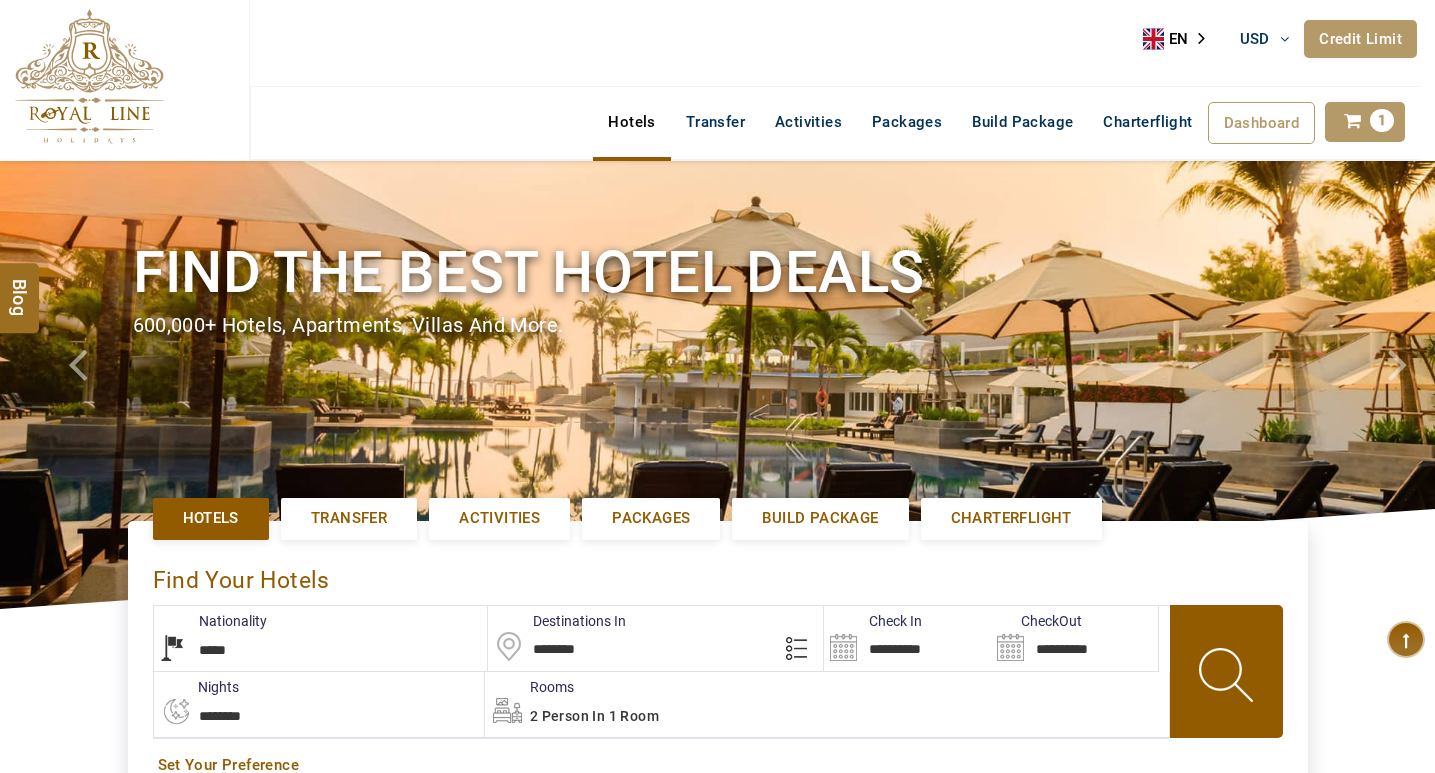 select on "*****" 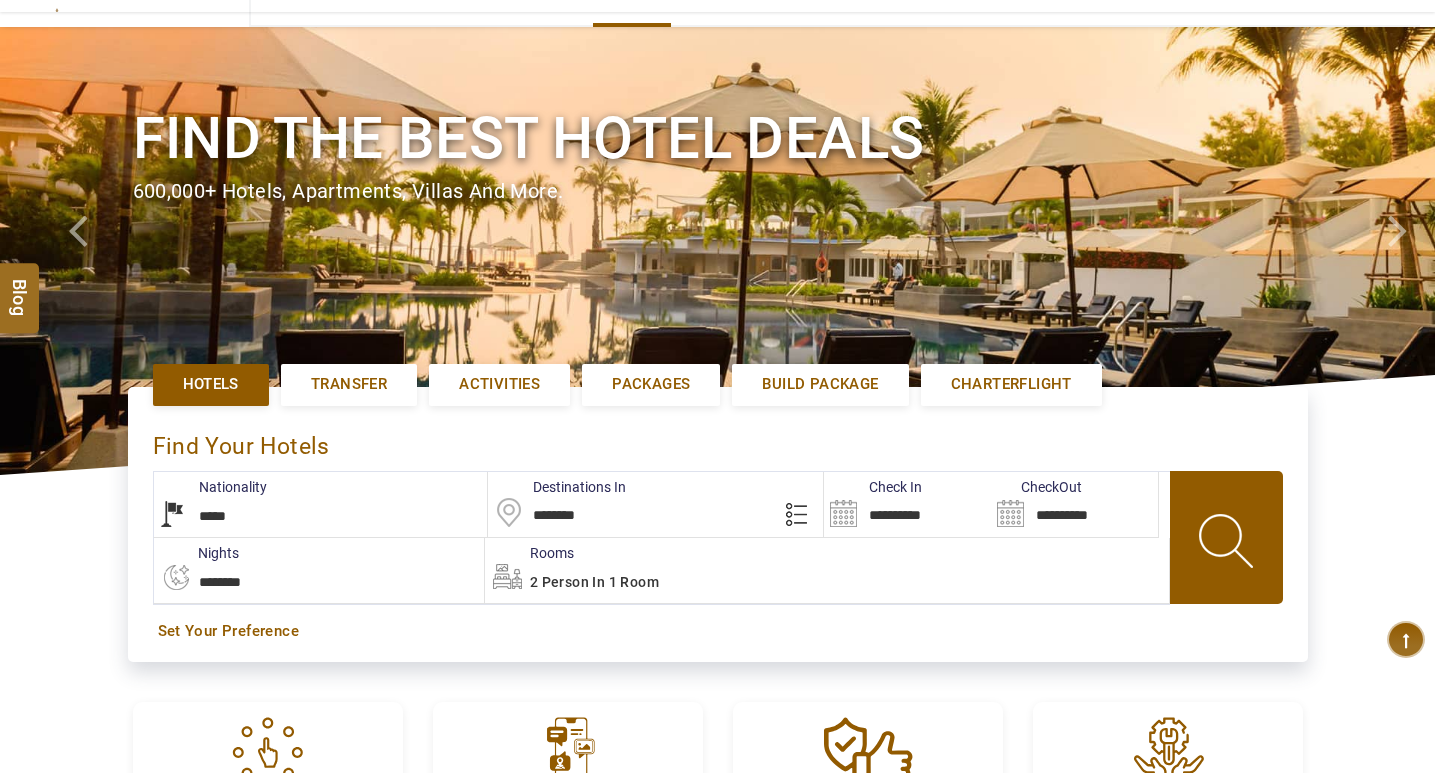 scroll, scrollTop: 300, scrollLeft: 0, axis: vertical 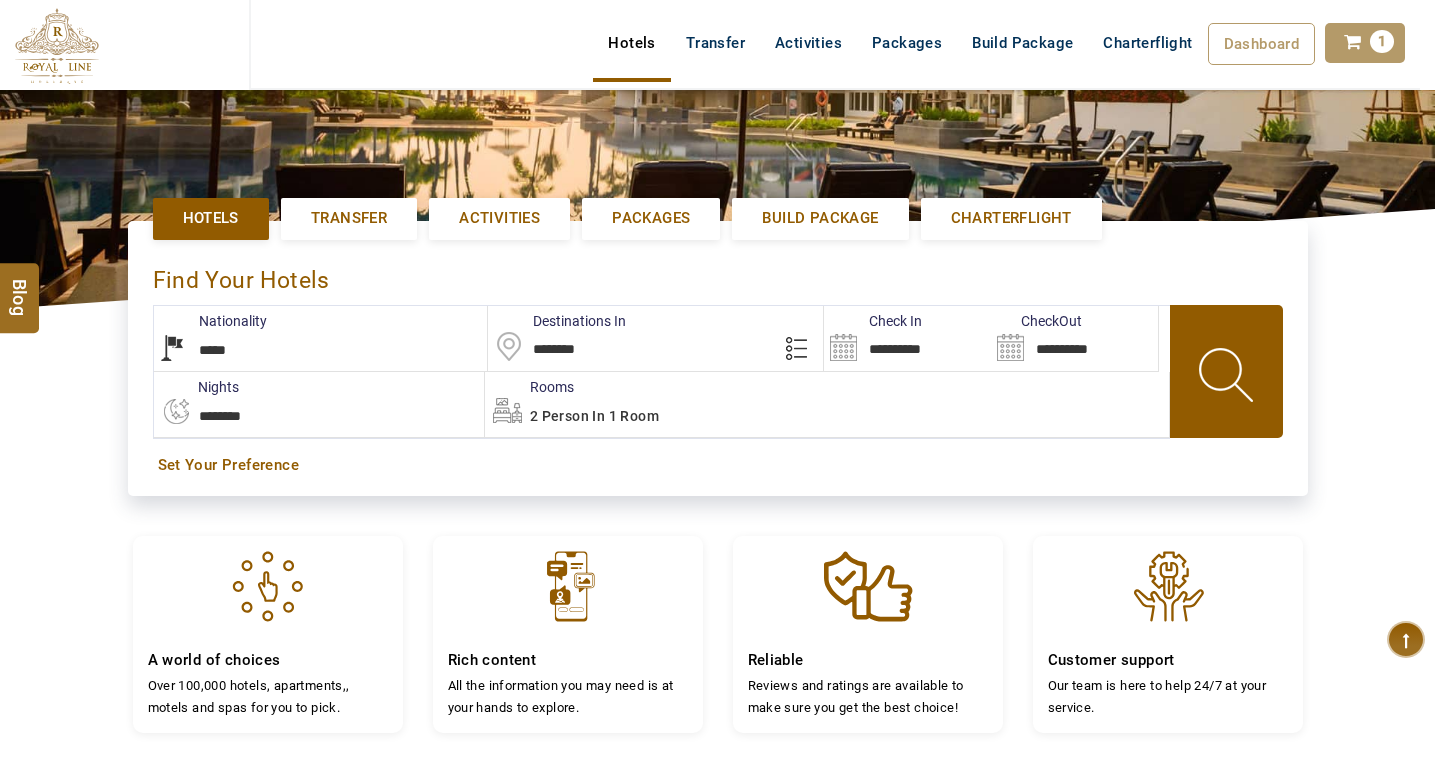 click on "**********" at bounding box center (907, 338) 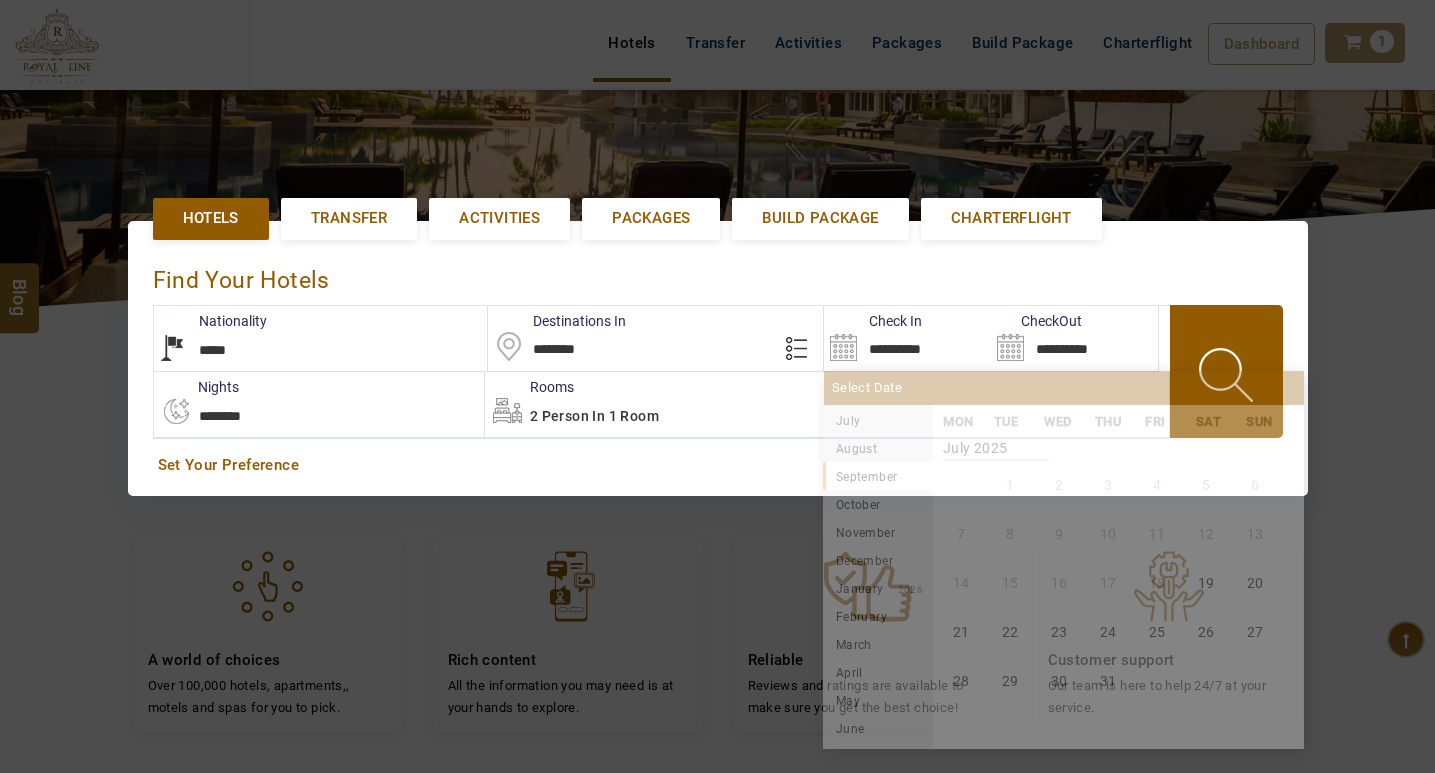 scroll, scrollTop: 304, scrollLeft: 0, axis: vertical 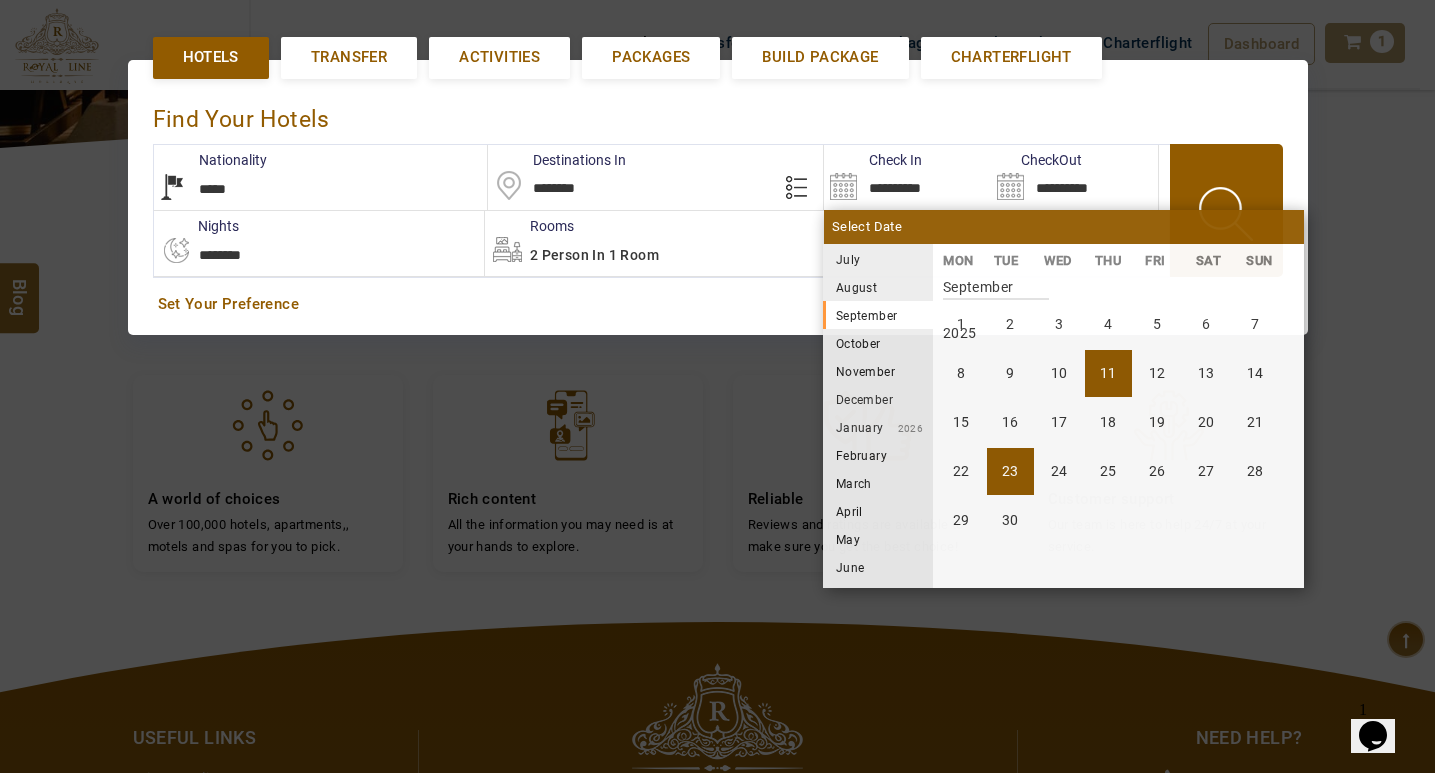 click on "23" at bounding box center (1010, 471) 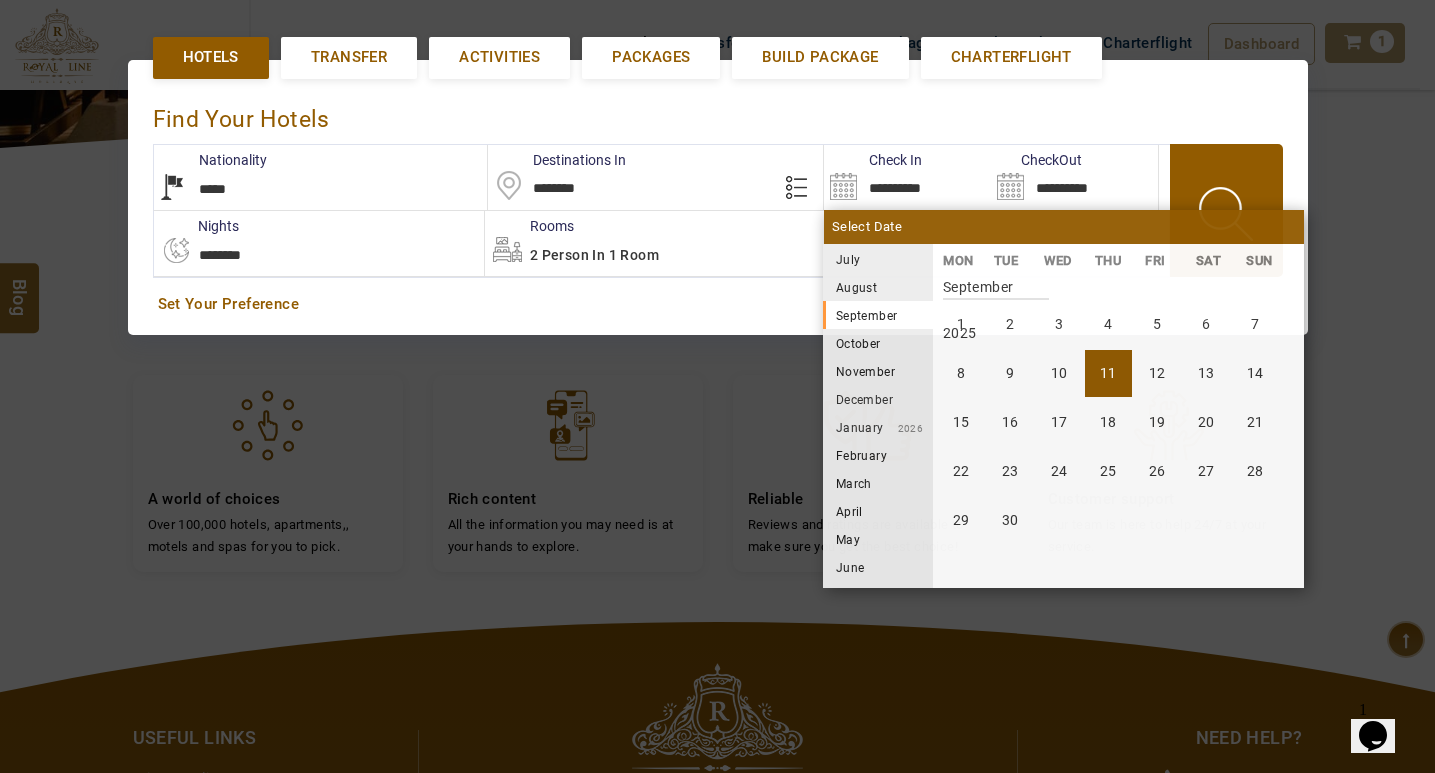type on "**********" 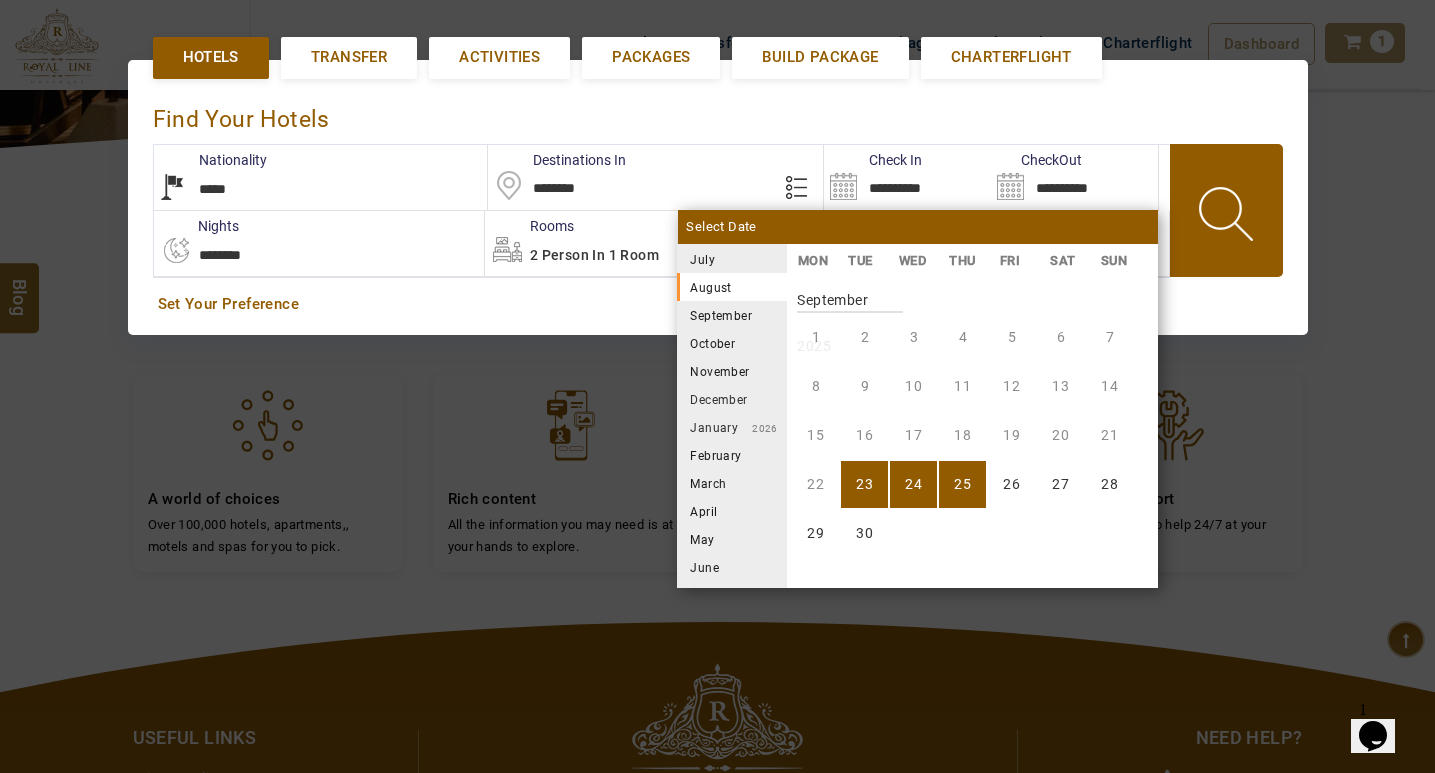 scroll, scrollTop: 740, scrollLeft: 0, axis: vertical 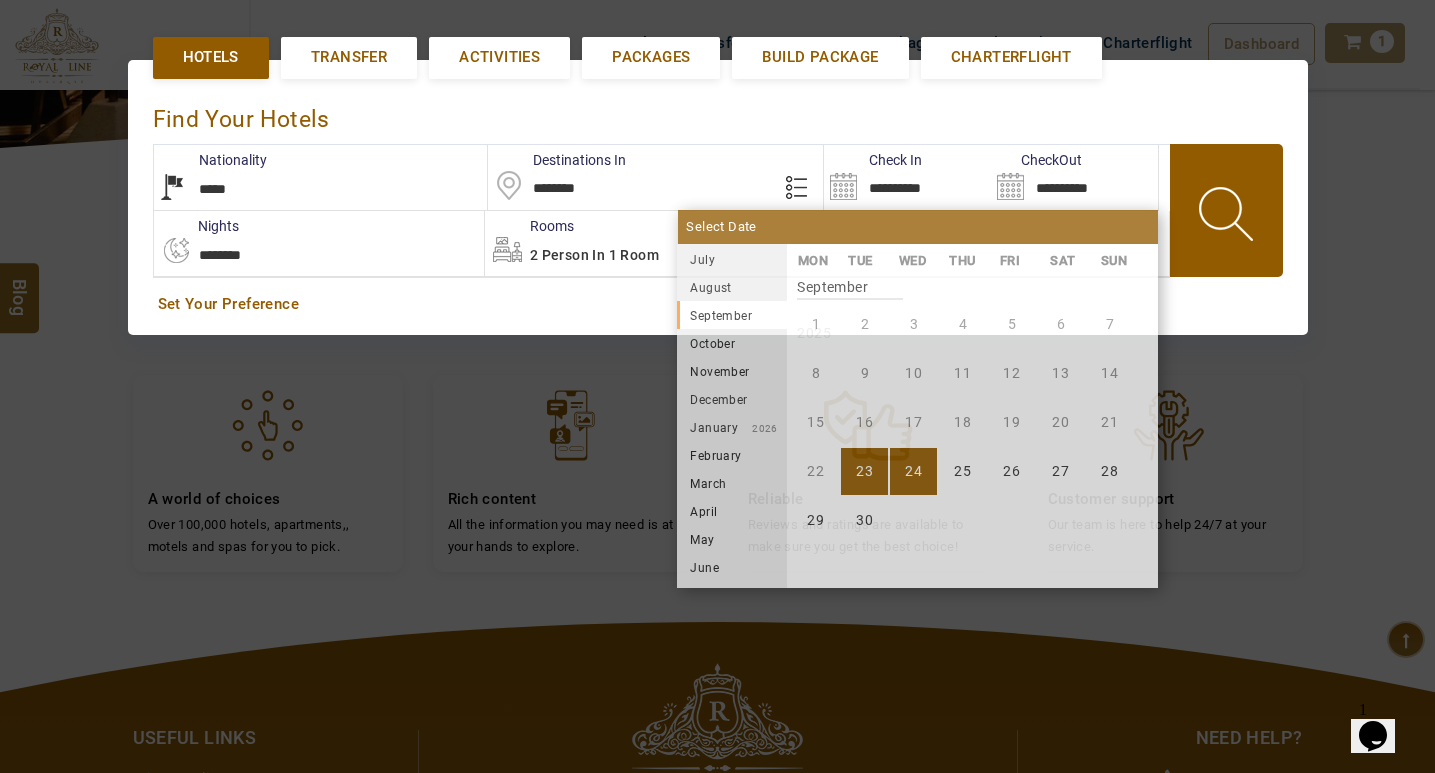click on "24" at bounding box center (913, 471) 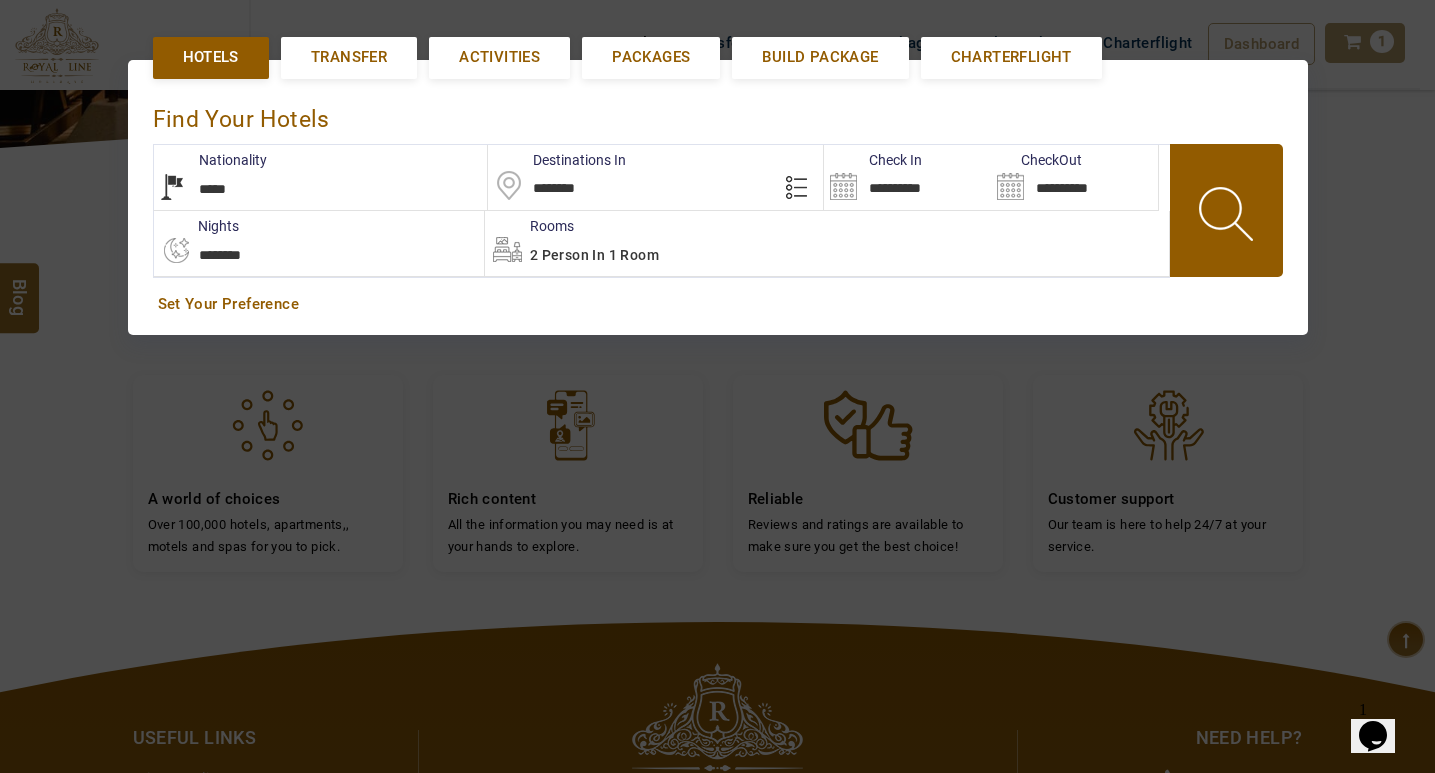 click at bounding box center (1228, 217) 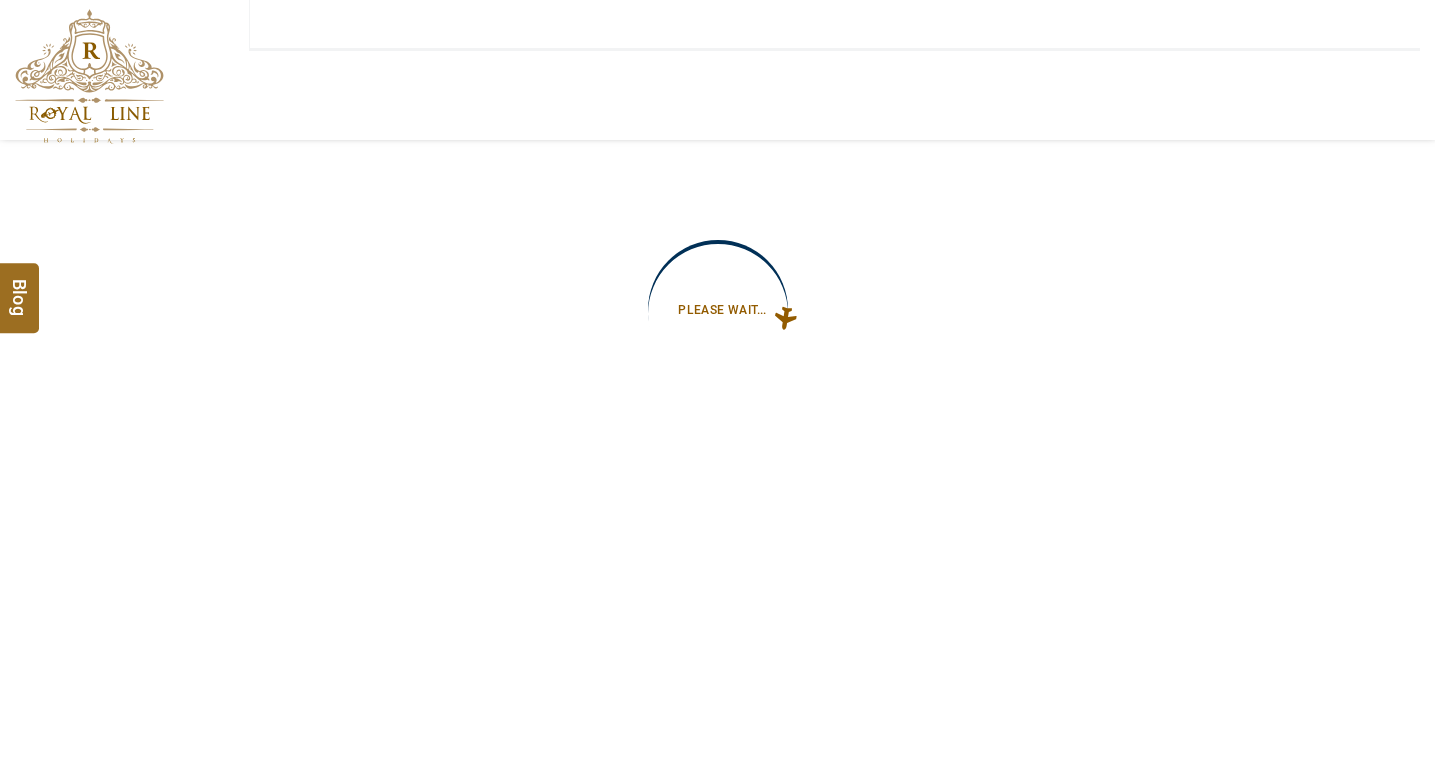 type on "**********" 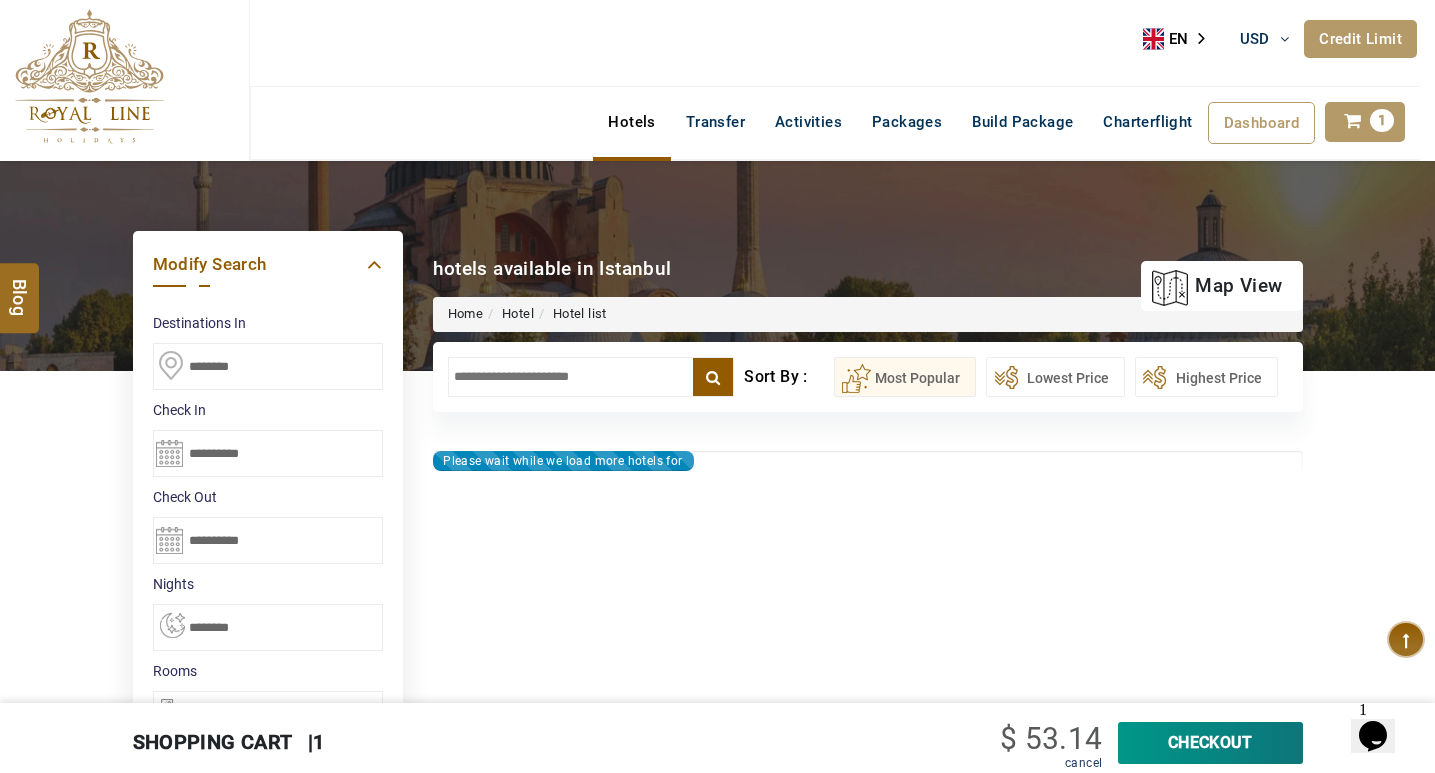 scroll, scrollTop: 0, scrollLeft: 0, axis: both 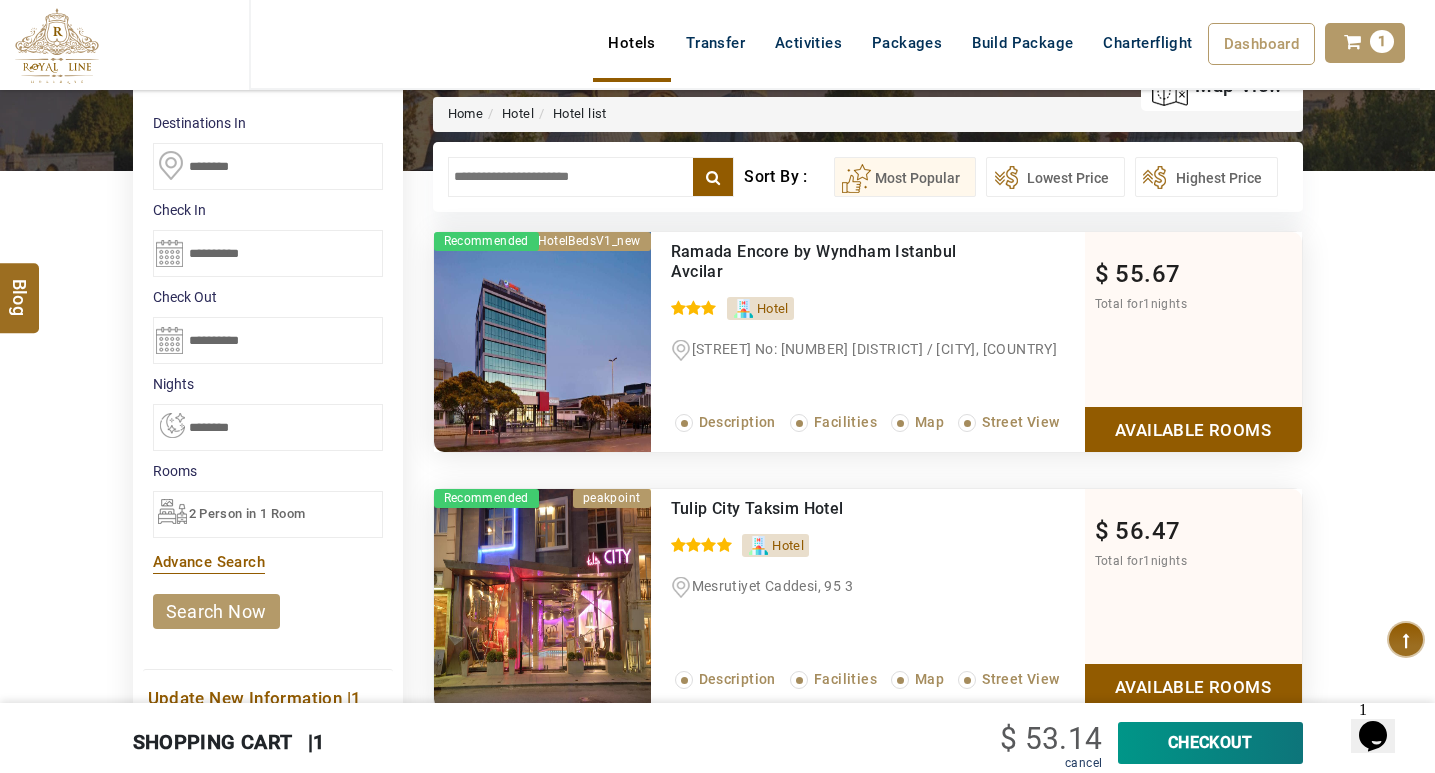 click on "Available Rooms" at bounding box center [1193, 429] 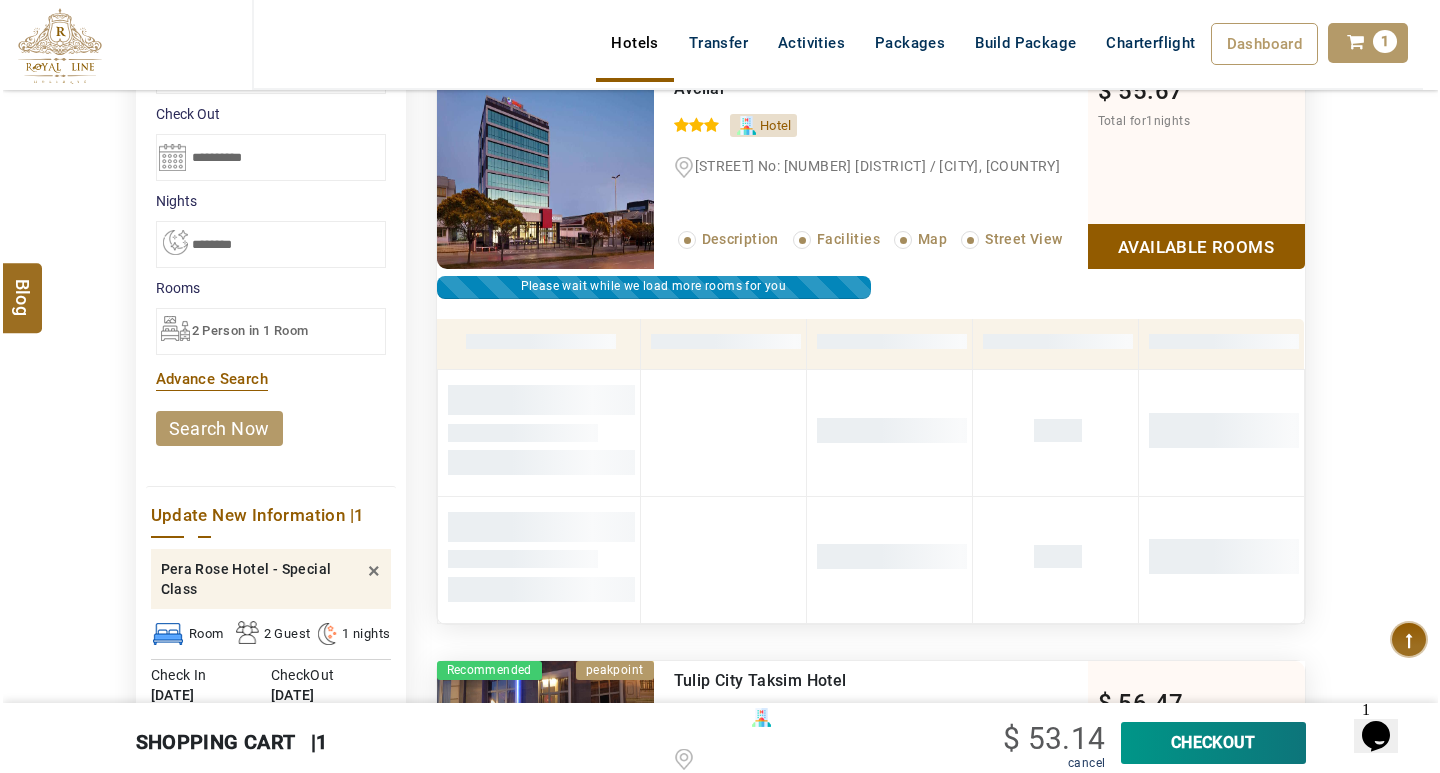 scroll, scrollTop: 382, scrollLeft: 0, axis: vertical 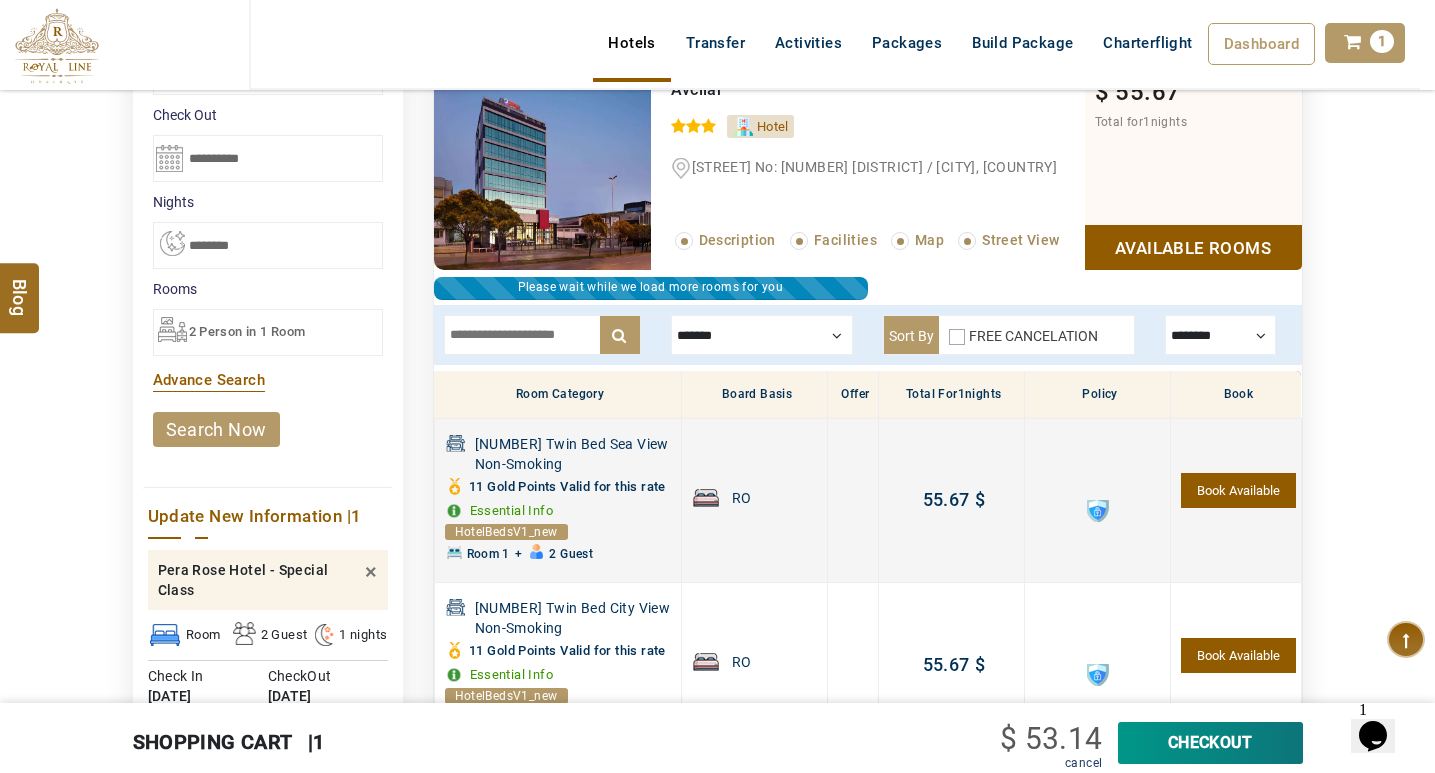 click on "Book Available" at bounding box center (1238, 490) 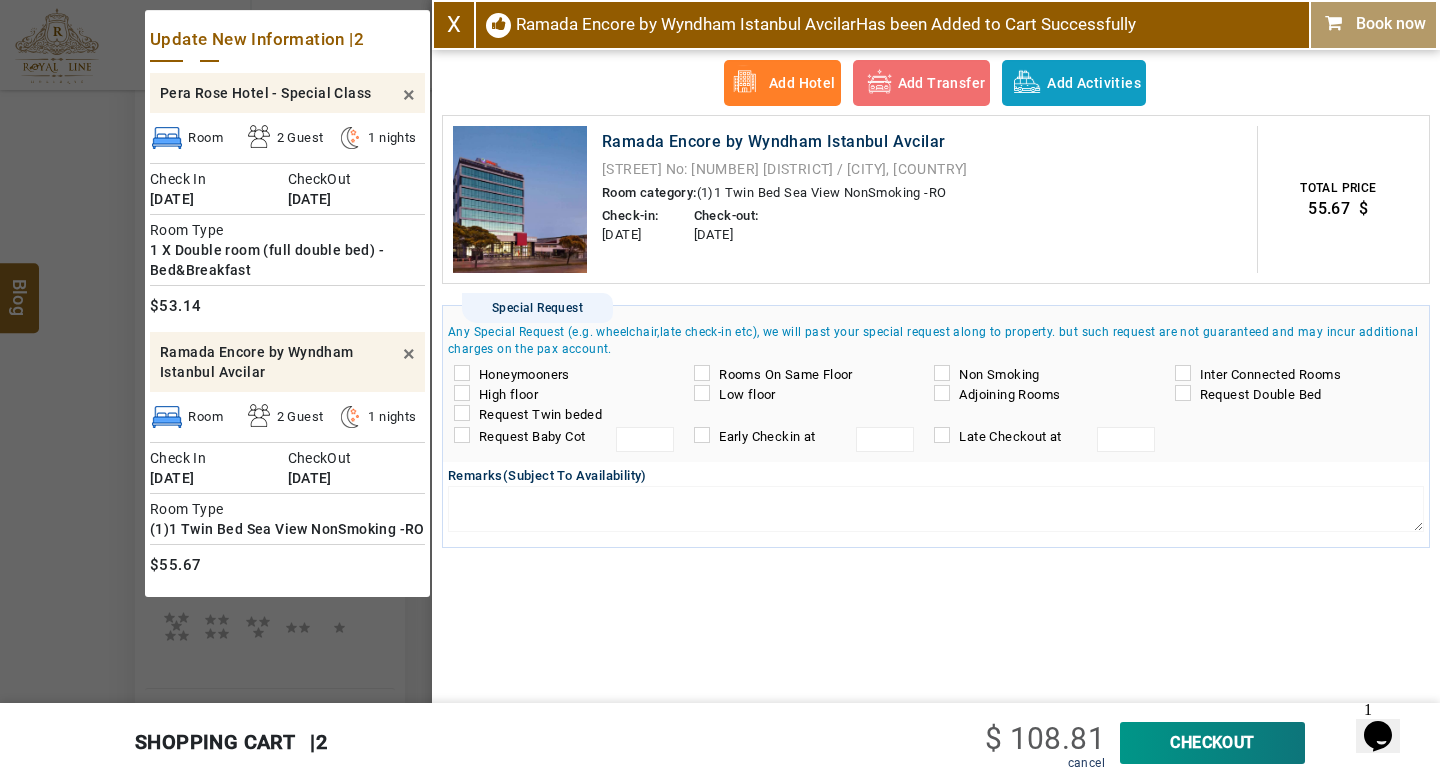 click on "CheckOut" at bounding box center [1212, 743] 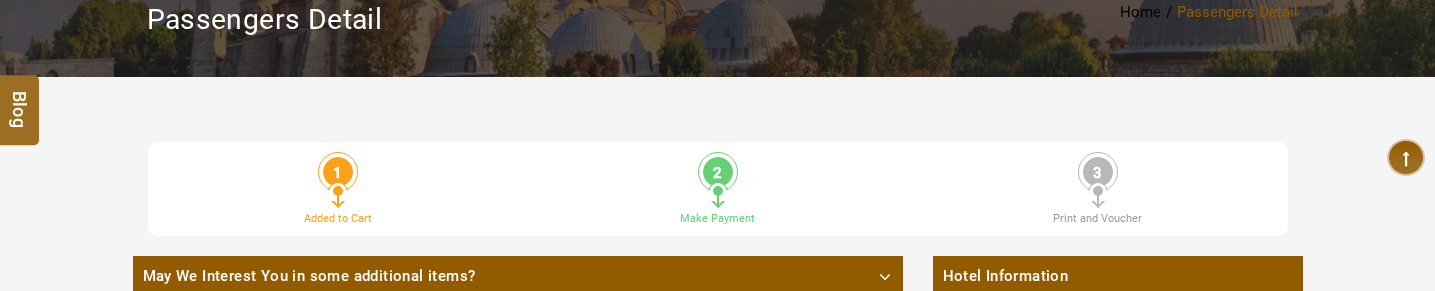 scroll, scrollTop: 300, scrollLeft: 0, axis: vertical 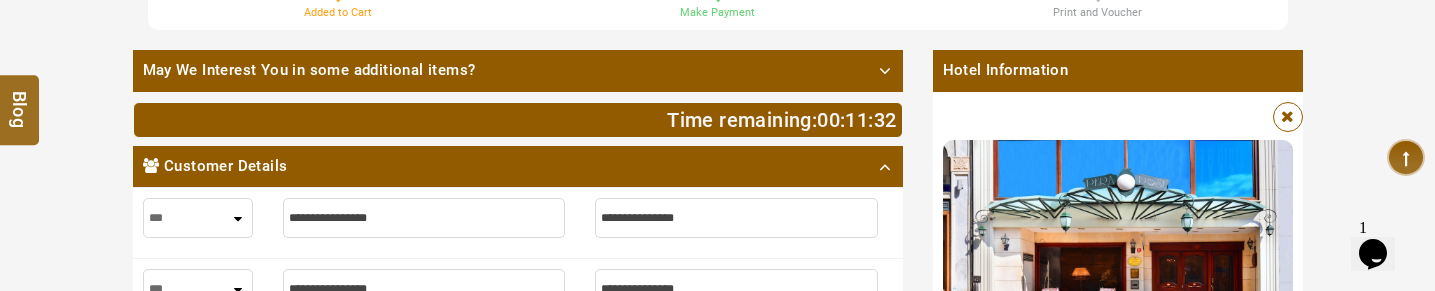 click at bounding box center [1287, 117] 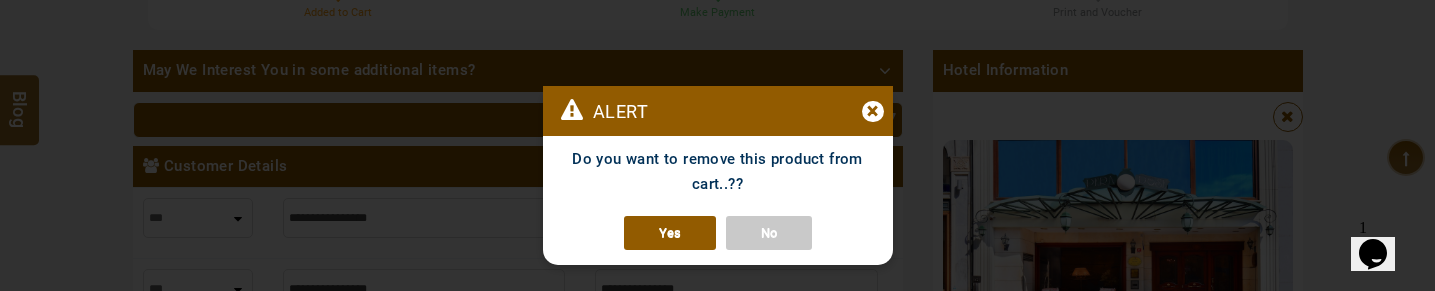 click on "Yes" at bounding box center (670, 233) 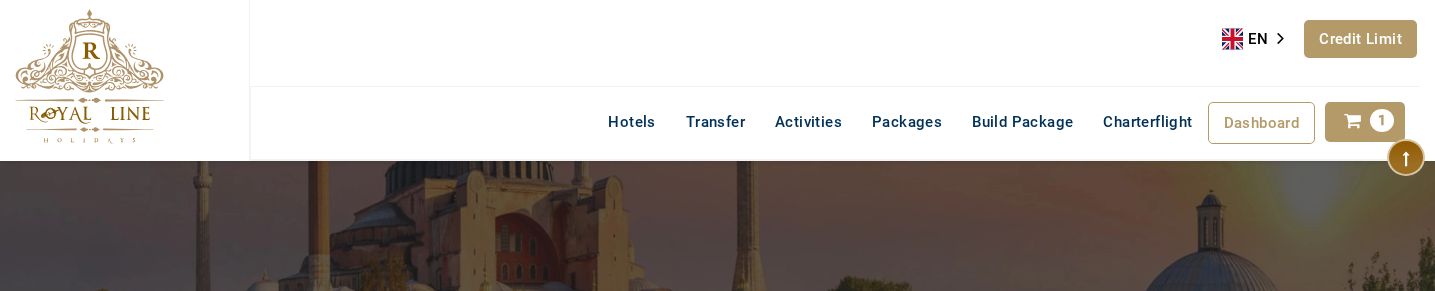 scroll, scrollTop: 500, scrollLeft: 0, axis: vertical 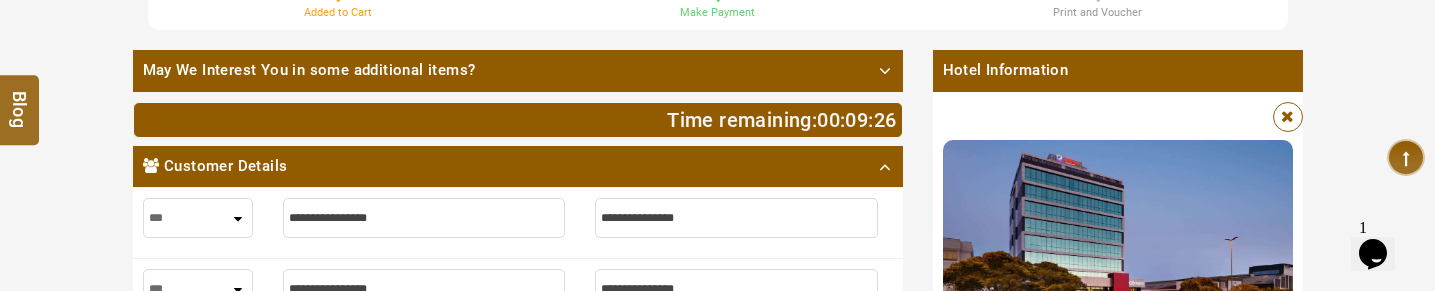 click at bounding box center [1287, 117] 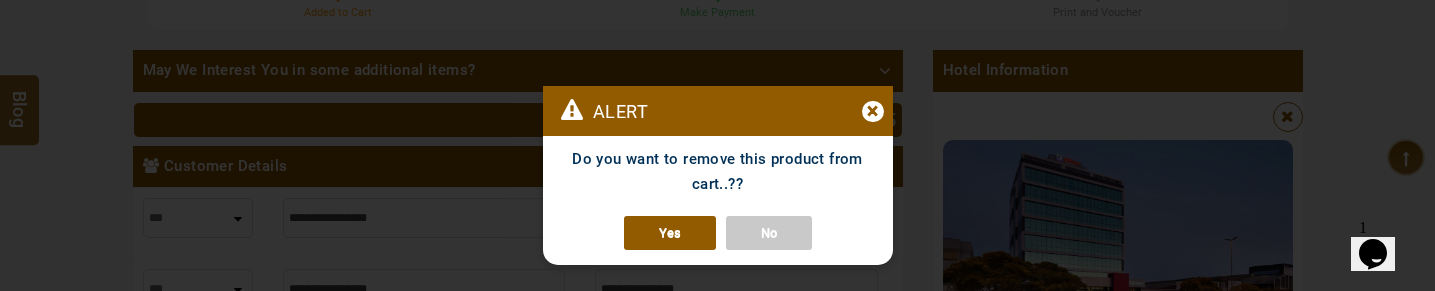 click on "Yes" at bounding box center [670, 233] 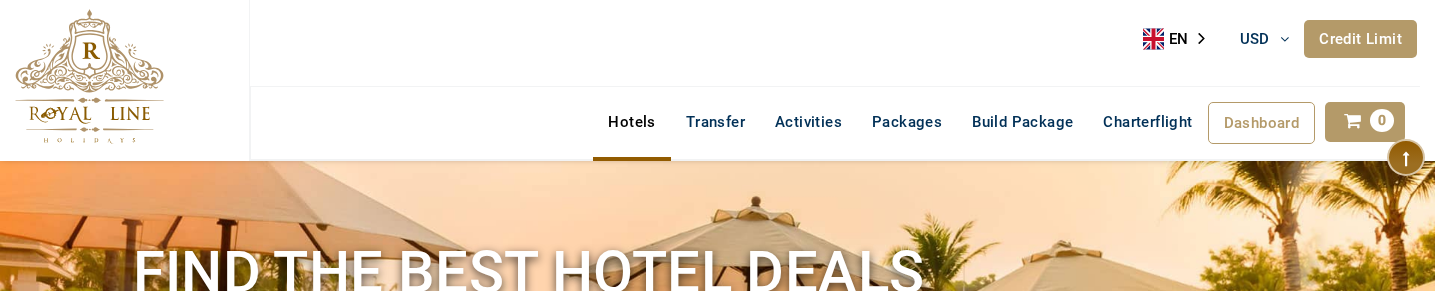 select on "*****" 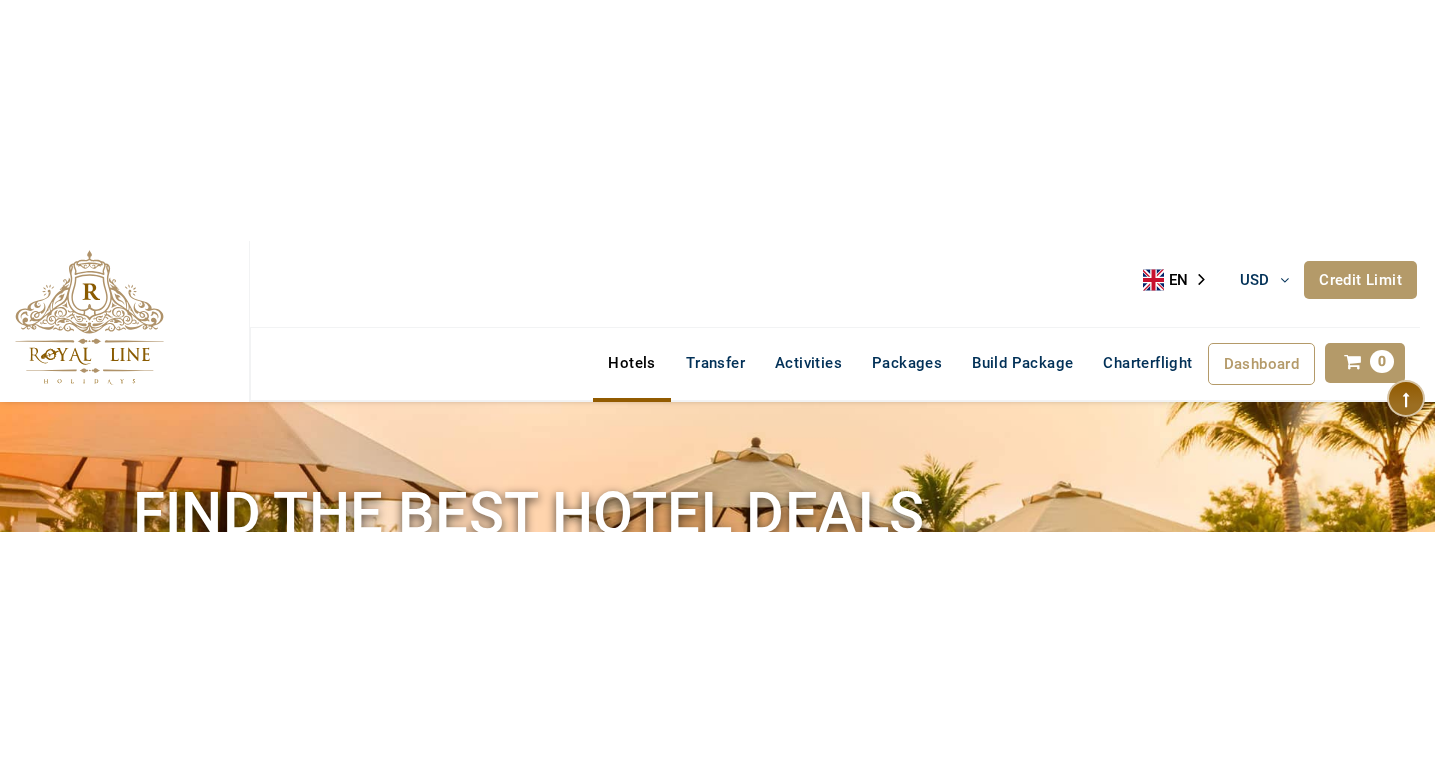 scroll, scrollTop: 0, scrollLeft: 0, axis: both 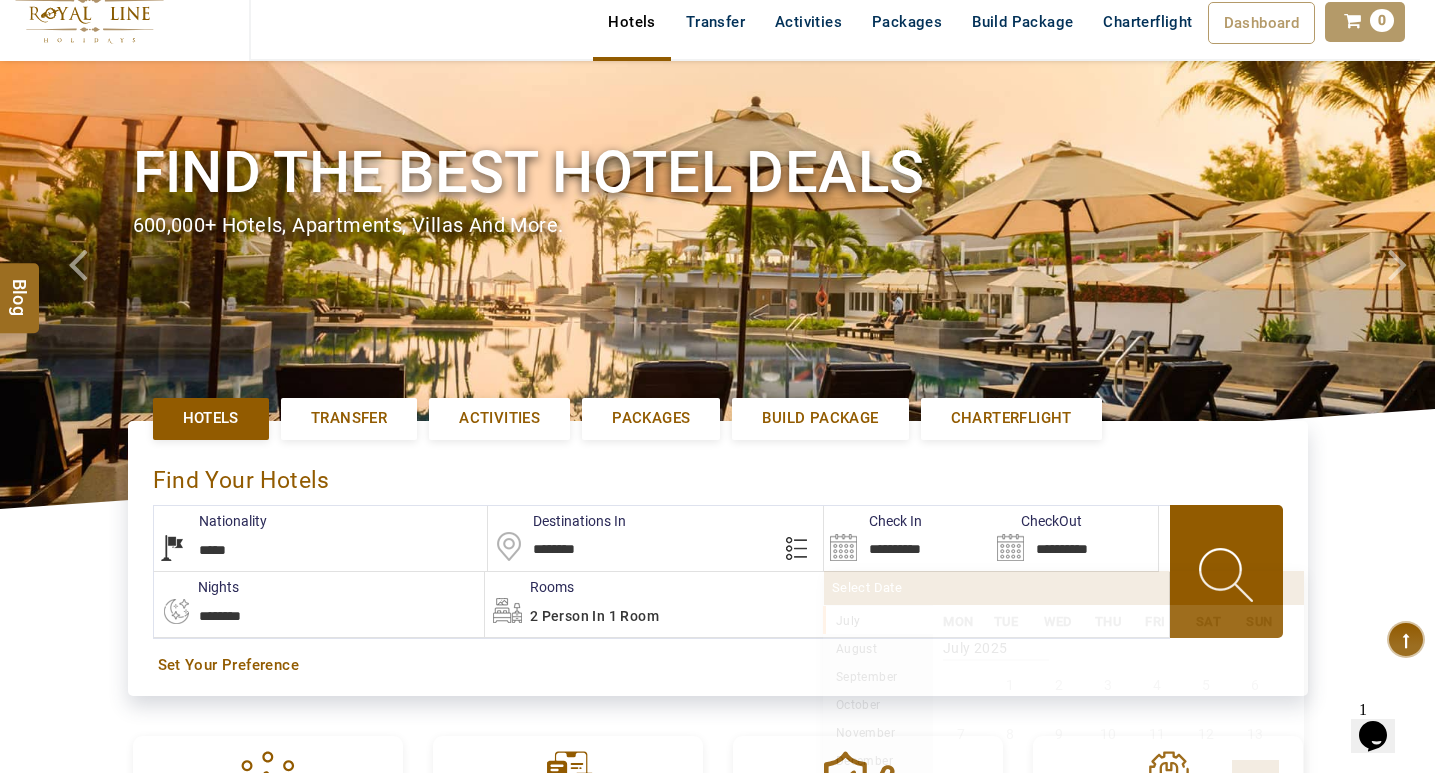 click on "**********" at bounding box center (907, 538) 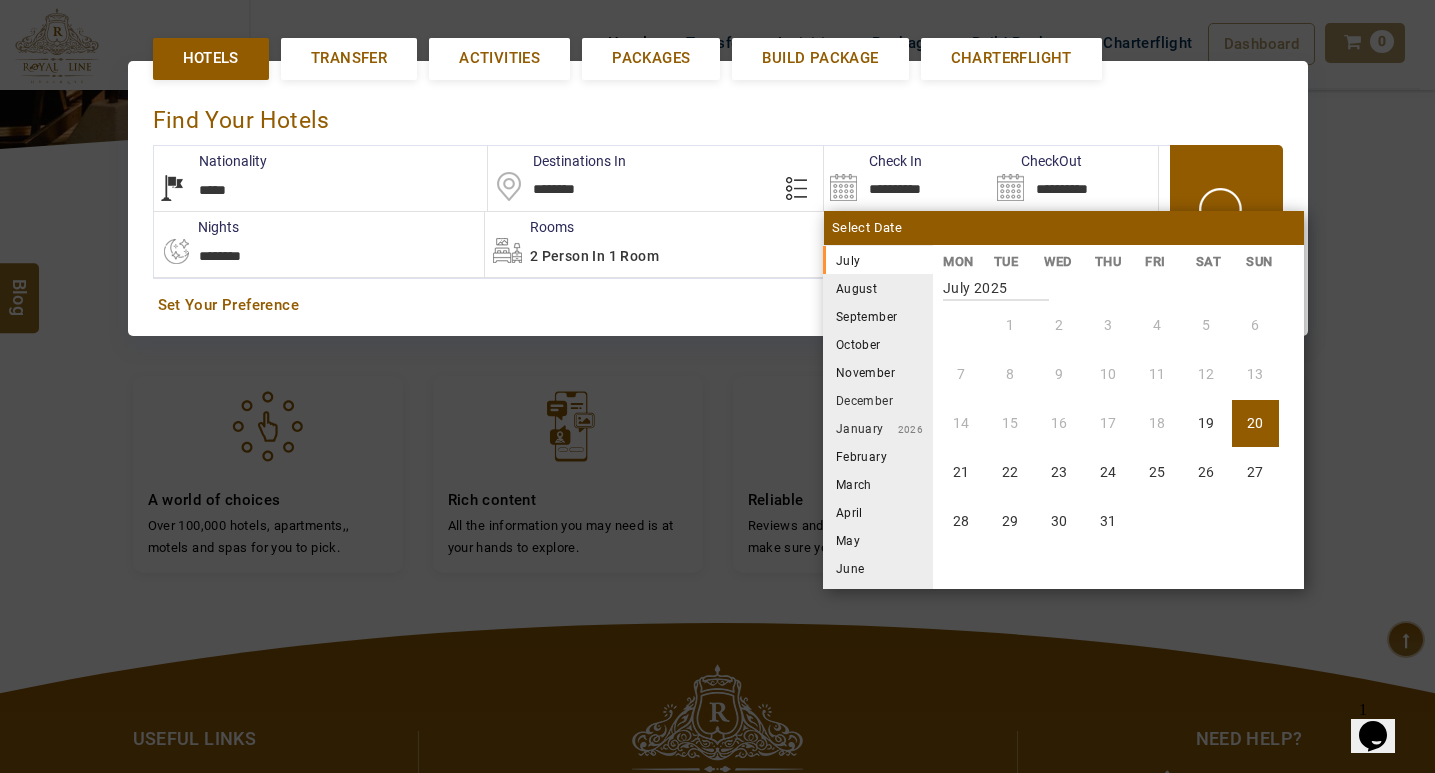 scroll, scrollTop: 461, scrollLeft: 0, axis: vertical 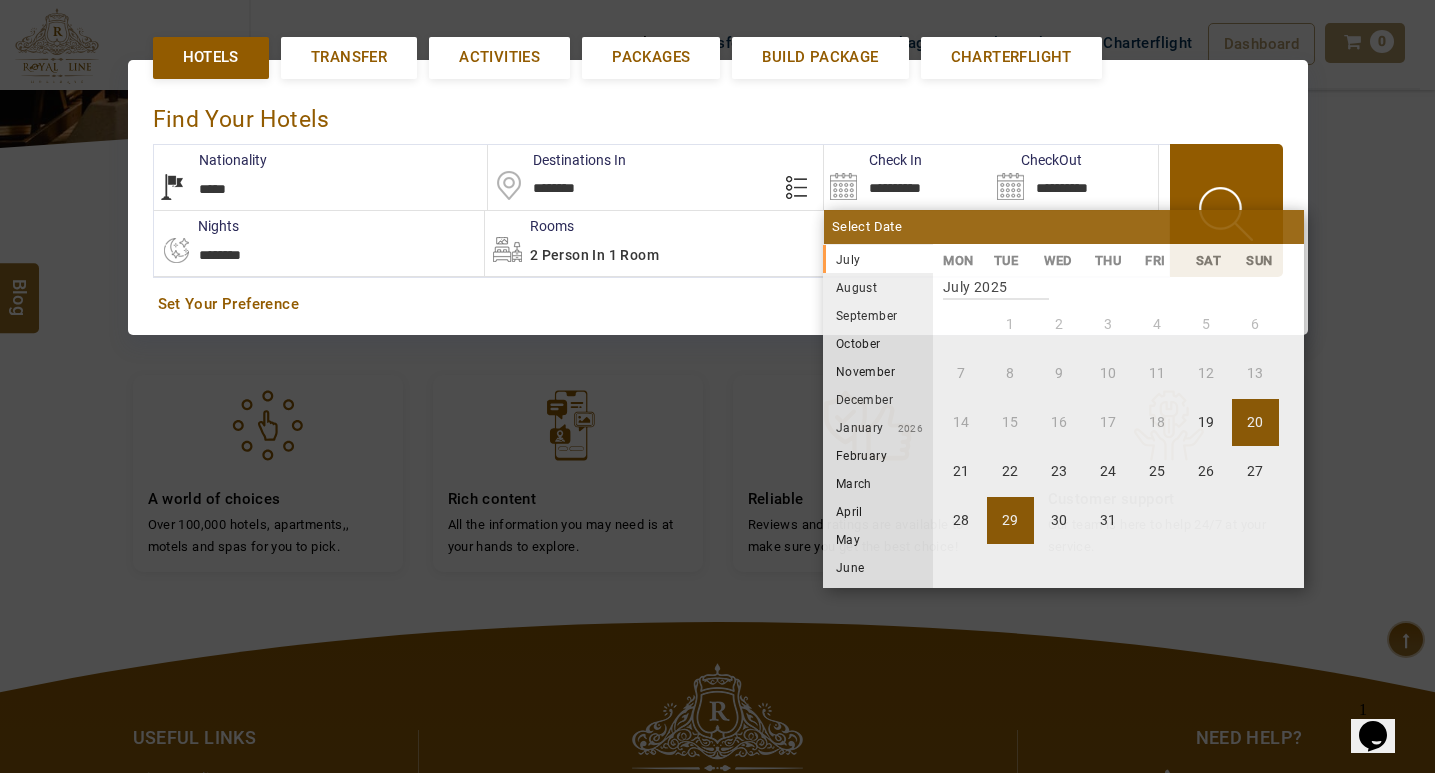 click on "29" at bounding box center (1010, 520) 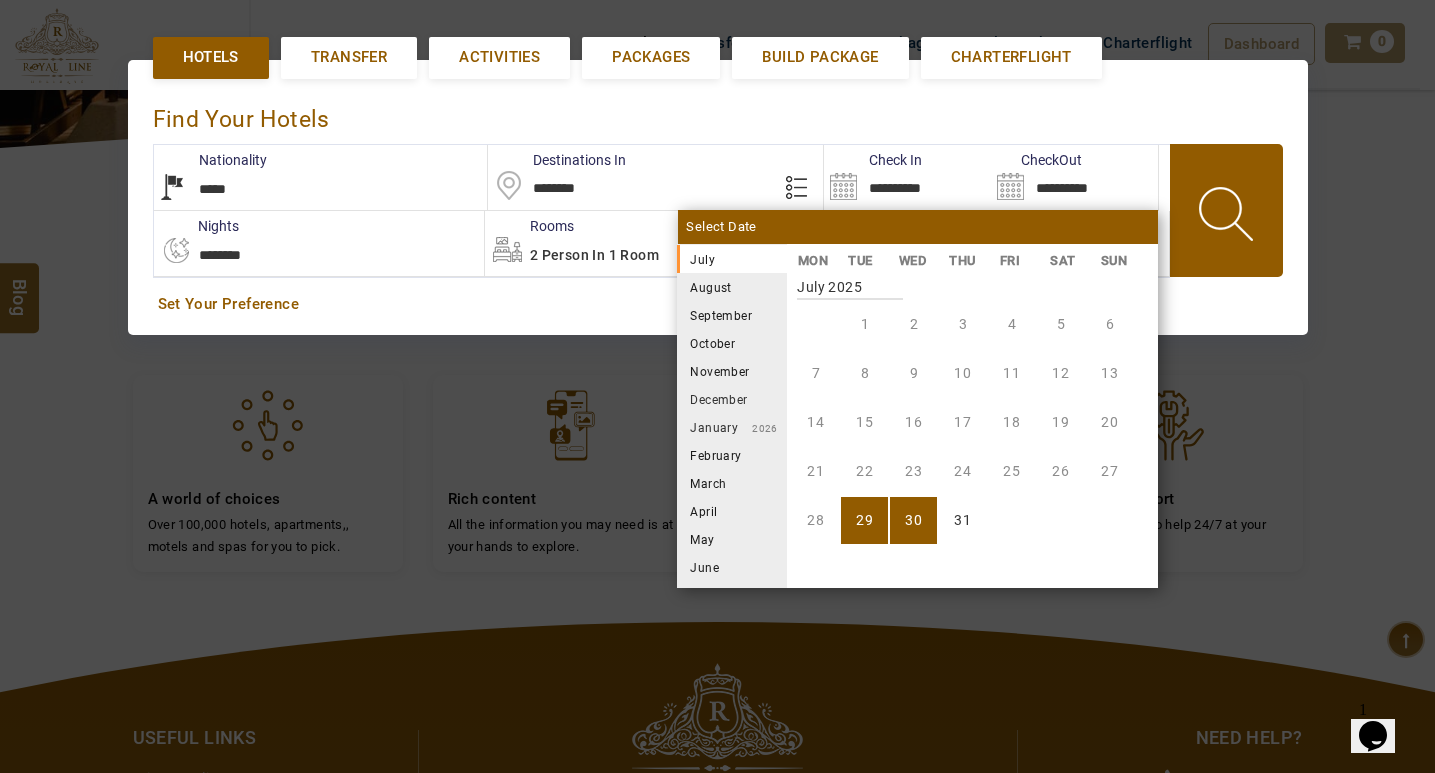 click on "30" at bounding box center (913, 520) 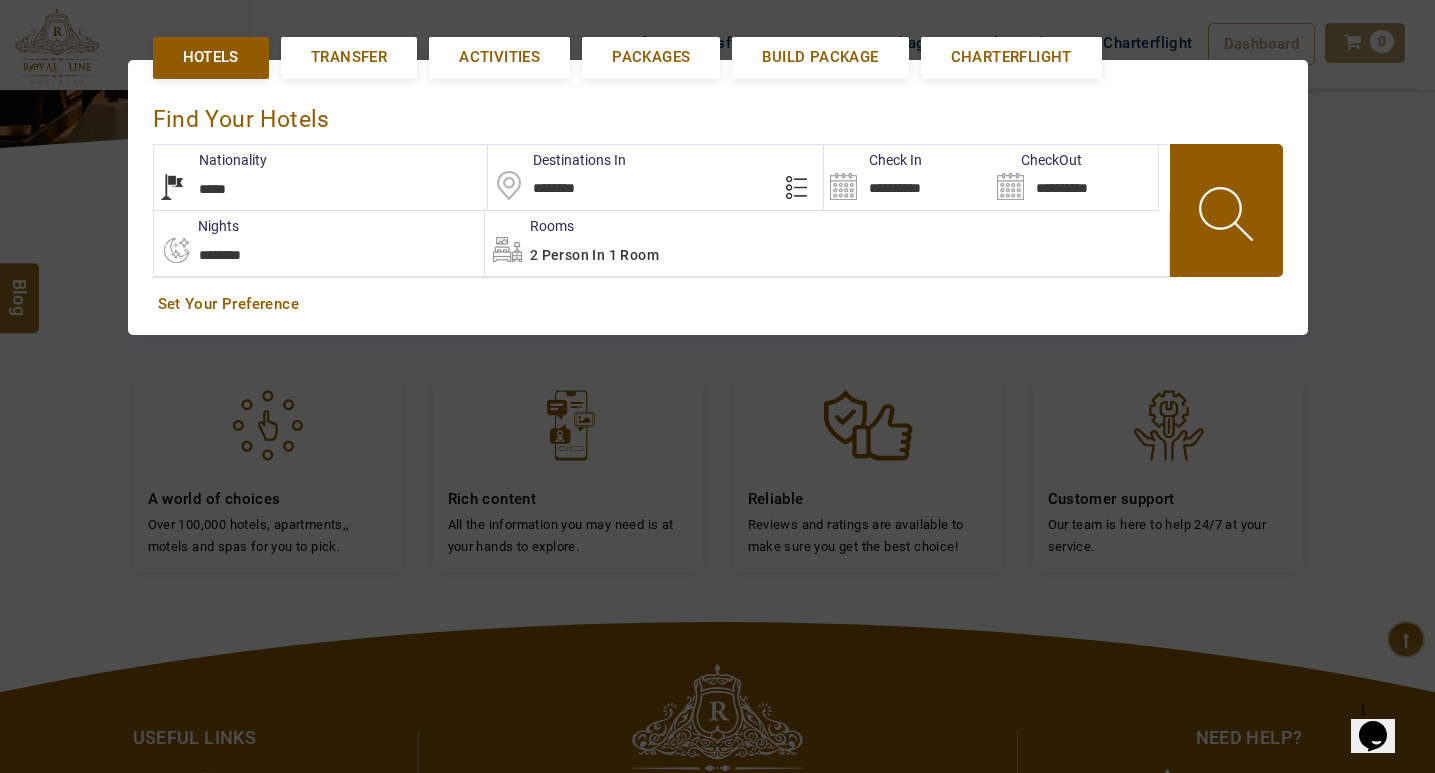click at bounding box center [1228, 217] 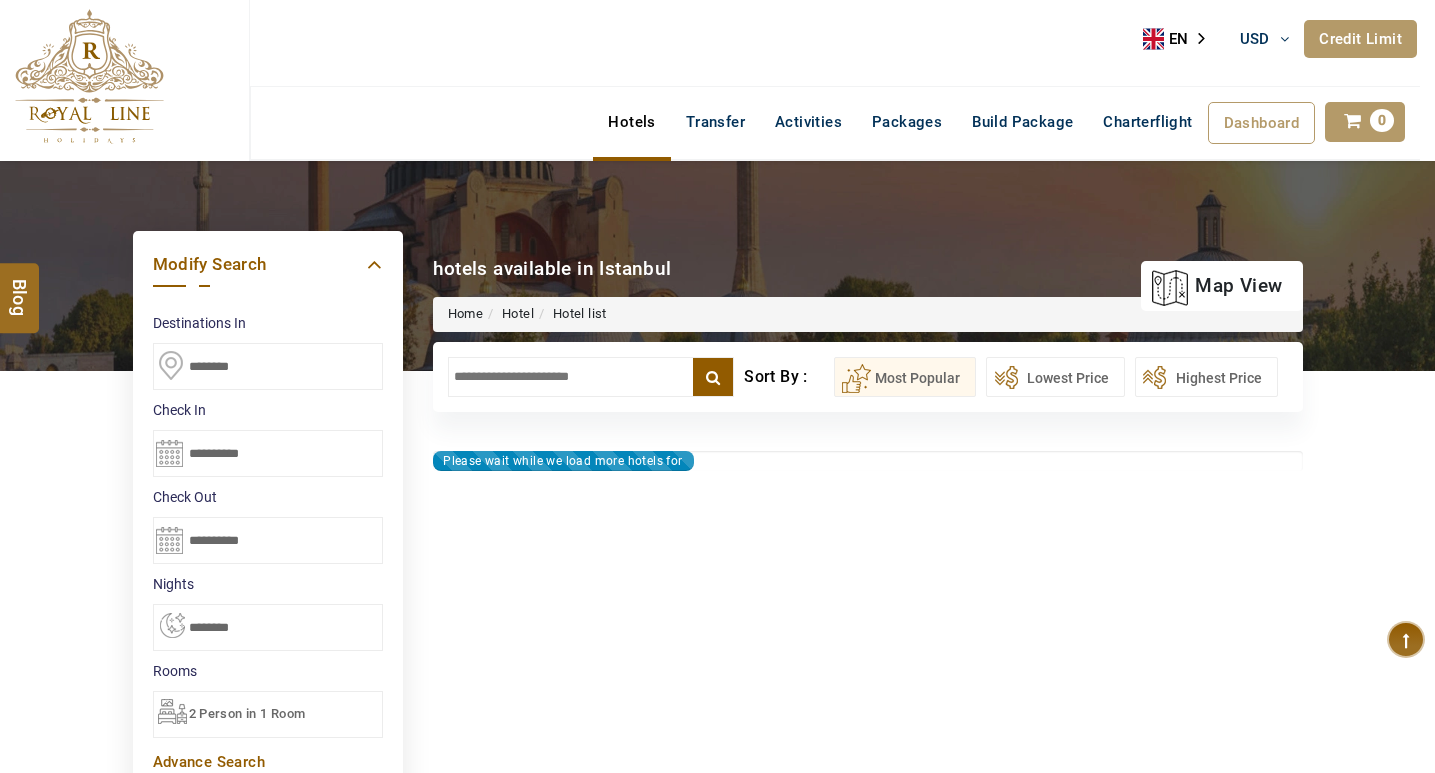 type on "**********" 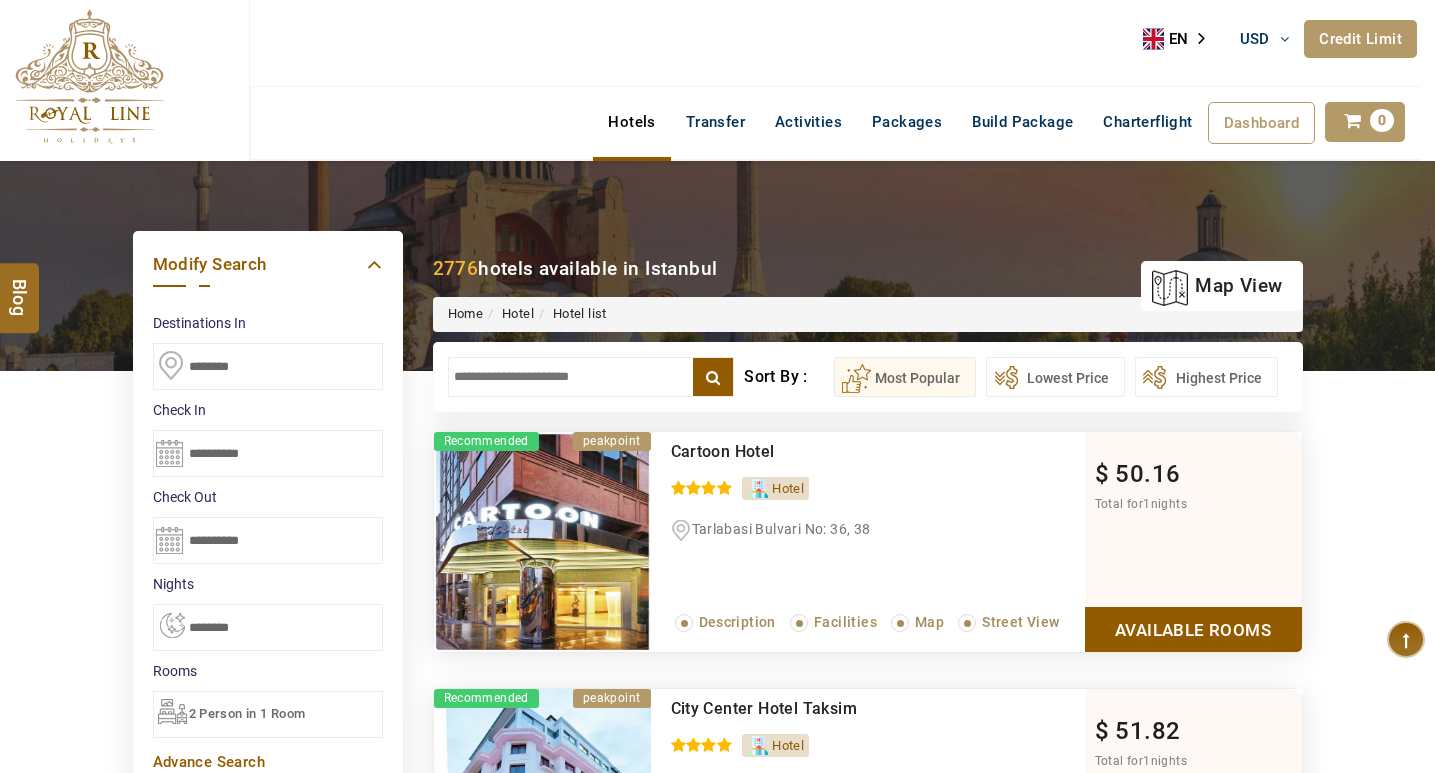 scroll, scrollTop: 0, scrollLeft: 0, axis: both 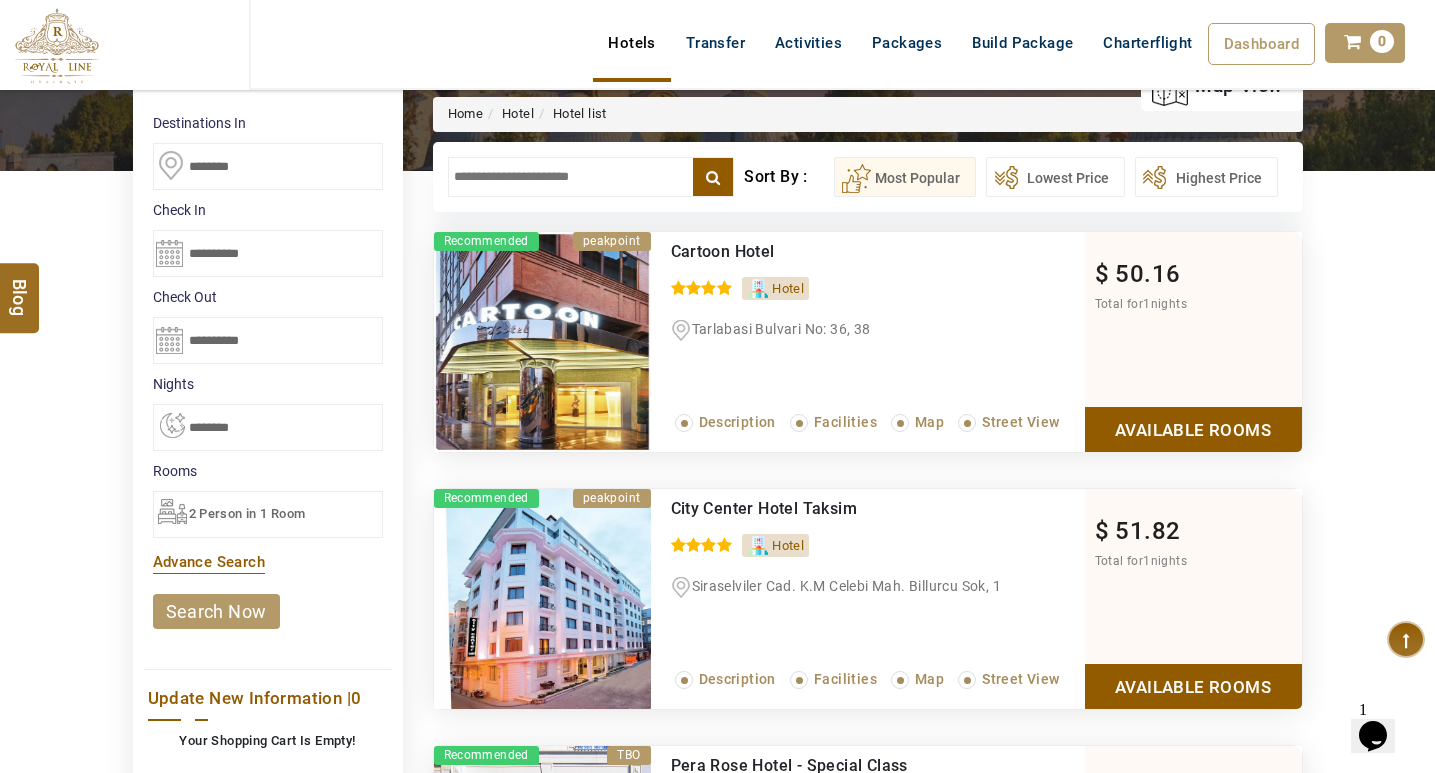 click on "Available Rooms" at bounding box center (1193, 429) 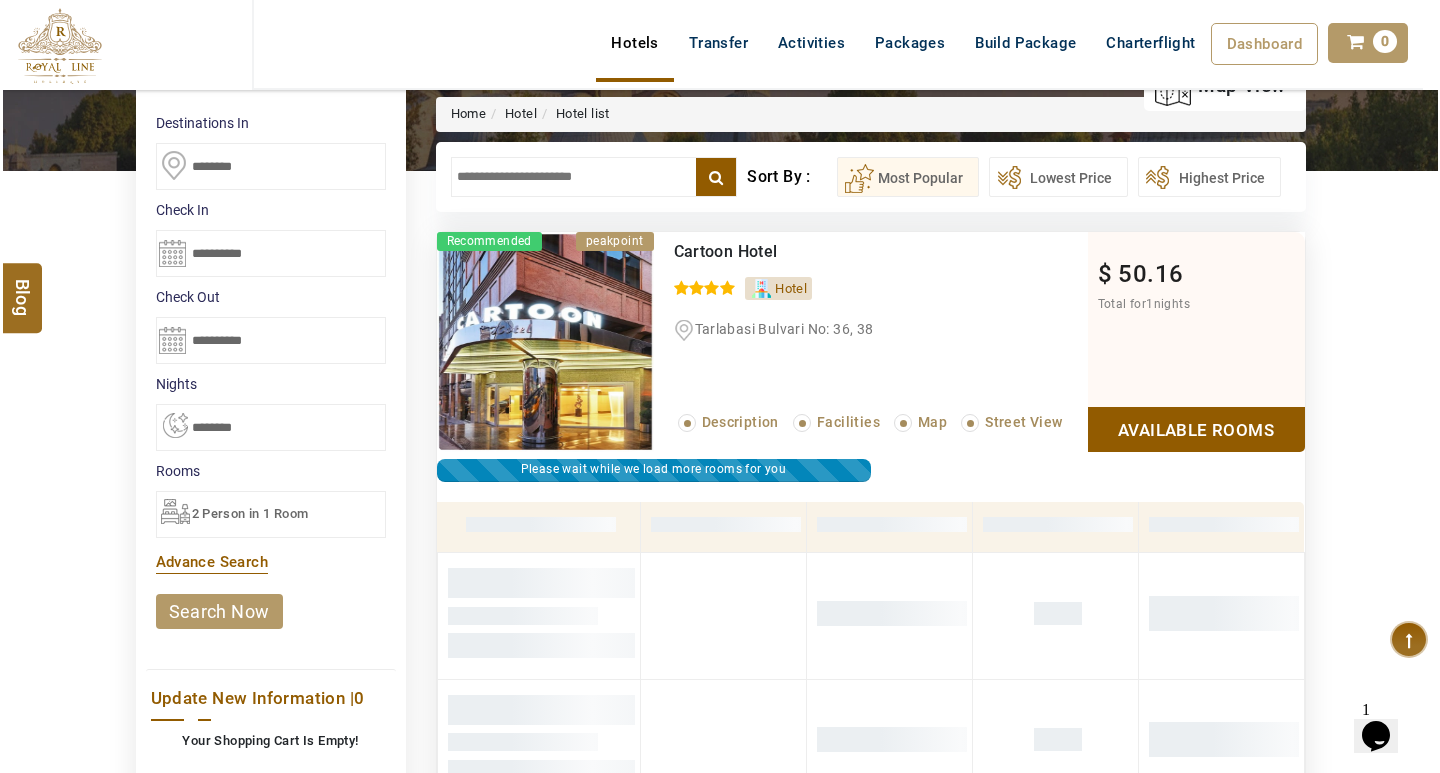 scroll, scrollTop: 382, scrollLeft: 0, axis: vertical 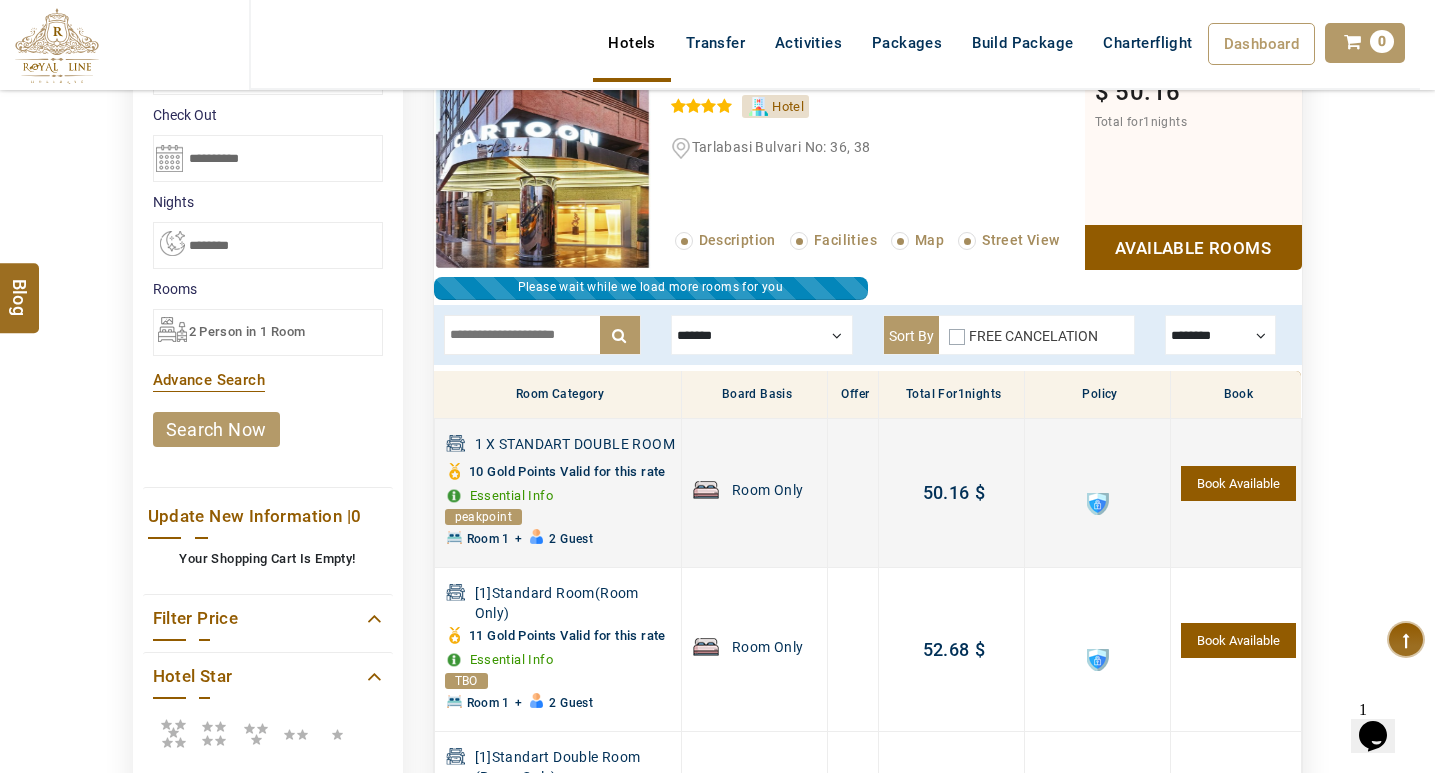 click on "Book Available" at bounding box center [1238, 483] 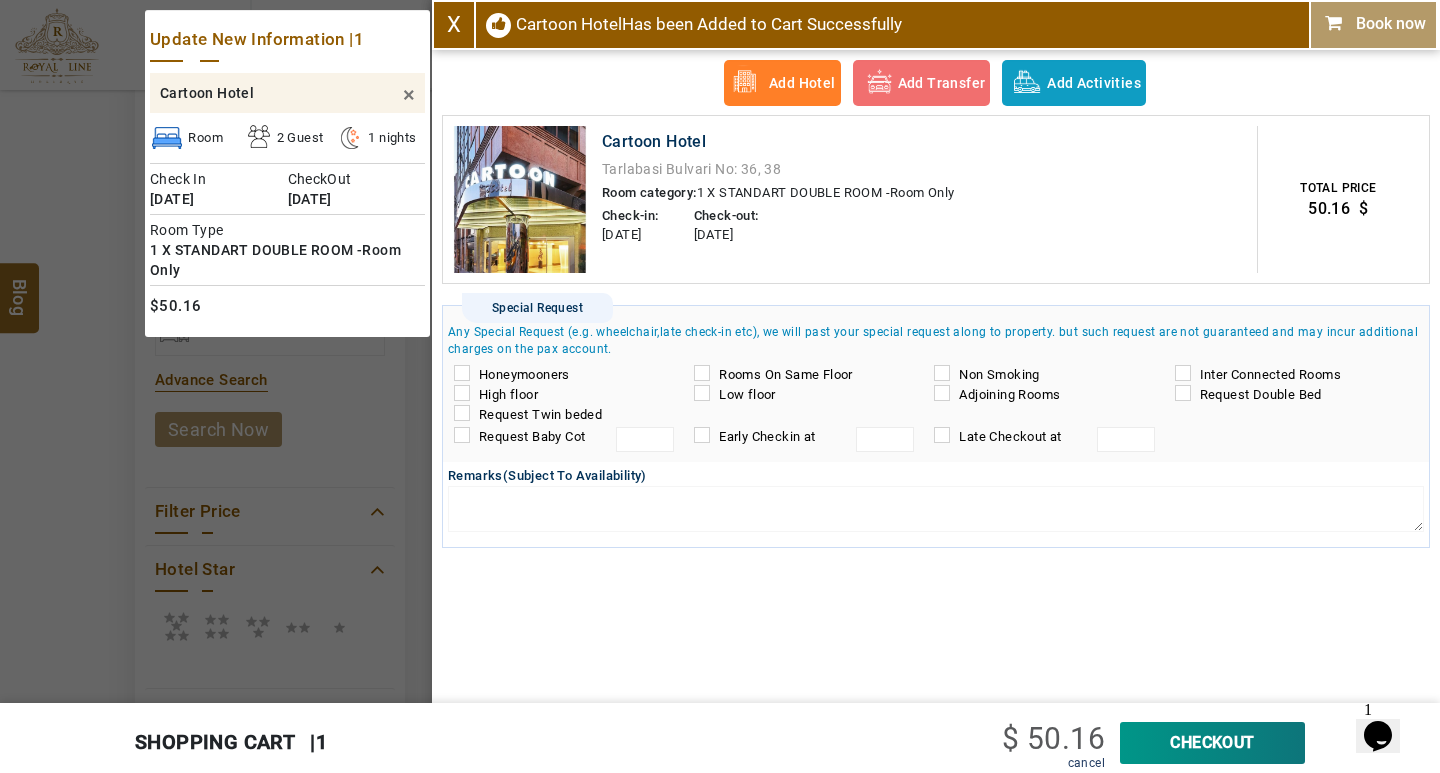 click on "Book now" at bounding box center (1373, 24) 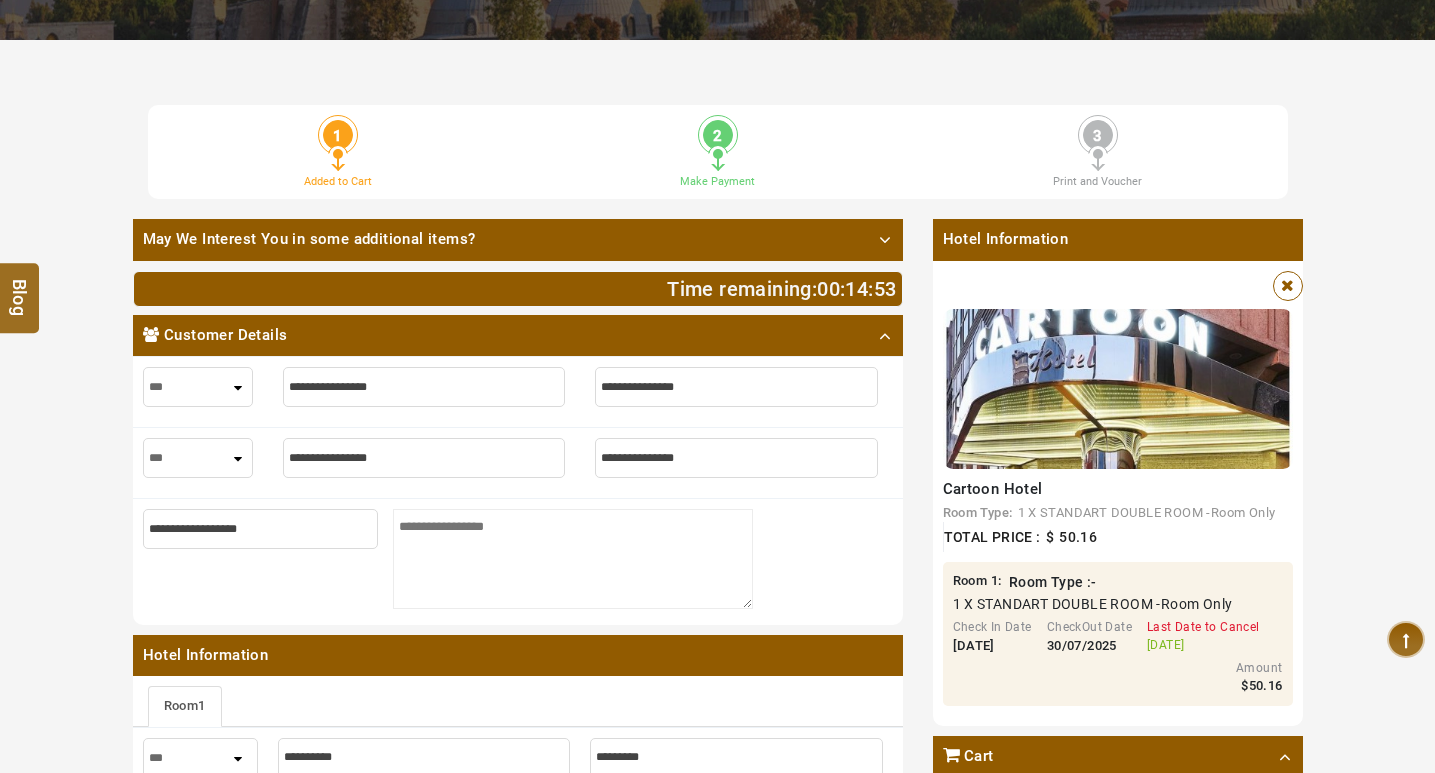 scroll, scrollTop: 400, scrollLeft: 0, axis: vertical 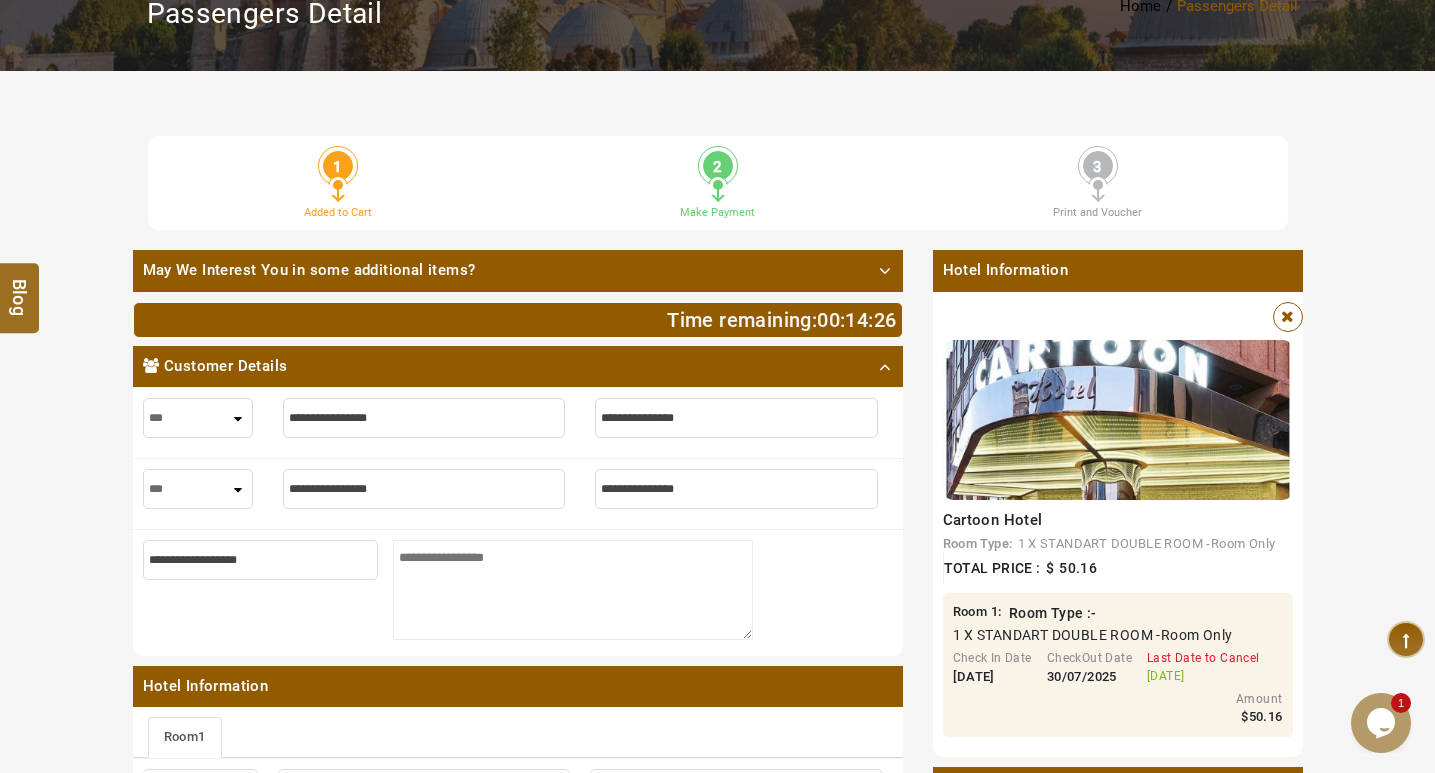 click on "May We Interest You in some additional items?" at bounding box center [518, 270] 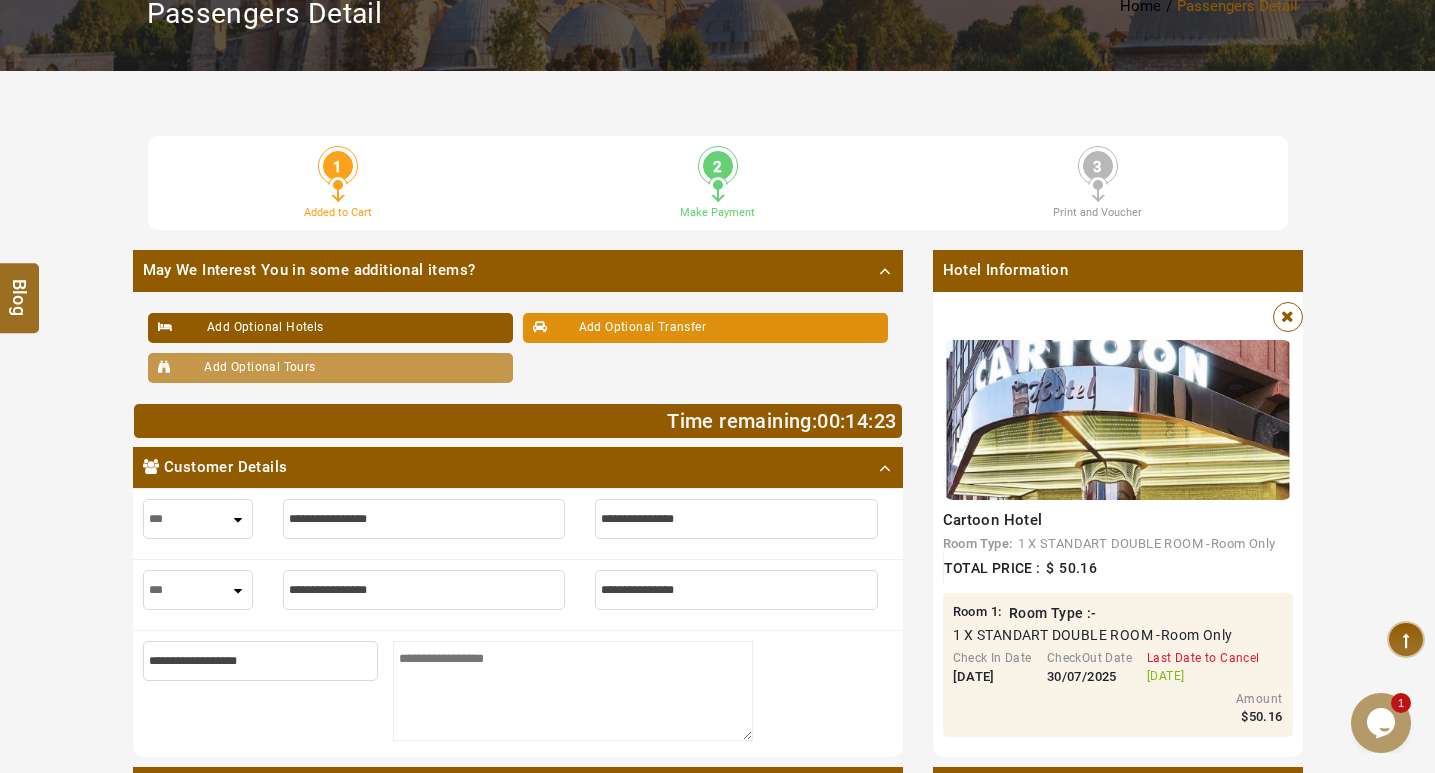 click on "May We Interest You in some additional items?" at bounding box center (518, 270) 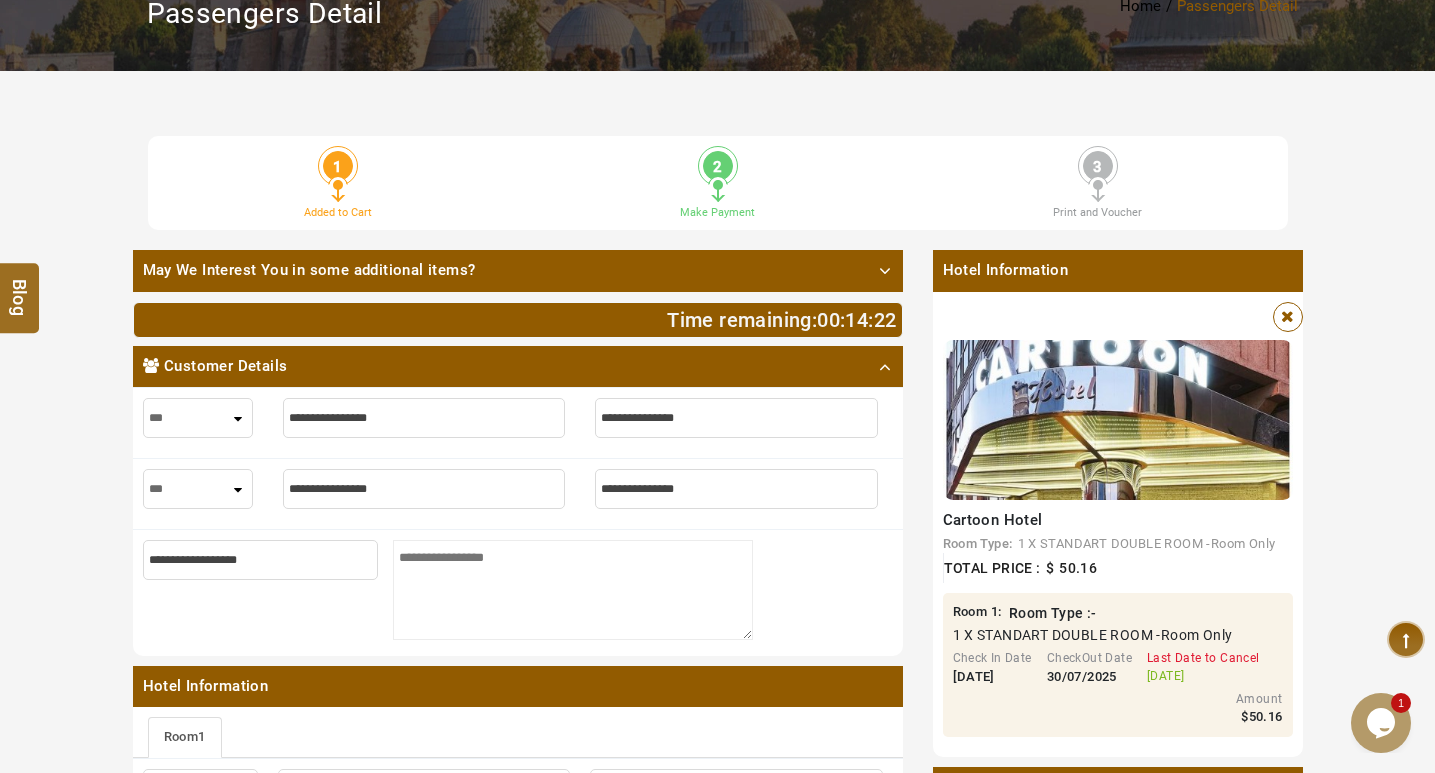 click on "May We Interest You in some additional items?" at bounding box center [518, 270] 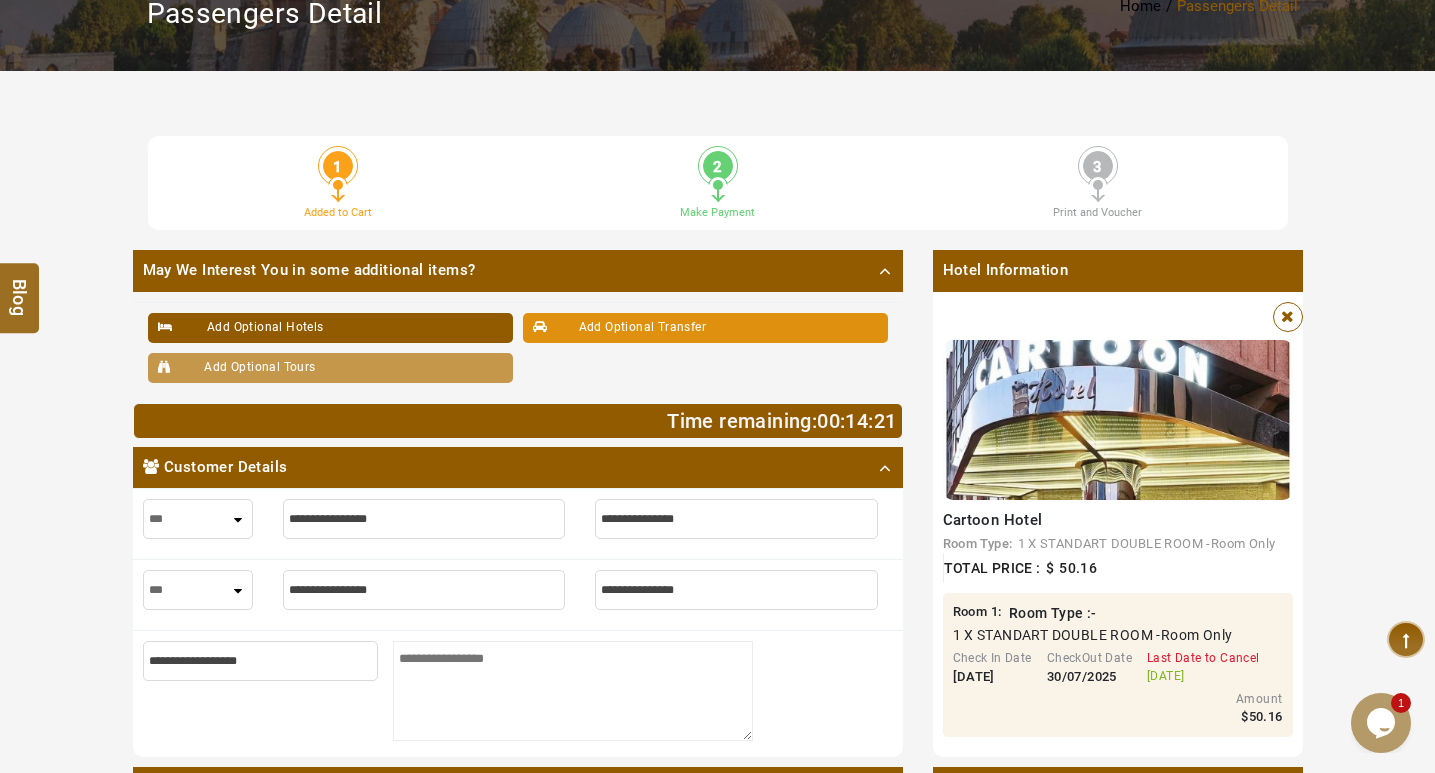 click on "May We Interest You in some additional items?" at bounding box center [518, 270] 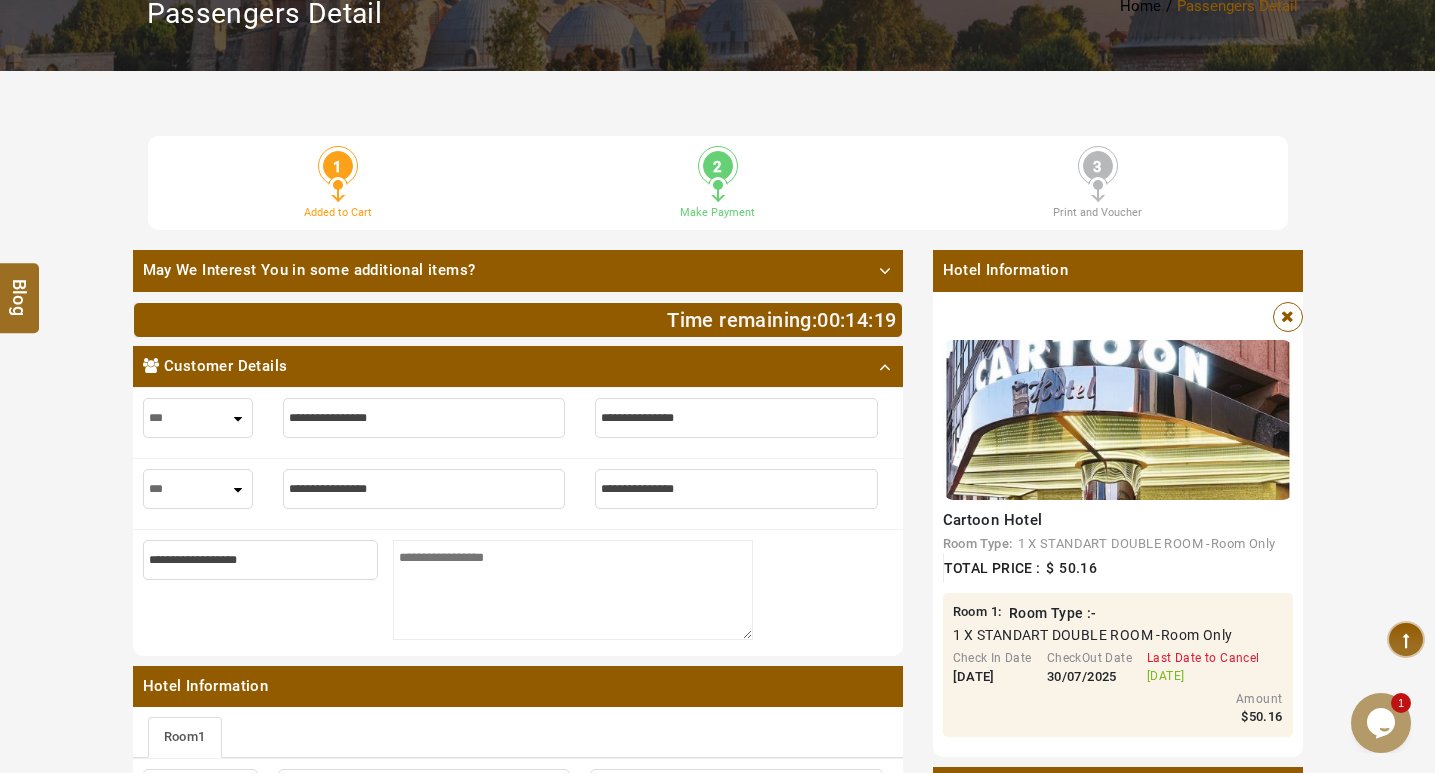 click at bounding box center (1287, 317) 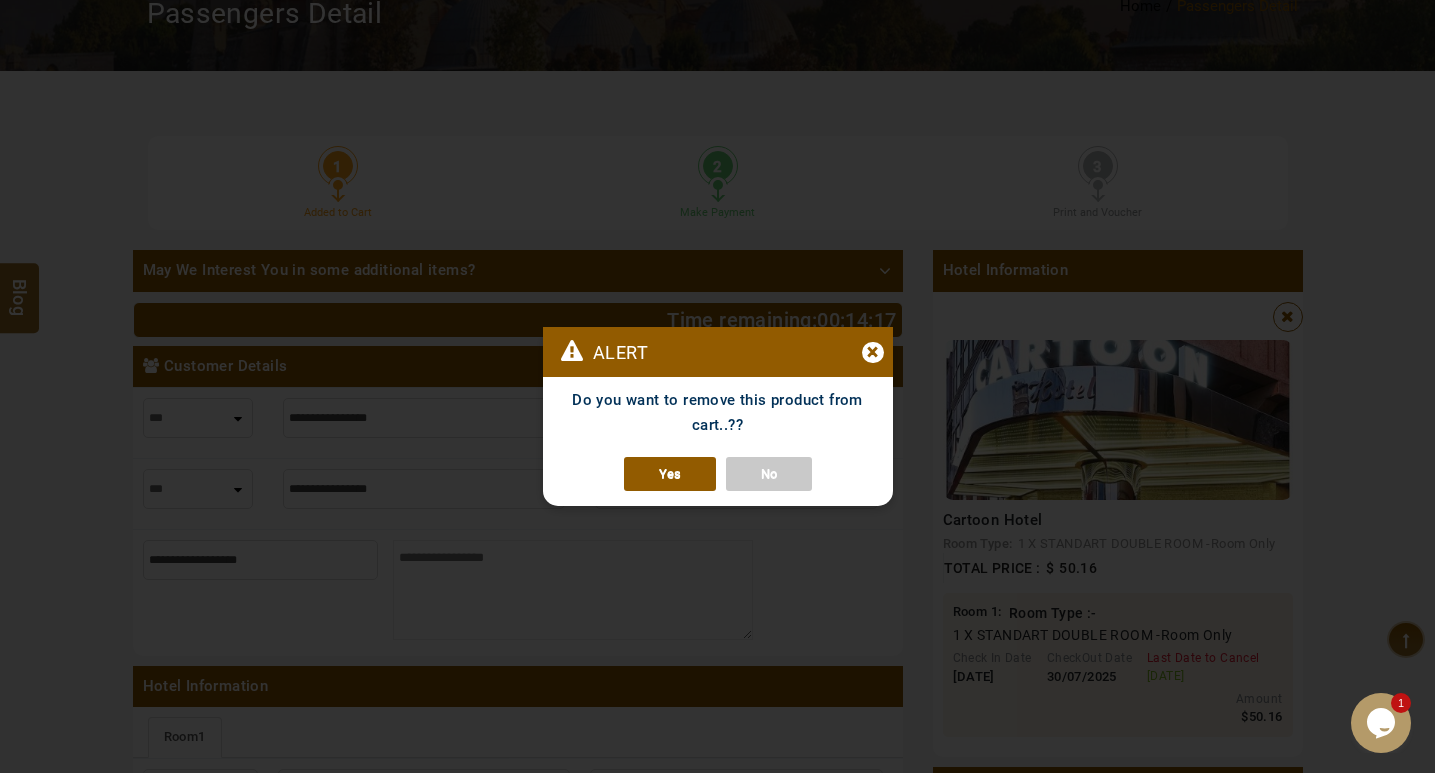 click on "Yes" at bounding box center (670, 474) 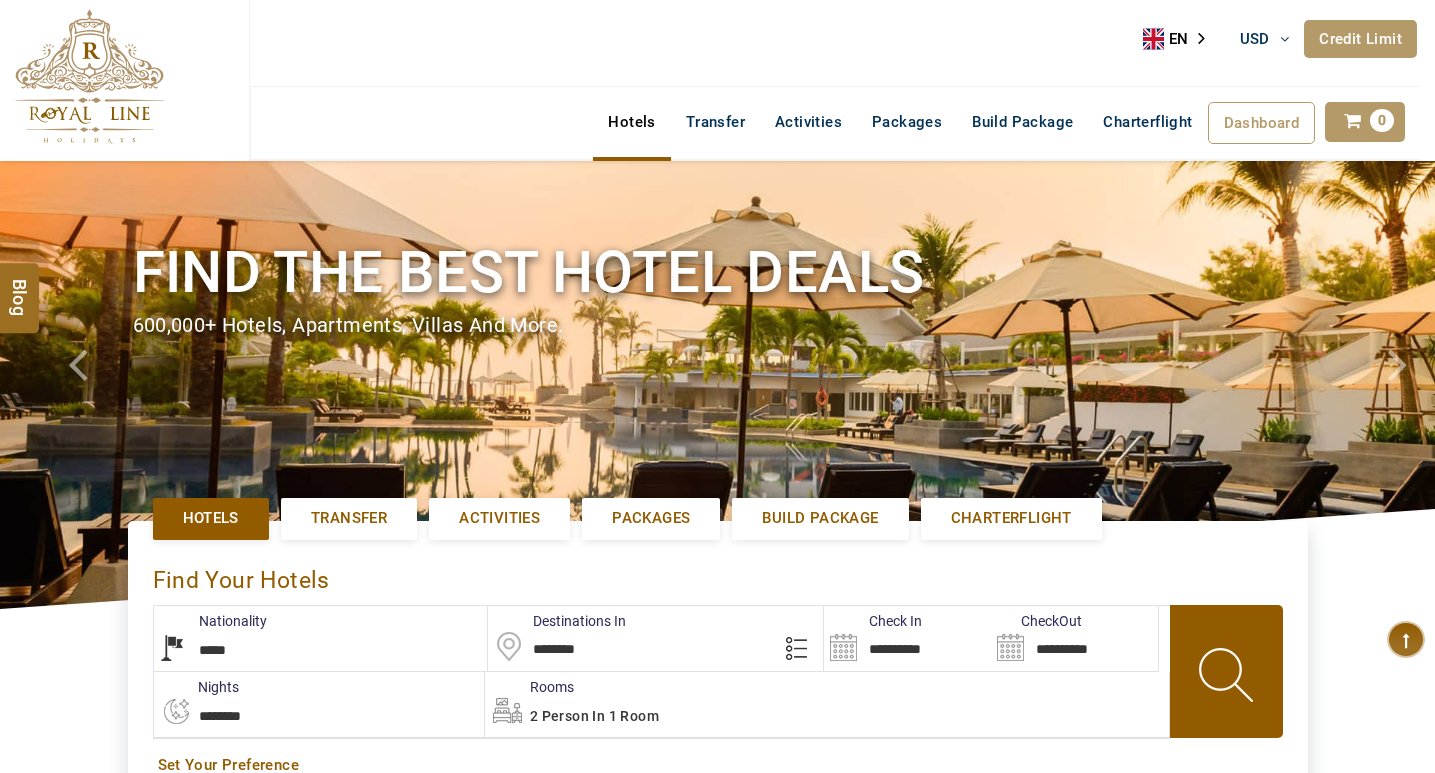 select on "*****" 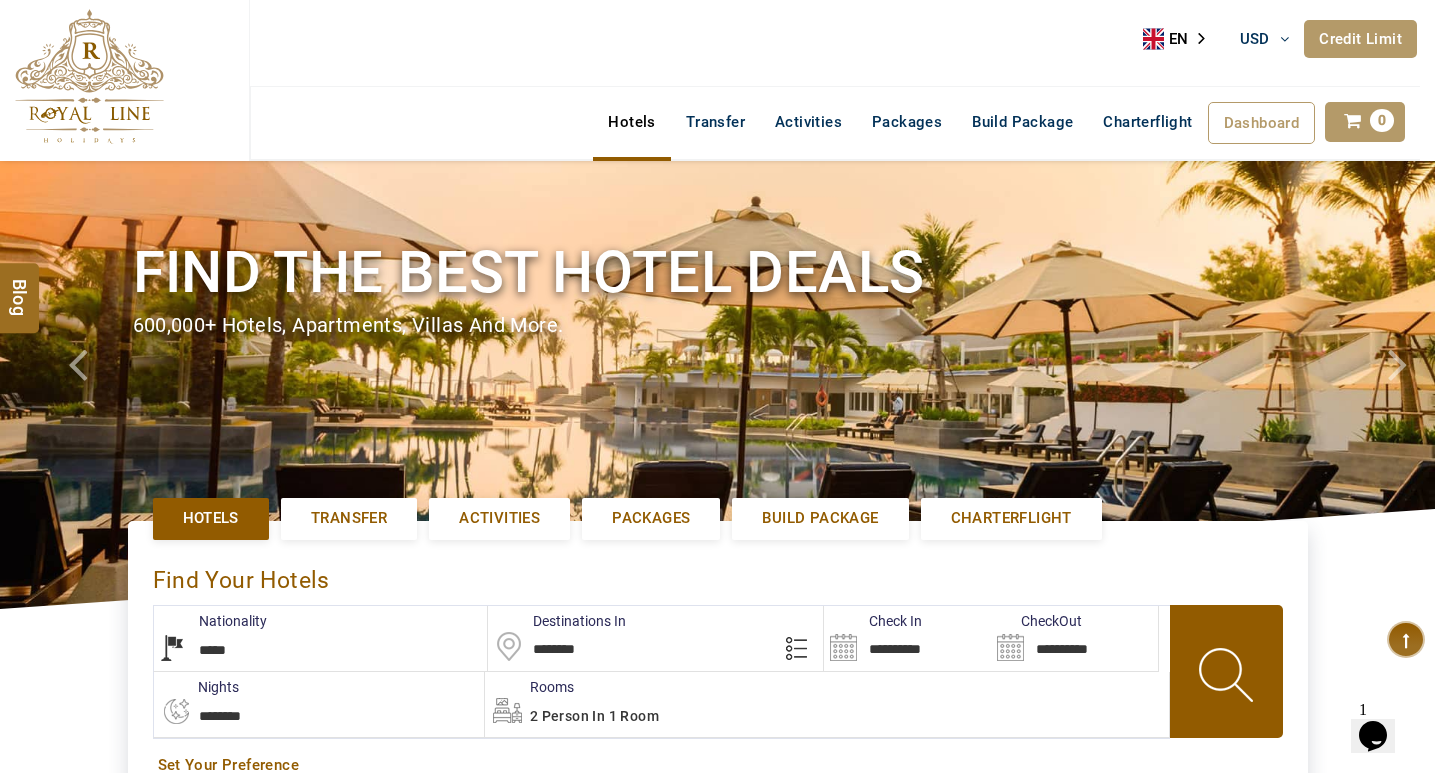 scroll, scrollTop: 0, scrollLeft: 0, axis: both 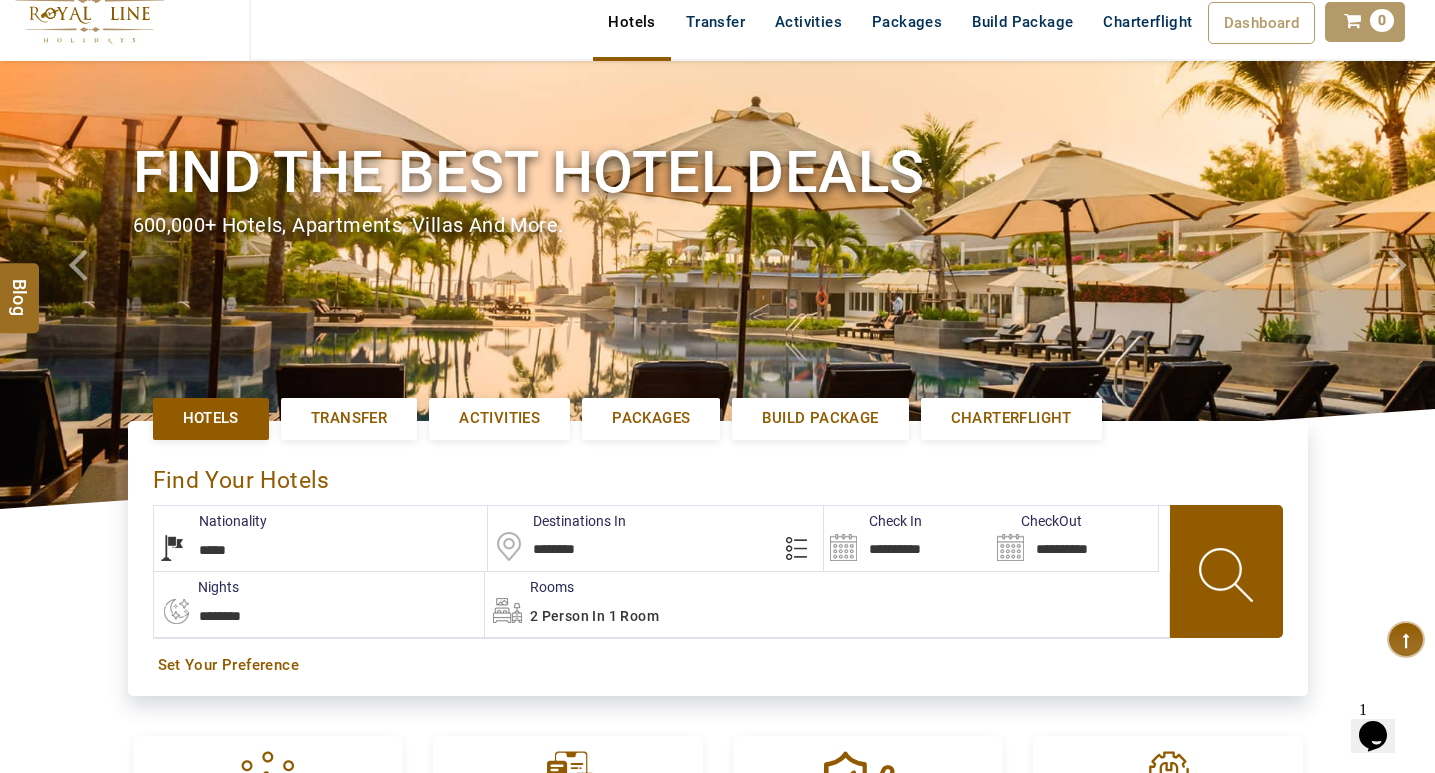 click on "**********" at bounding box center [907, 538] 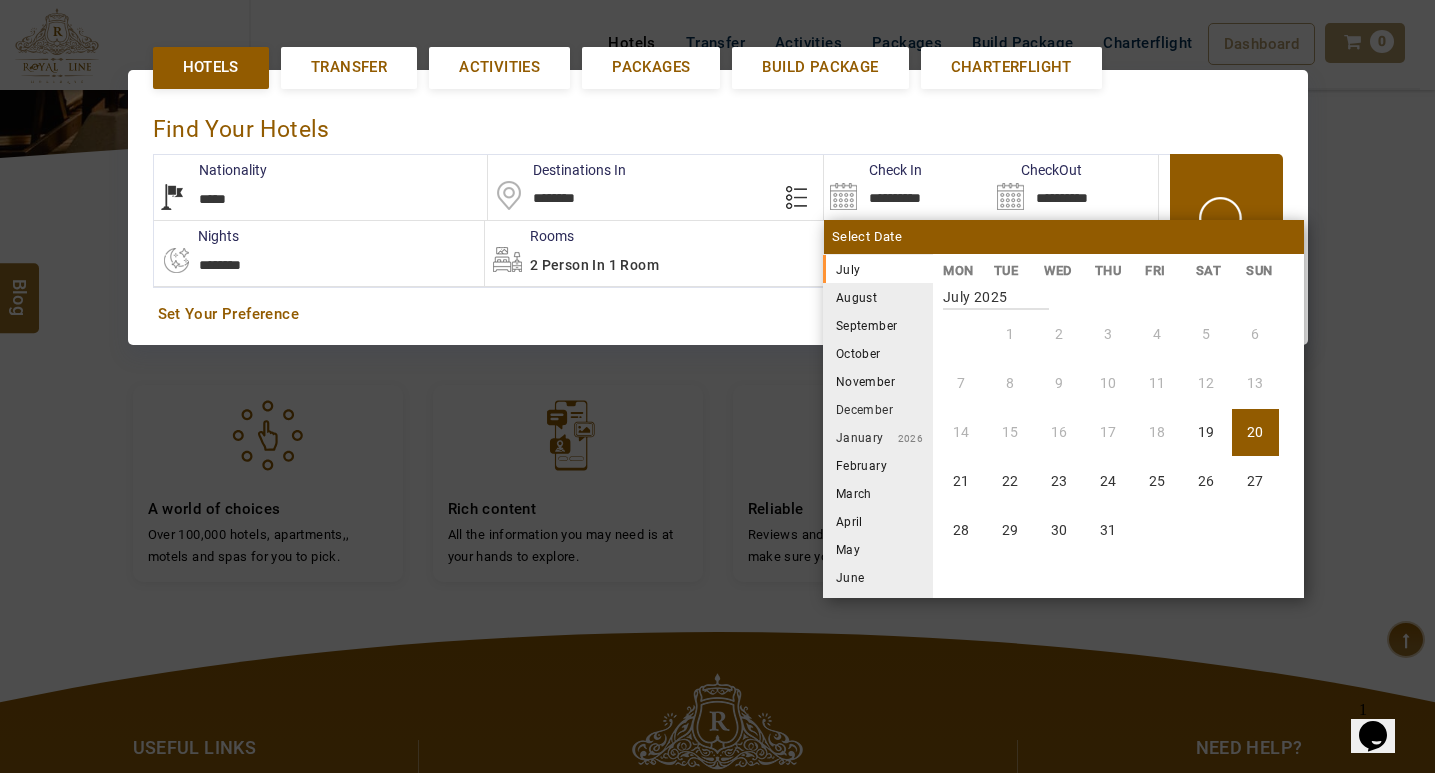 scroll, scrollTop: 461, scrollLeft: 0, axis: vertical 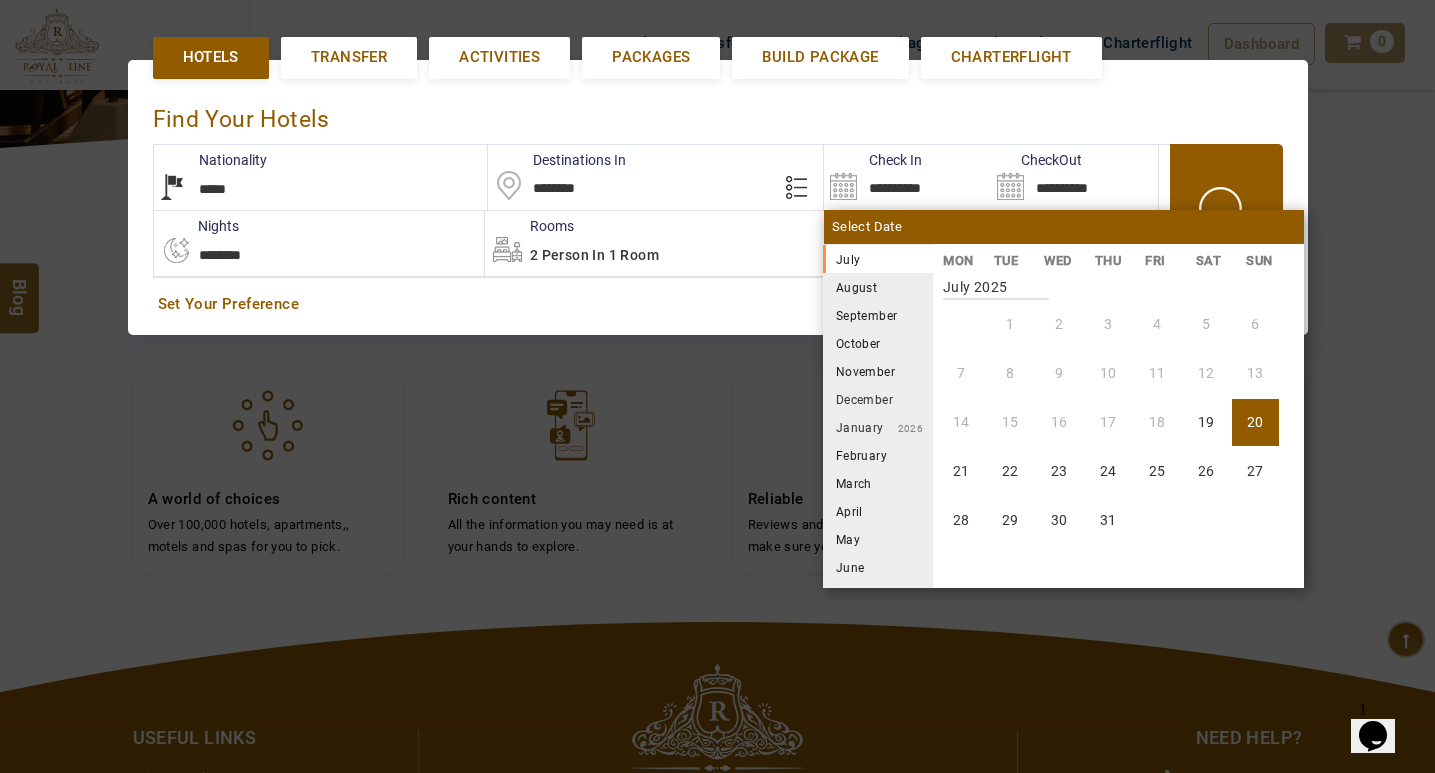 click on "September" at bounding box center (878, 315) 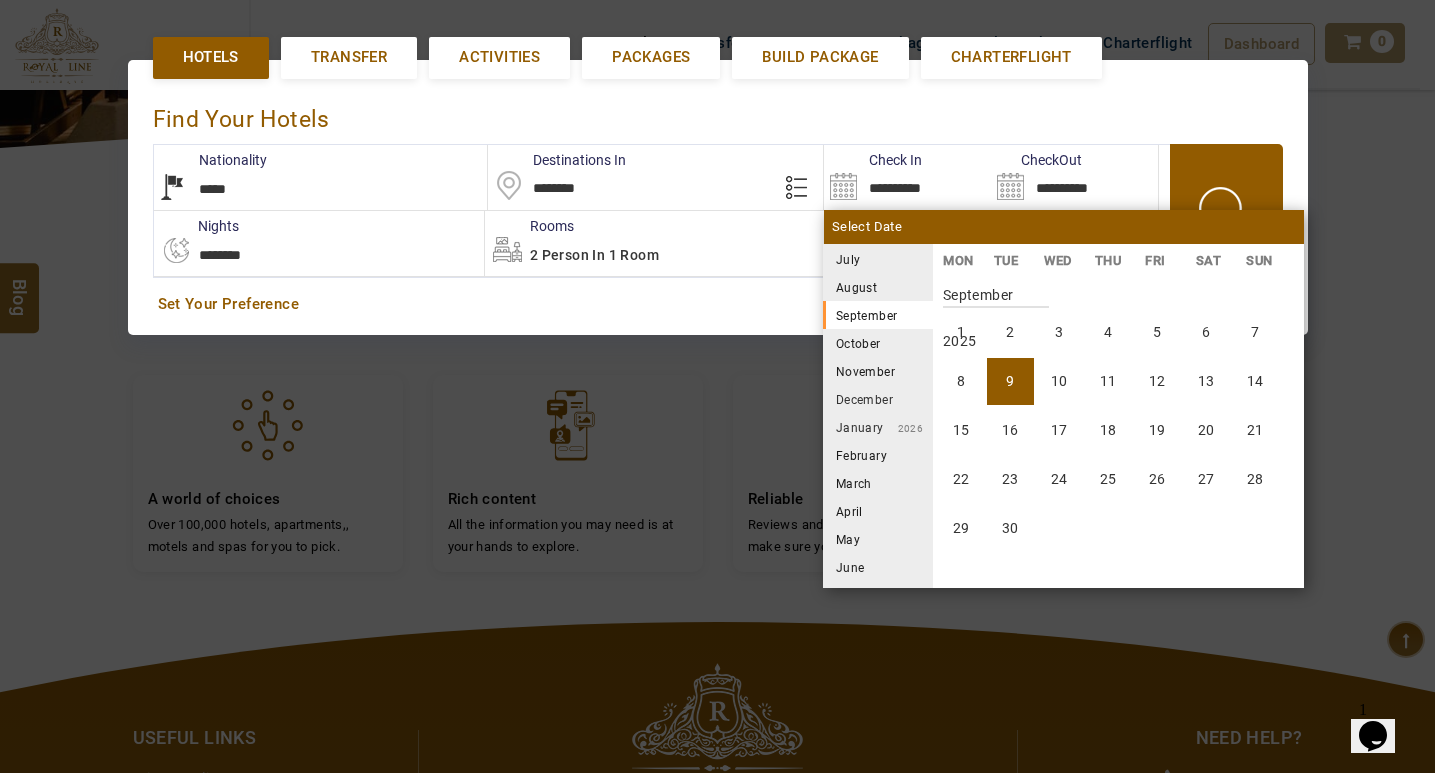 scroll, scrollTop: 740, scrollLeft: 0, axis: vertical 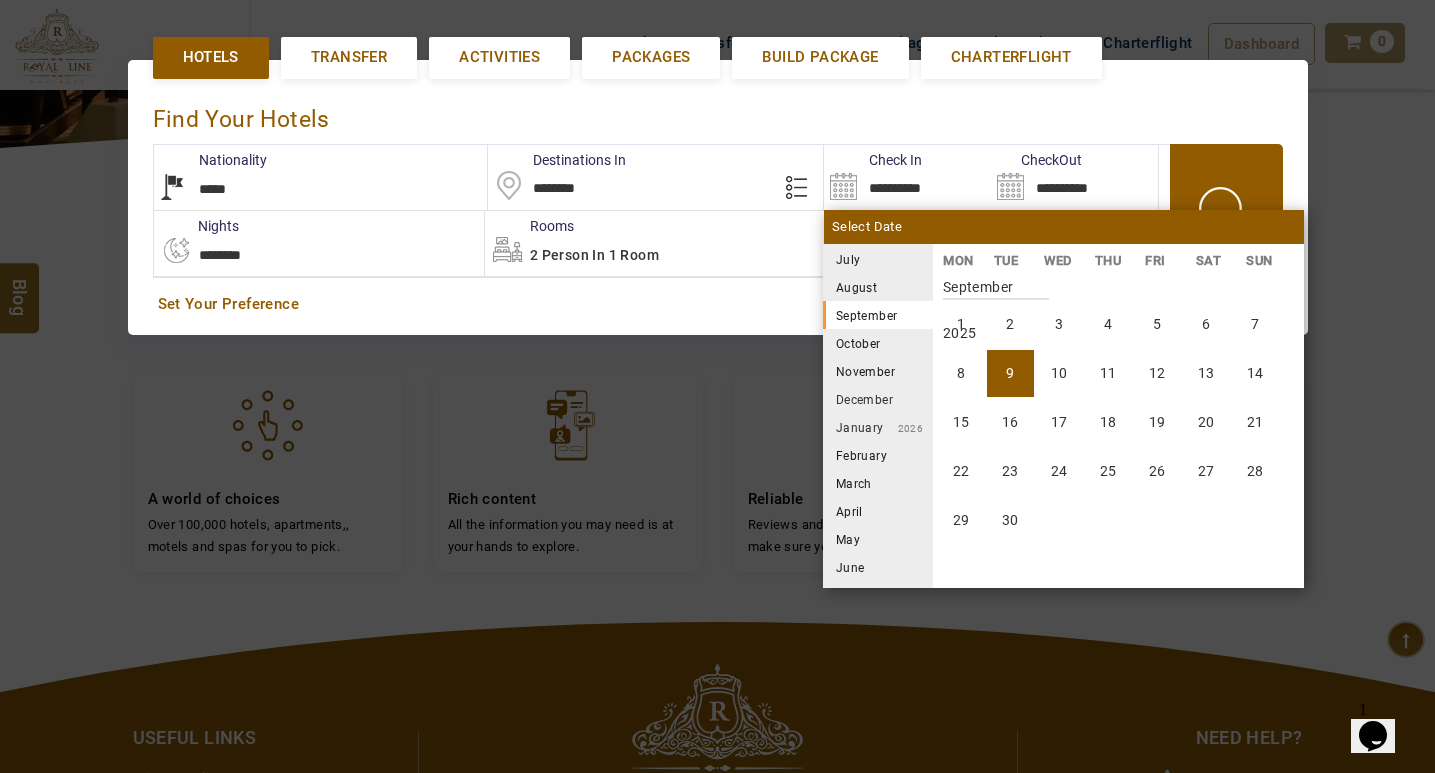 click on "9" at bounding box center (1010, 373) 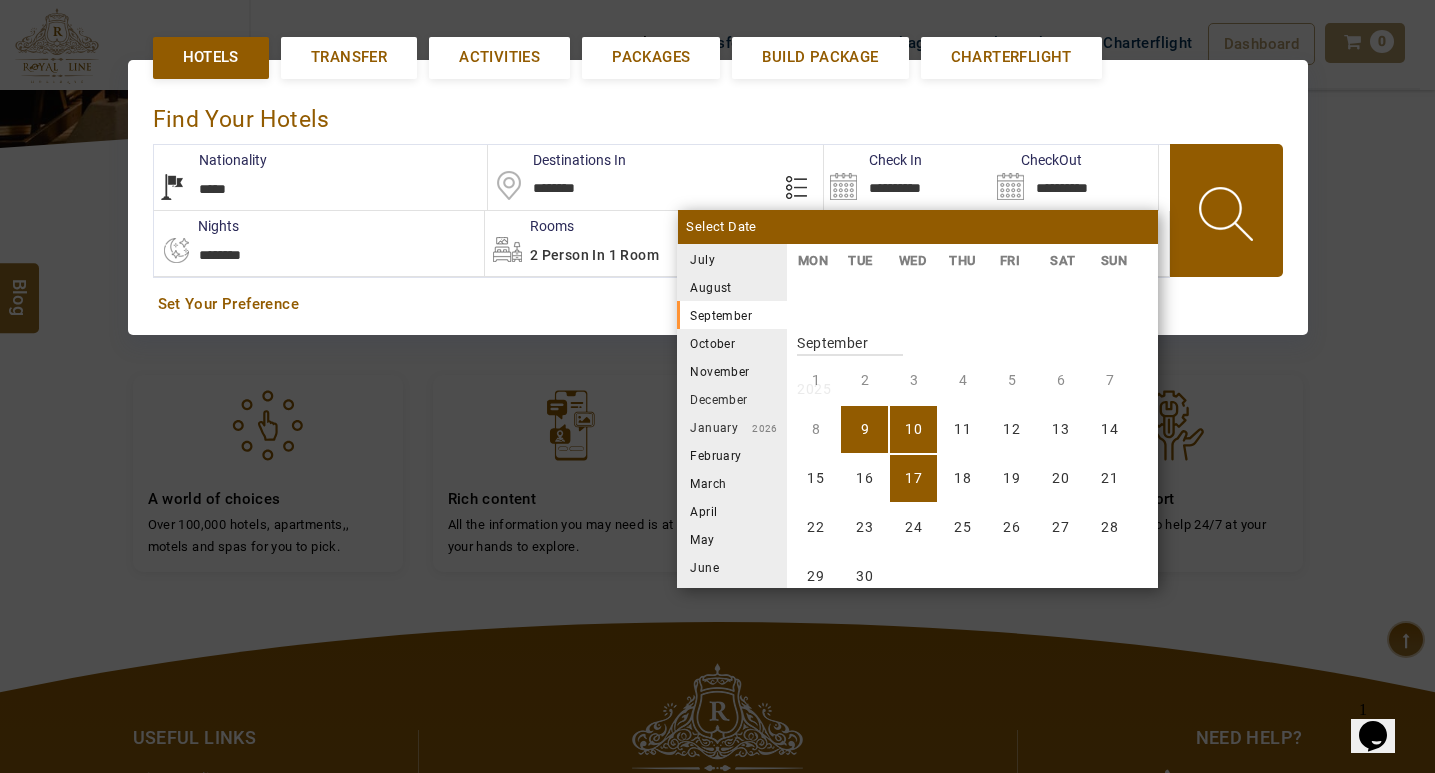 scroll, scrollTop: 740, scrollLeft: 0, axis: vertical 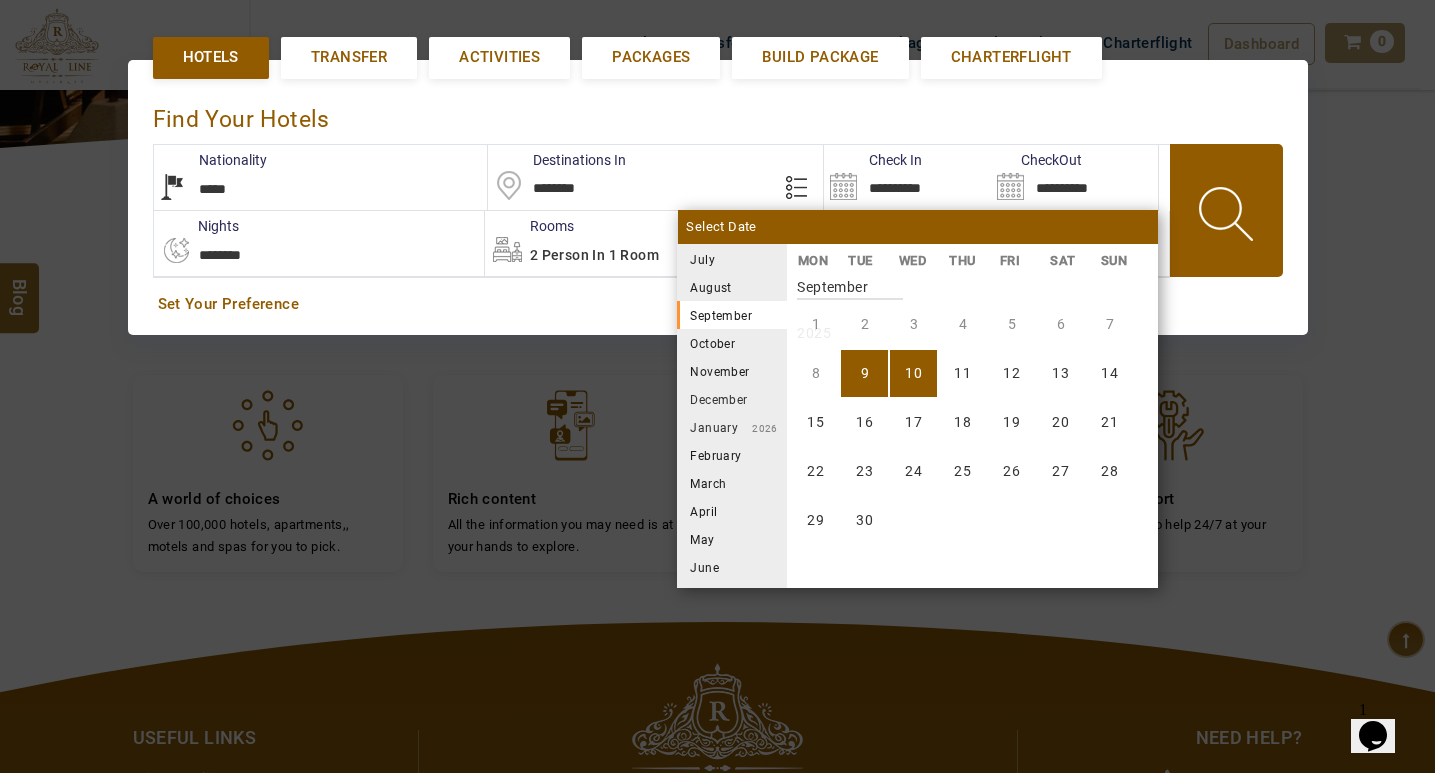 click on "10" at bounding box center [913, 373] 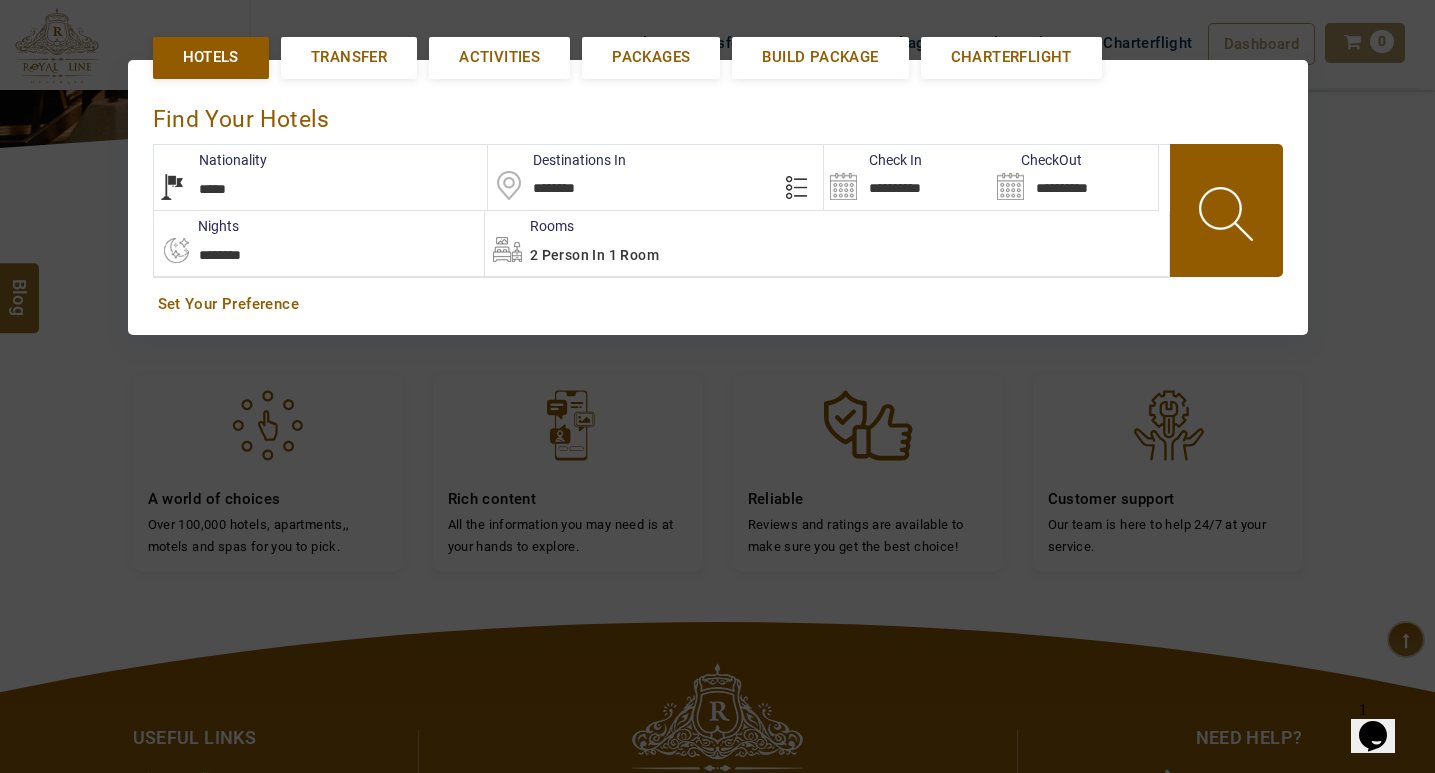 click at bounding box center [1228, 217] 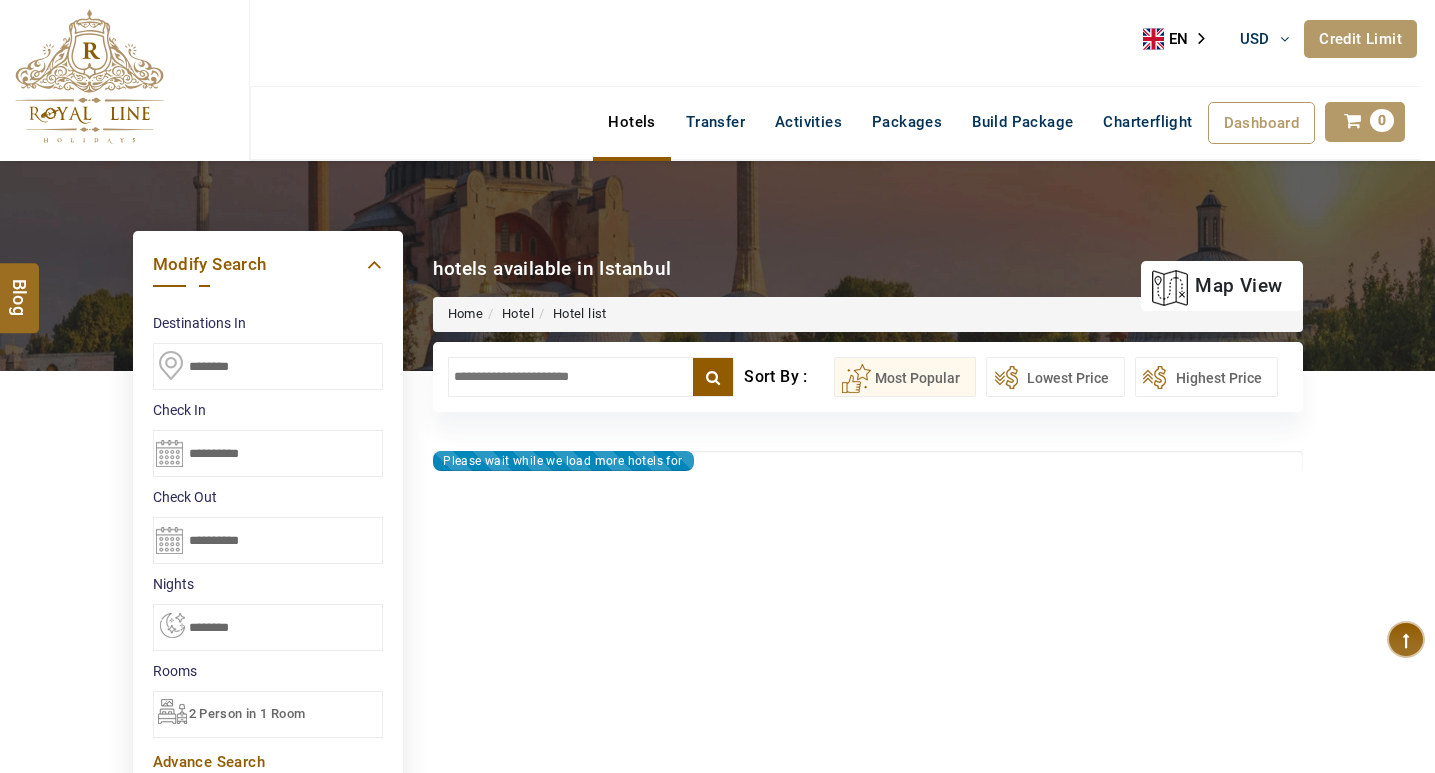 type on "**********" 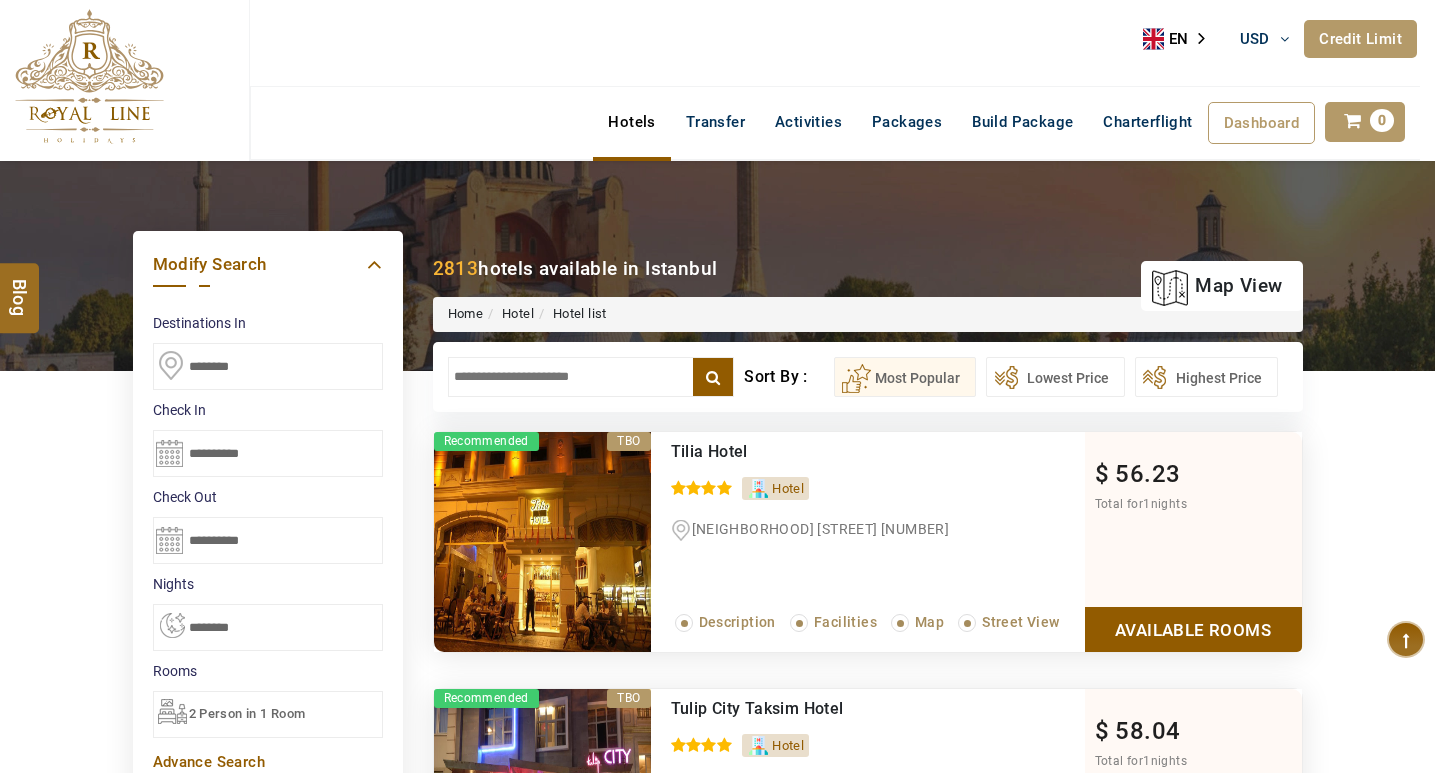 scroll, scrollTop: 0, scrollLeft: 0, axis: both 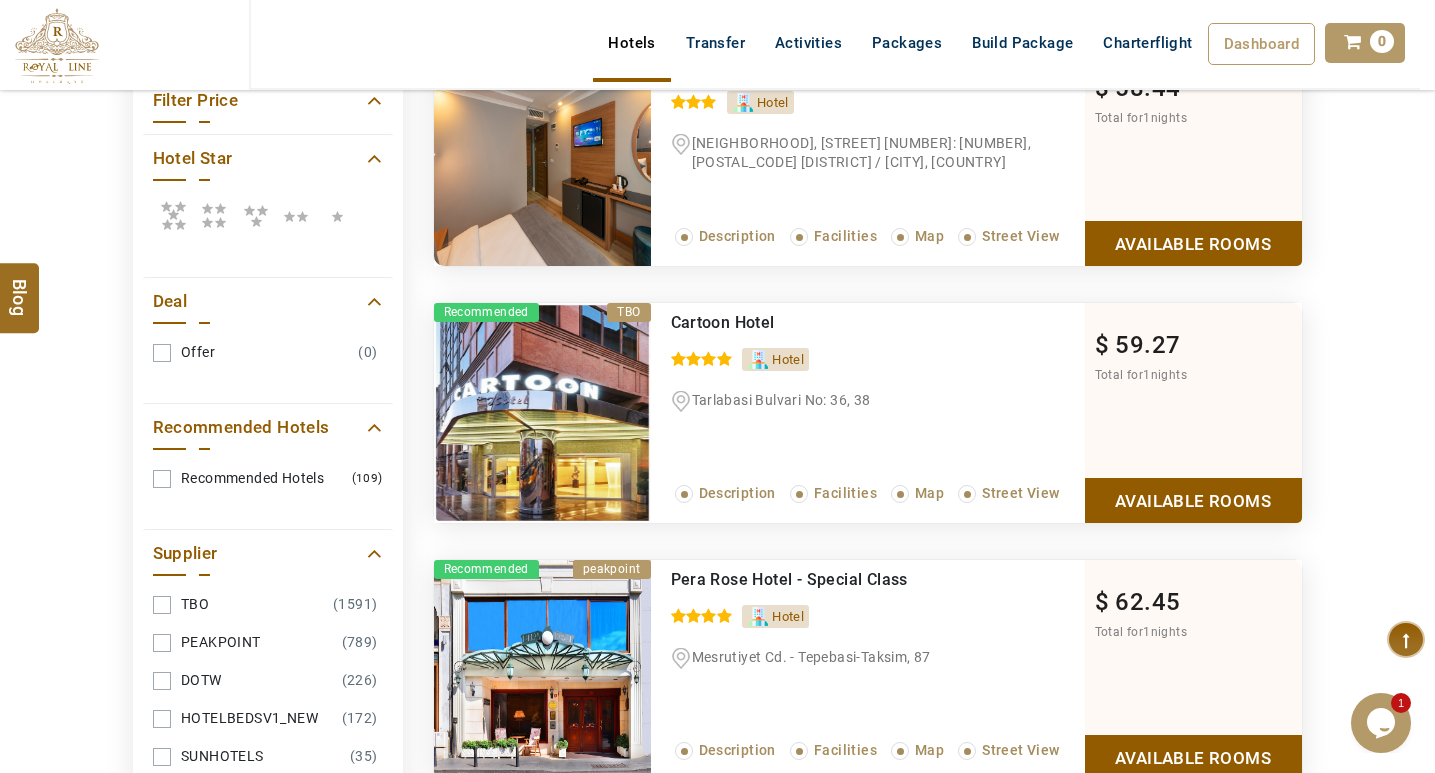 click on "Available Rooms" at bounding box center [1193, 500] 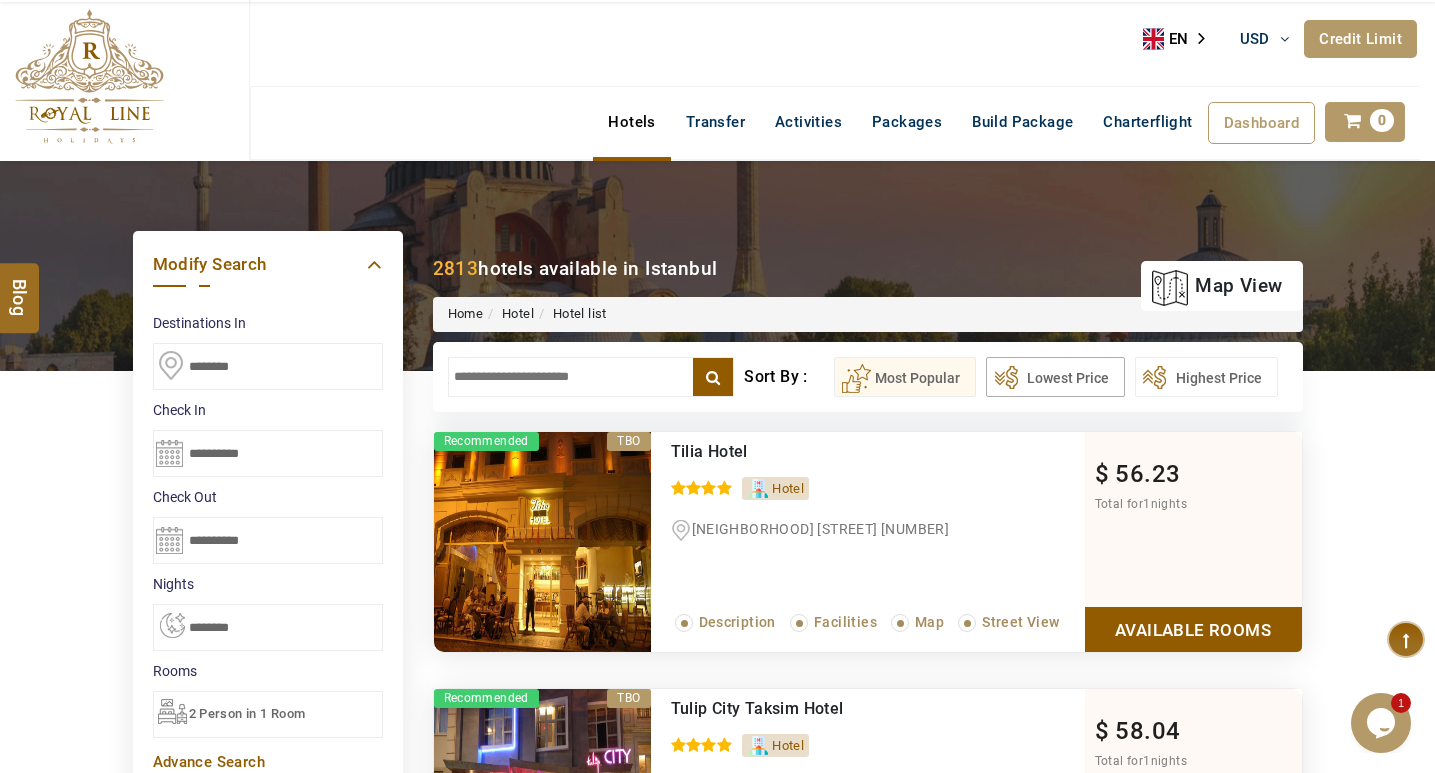 scroll, scrollTop: 500, scrollLeft: 0, axis: vertical 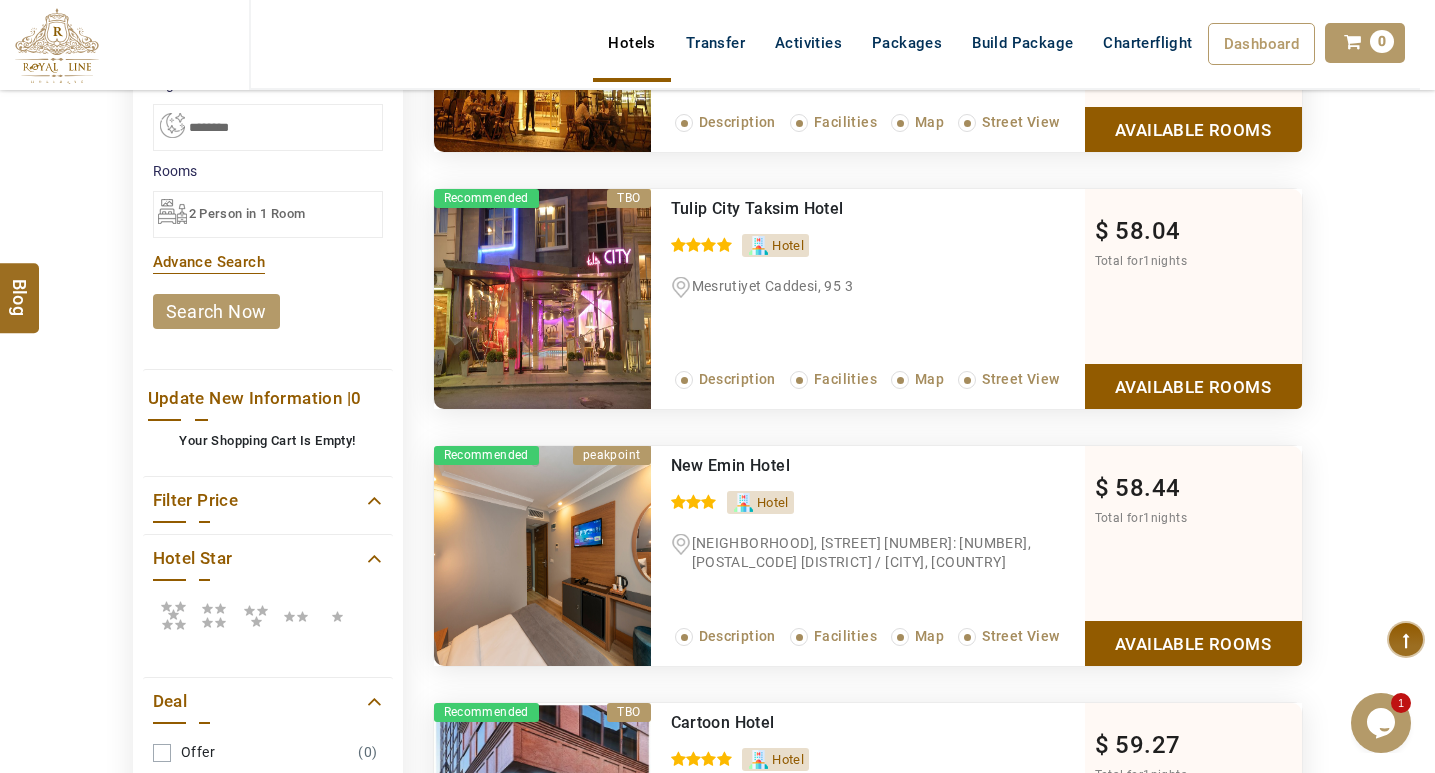 click on "Available Rooms" at bounding box center [1193, 386] 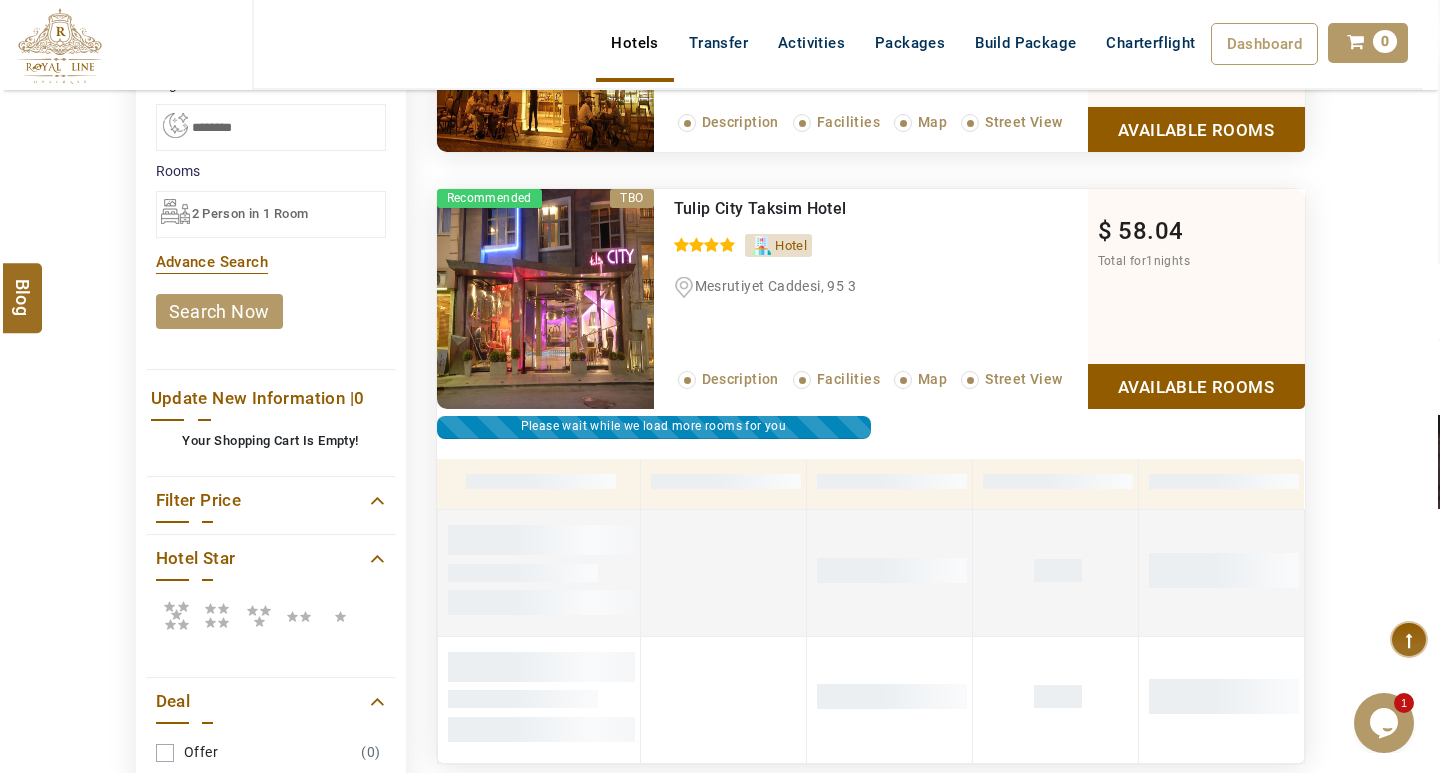 scroll, scrollTop: 639, scrollLeft: 0, axis: vertical 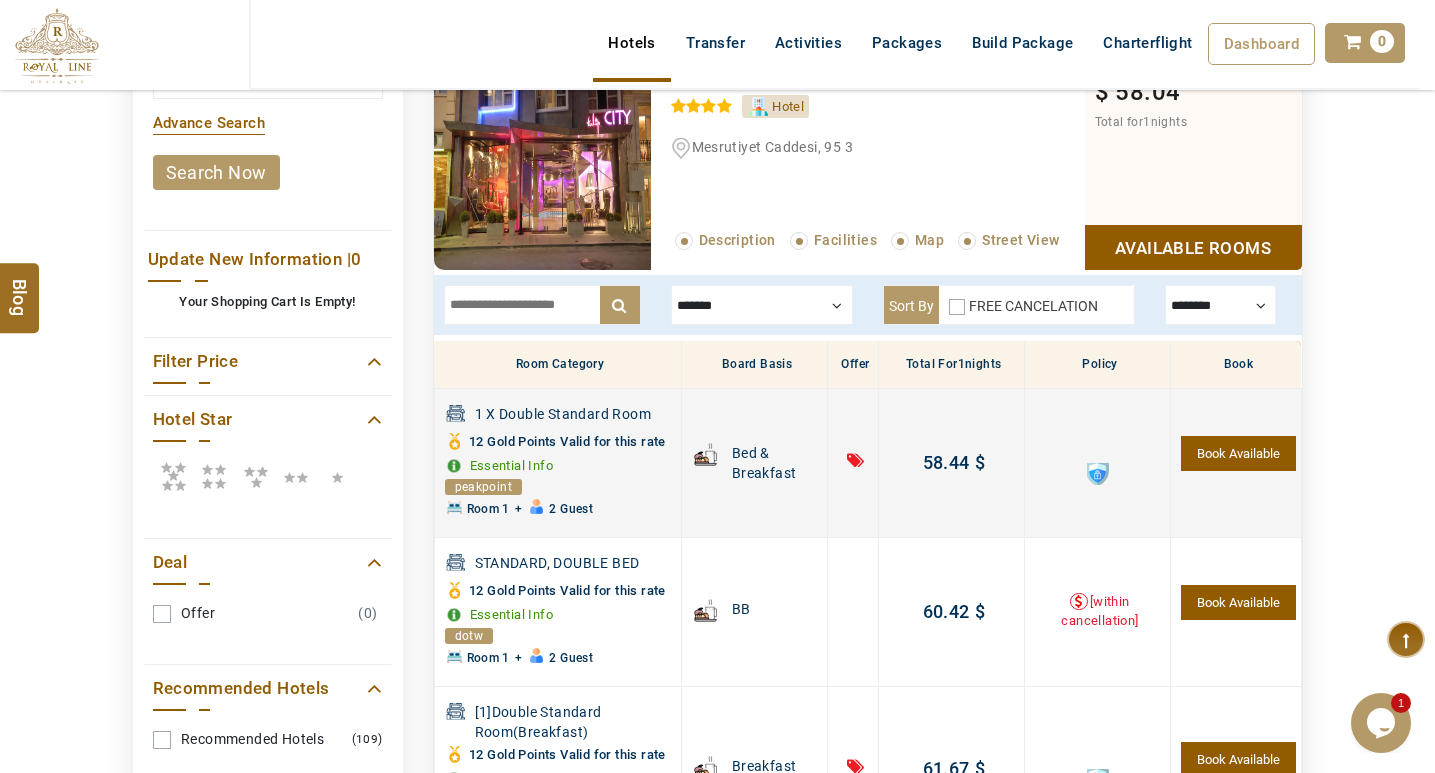 click on "Book Available" at bounding box center [1238, 453] 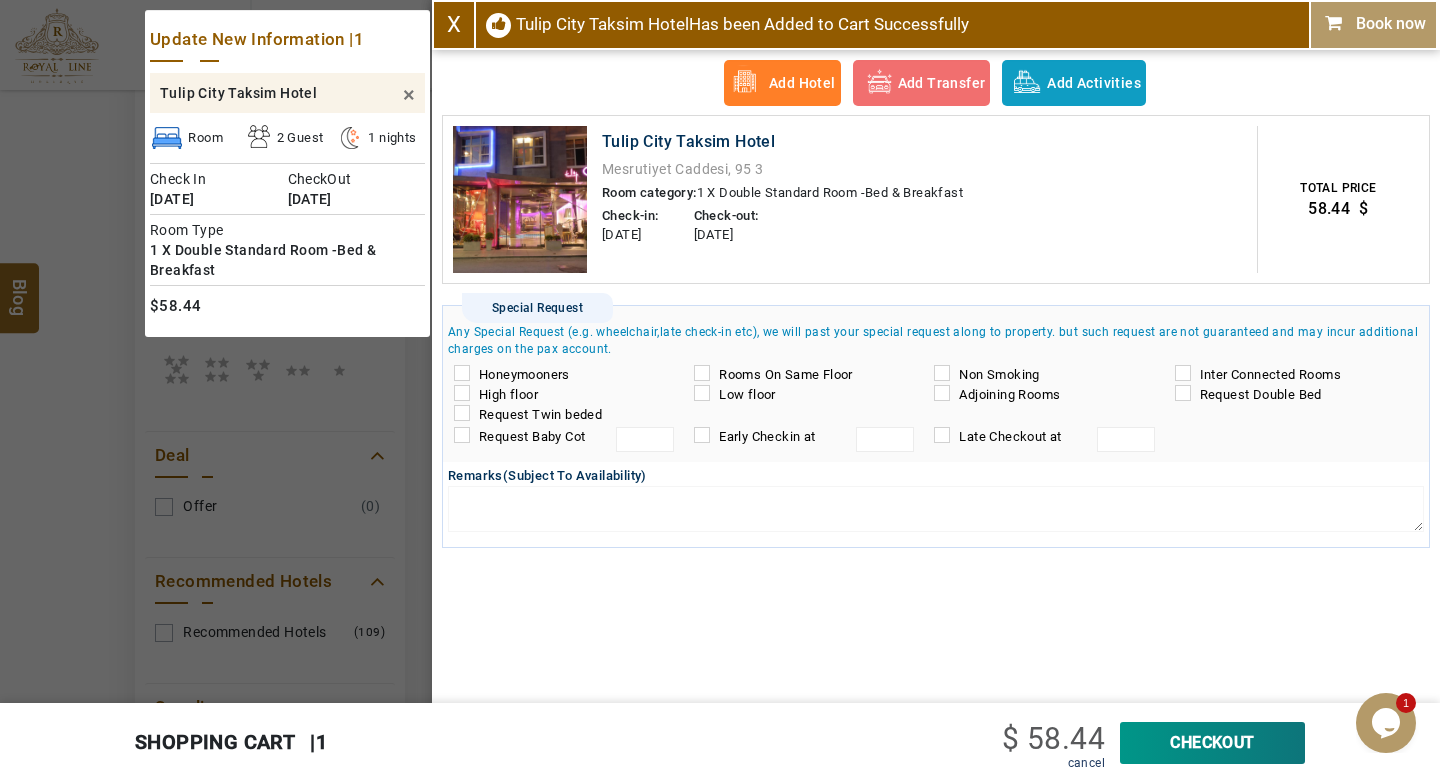 click on "CheckOut" at bounding box center [1212, 743] 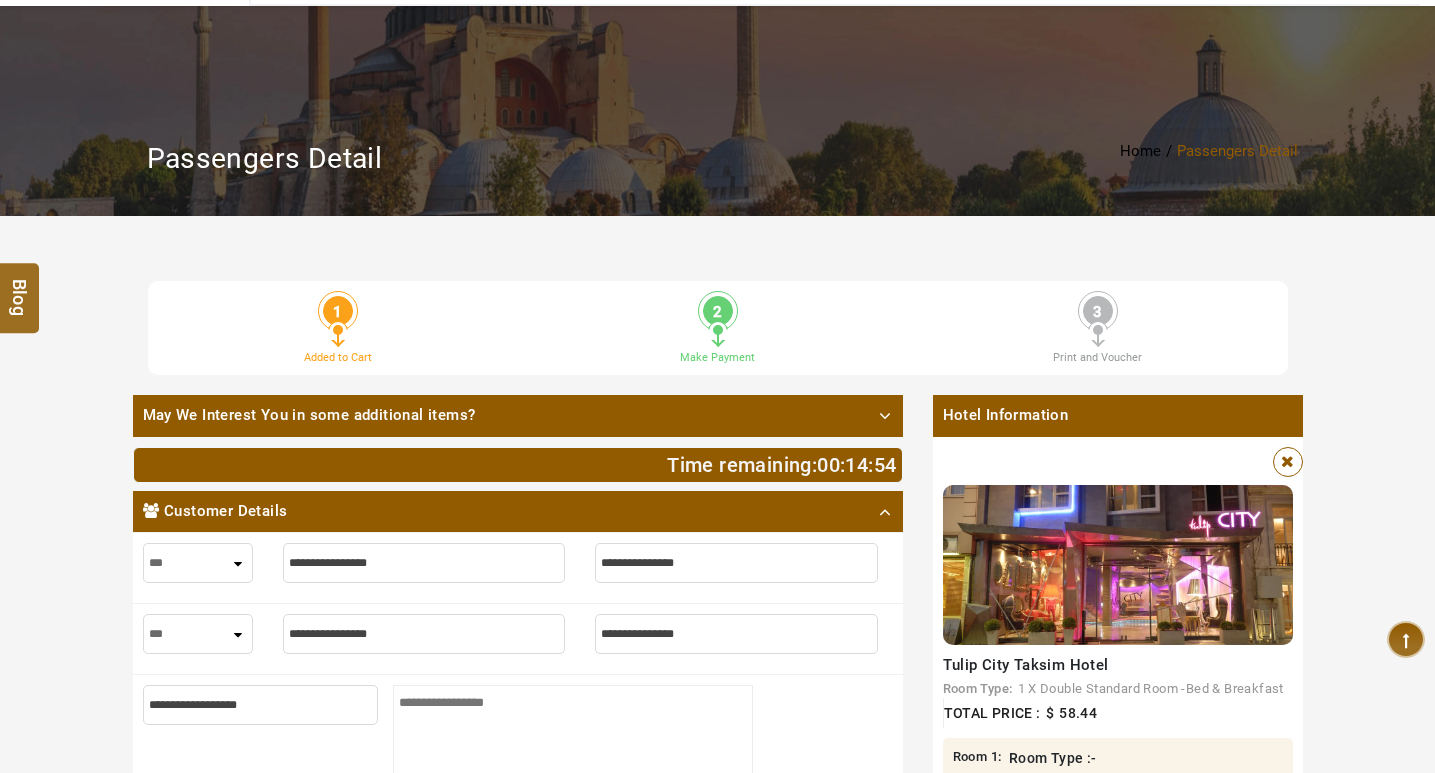 scroll, scrollTop: 400, scrollLeft: 0, axis: vertical 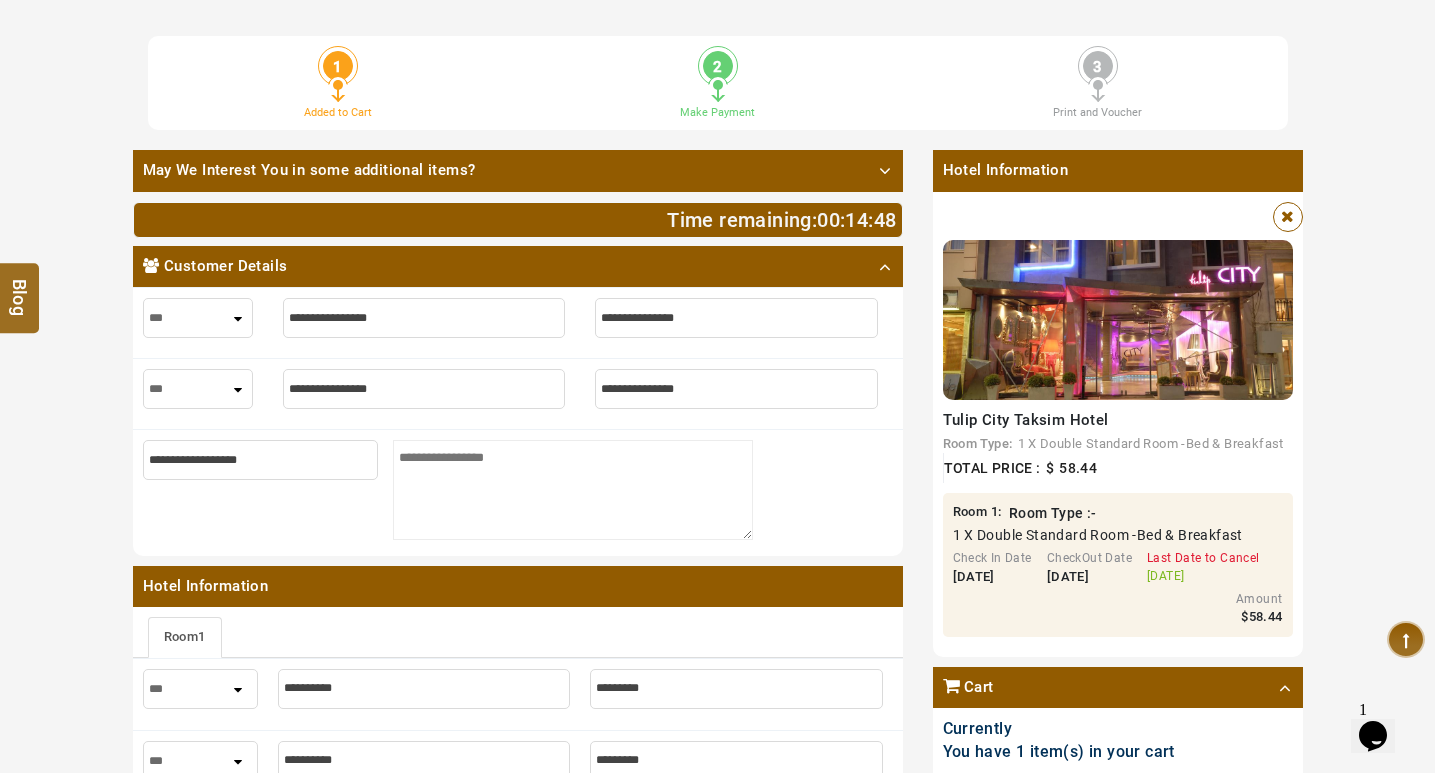 click at bounding box center (1287, 217) 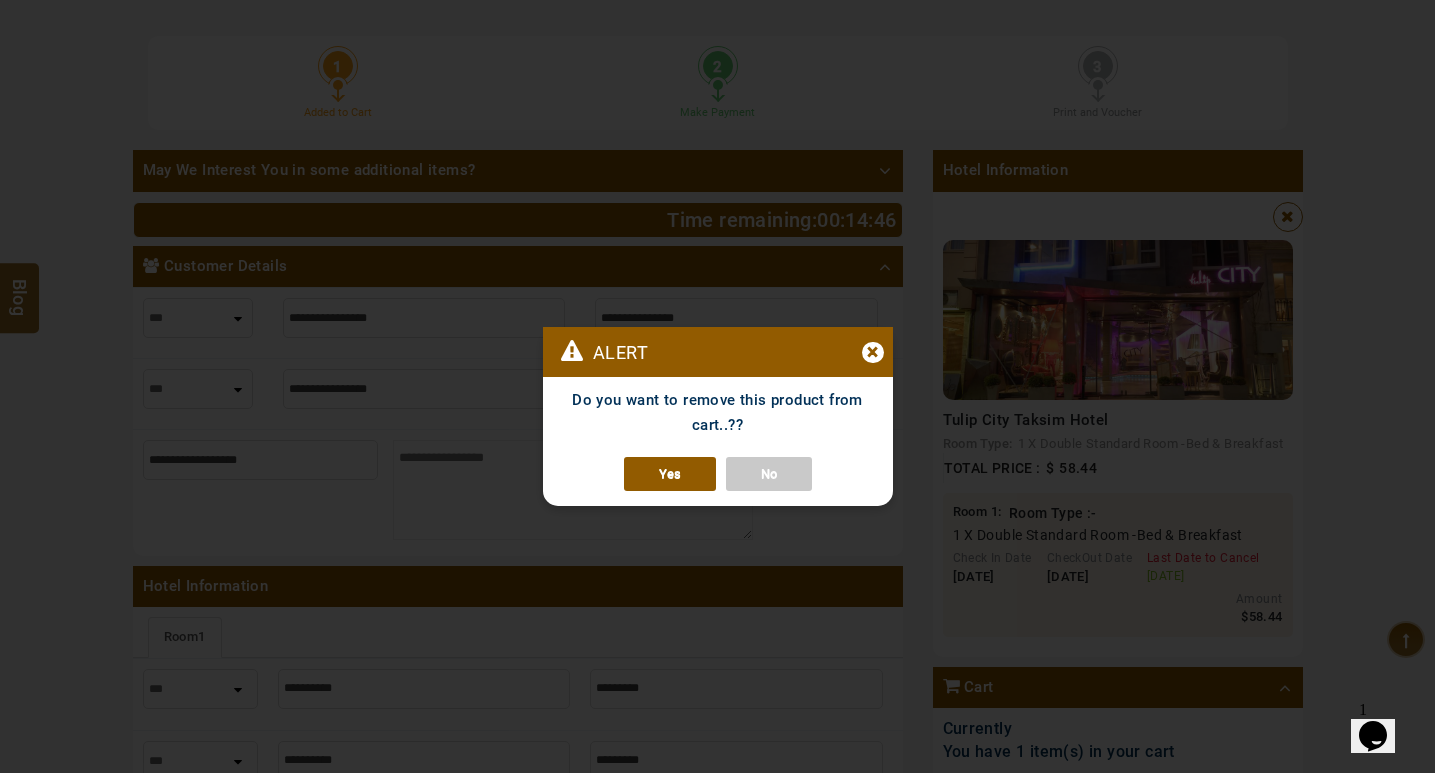 click on "Yes" at bounding box center [670, 474] 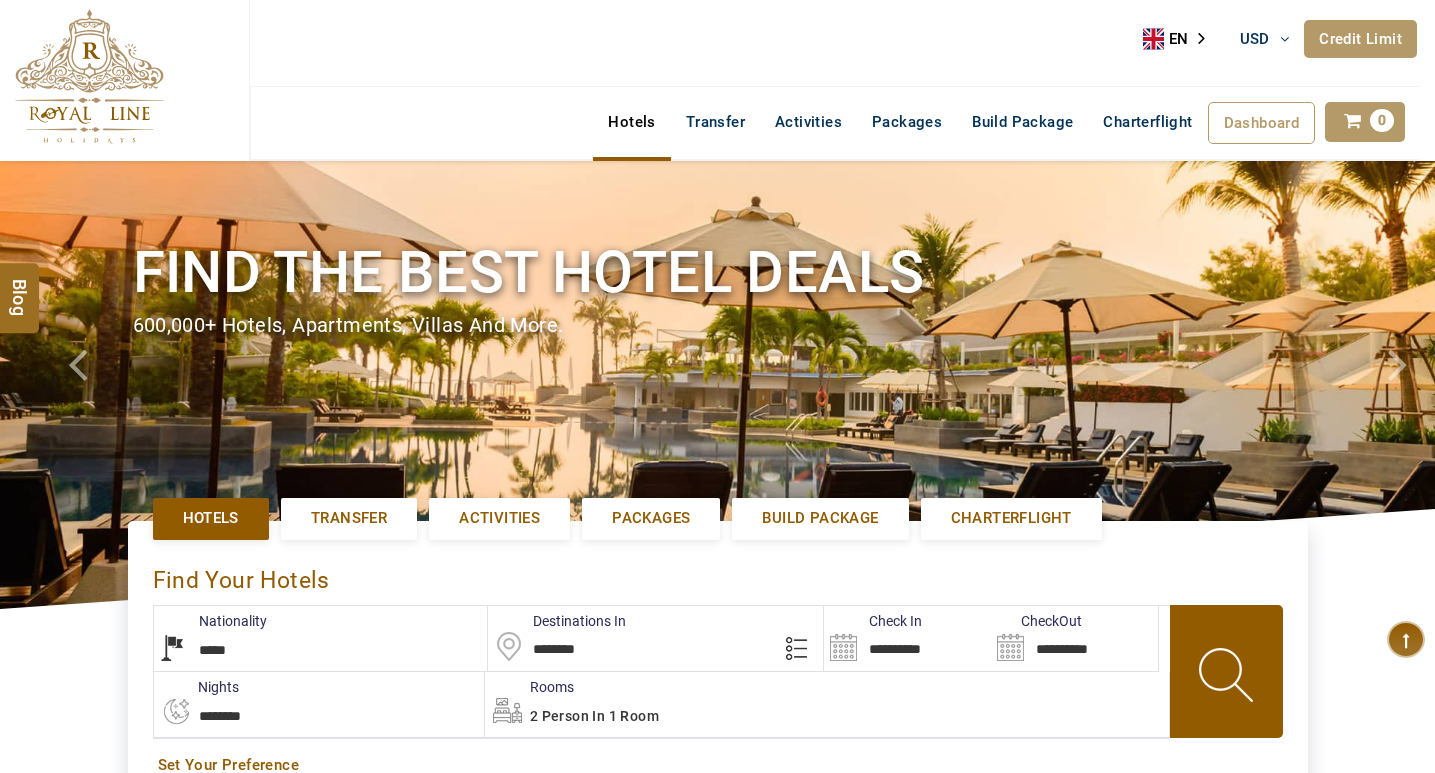 select on "*****" 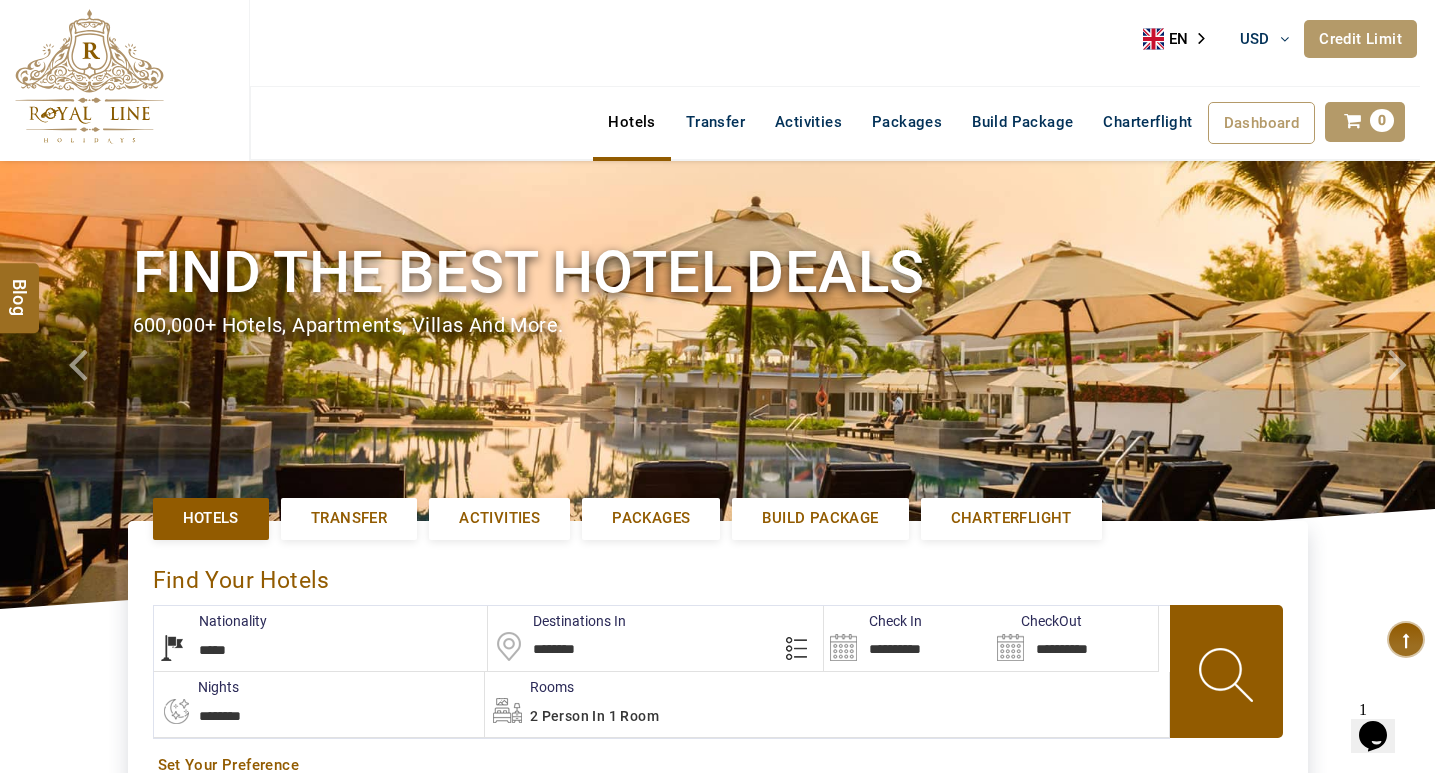 scroll, scrollTop: 0, scrollLeft: 0, axis: both 